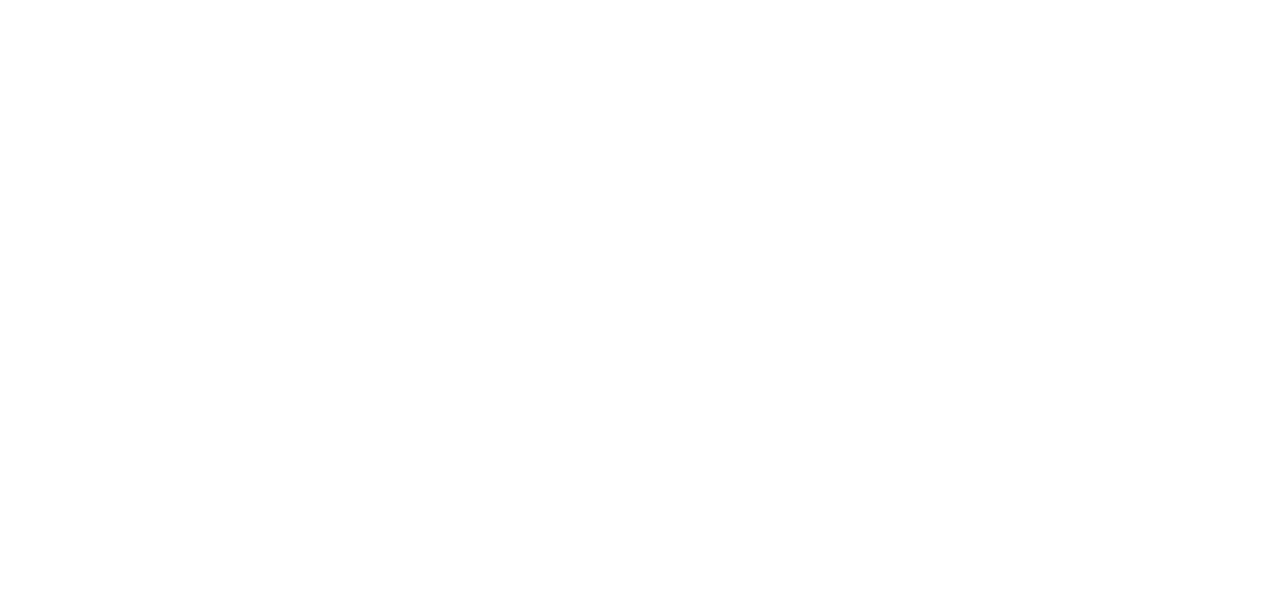 scroll, scrollTop: 0, scrollLeft: 0, axis: both 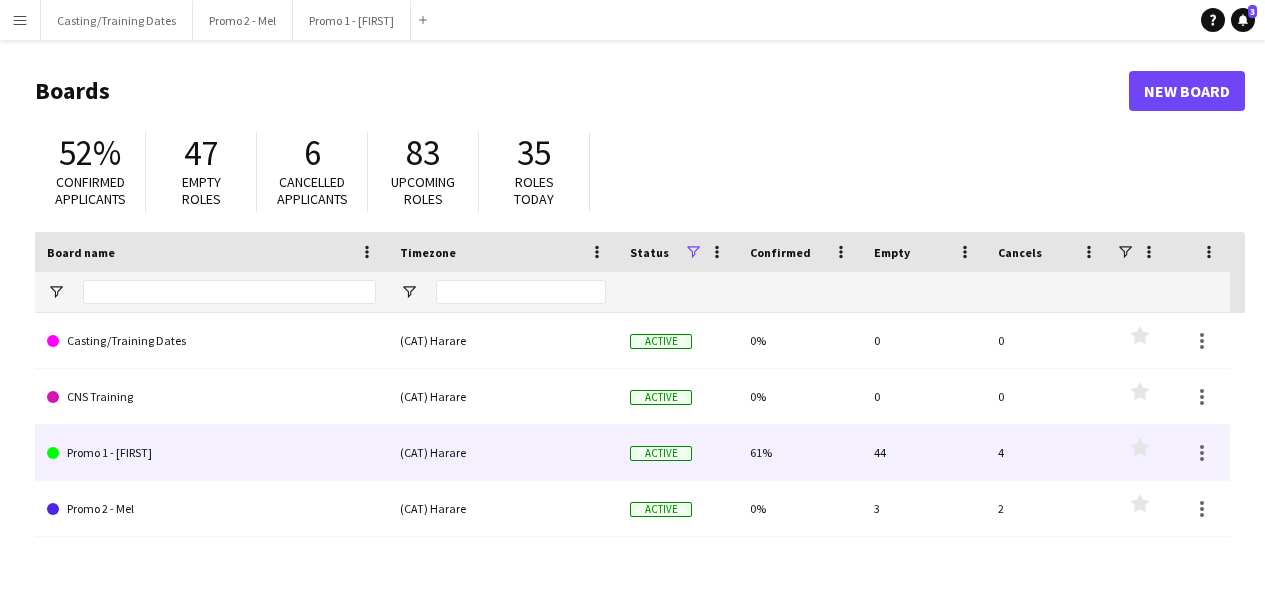 click on "Promo 1 - [FIRST]" 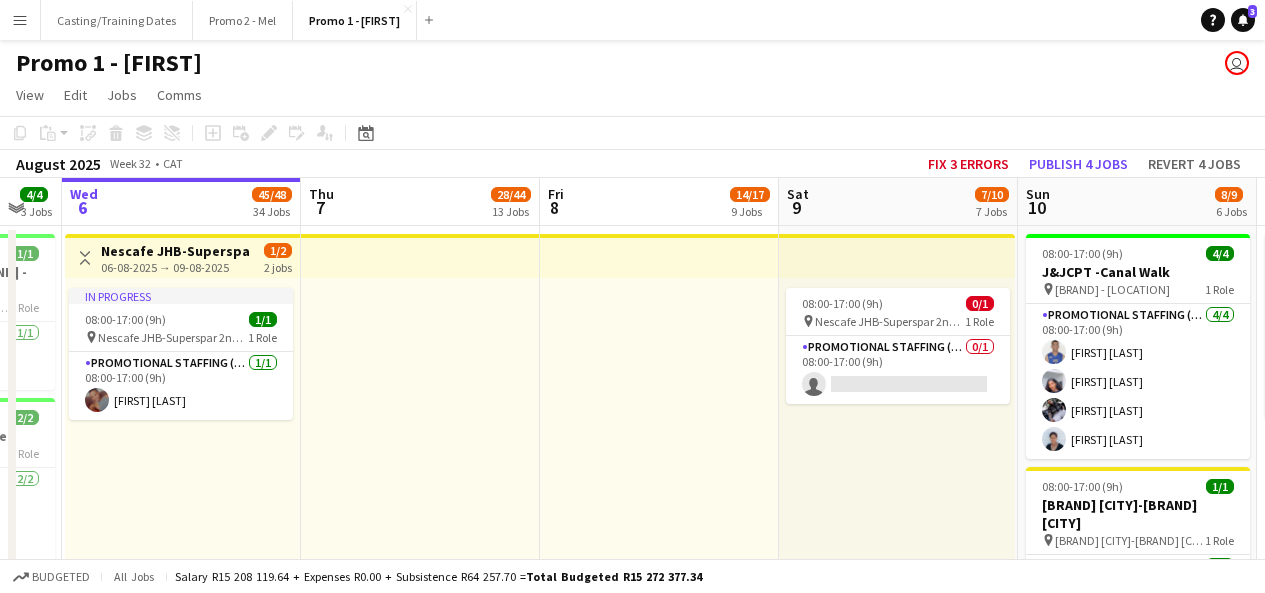 scroll, scrollTop: 0, scrollLeft: 664, axis: horizontal 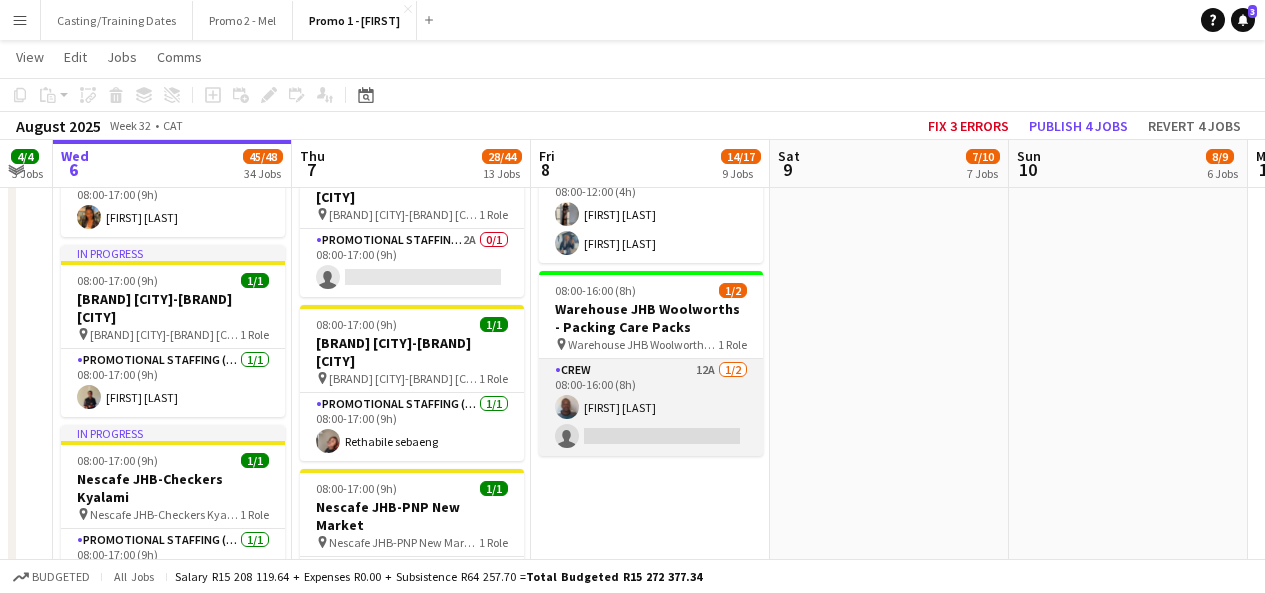 click on "Crew   12A   1/2   08:00-16:00 (8h)
[FIRST] [LAST]
single-neutral-actions" at bounding box center [651, 407] 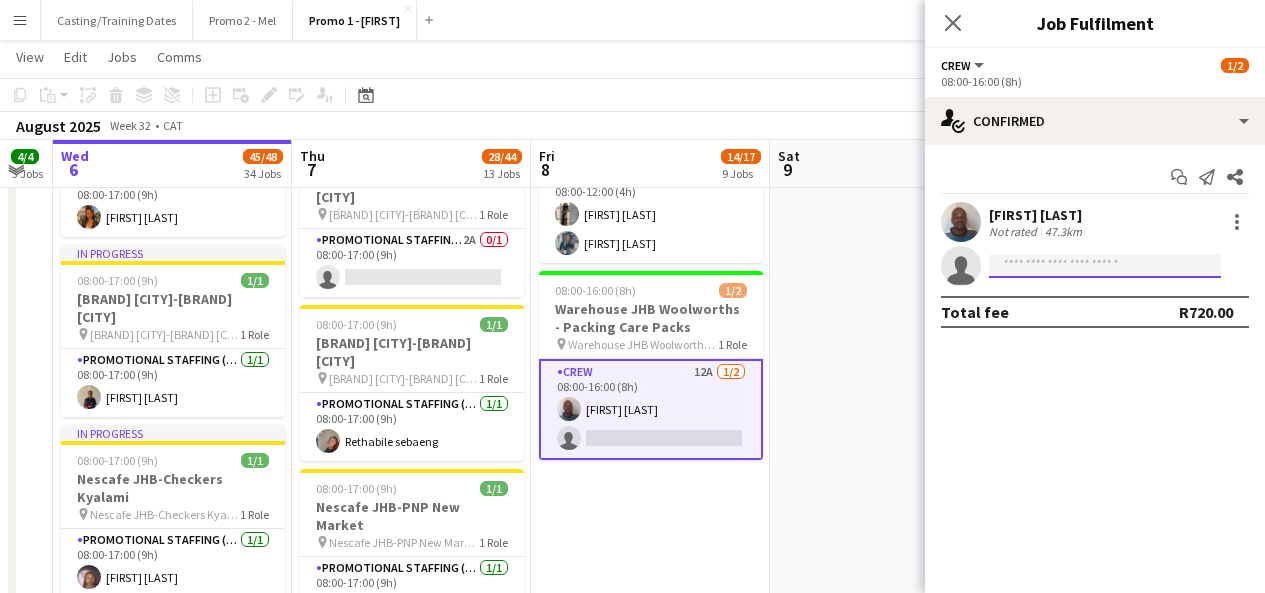 click 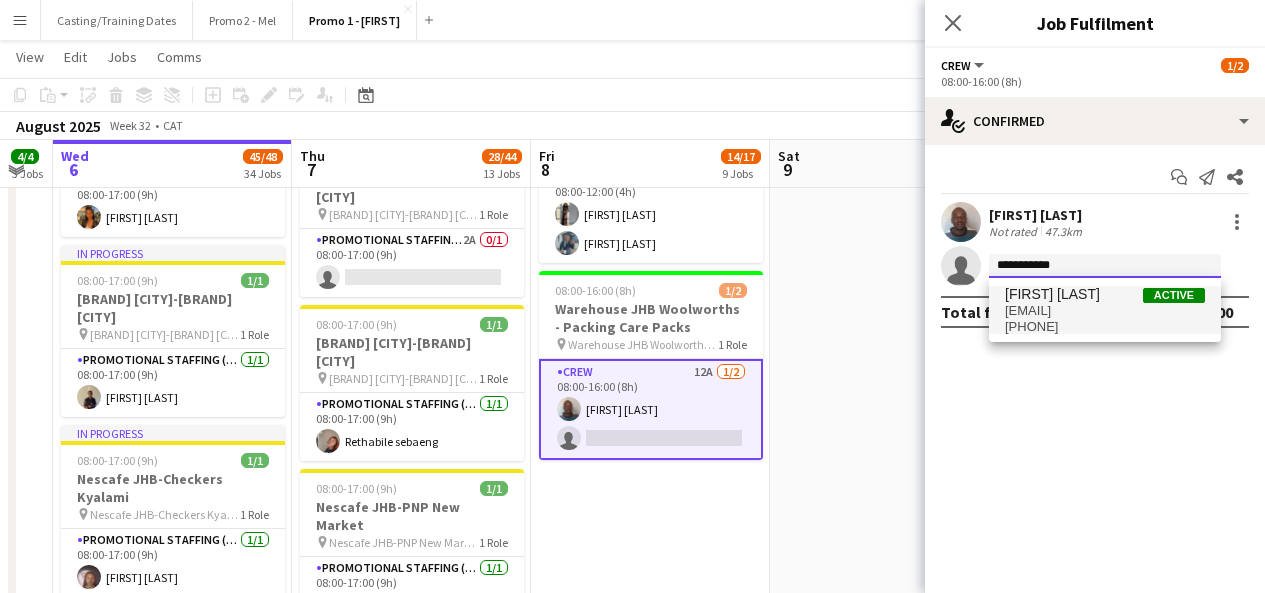 type on "**********" 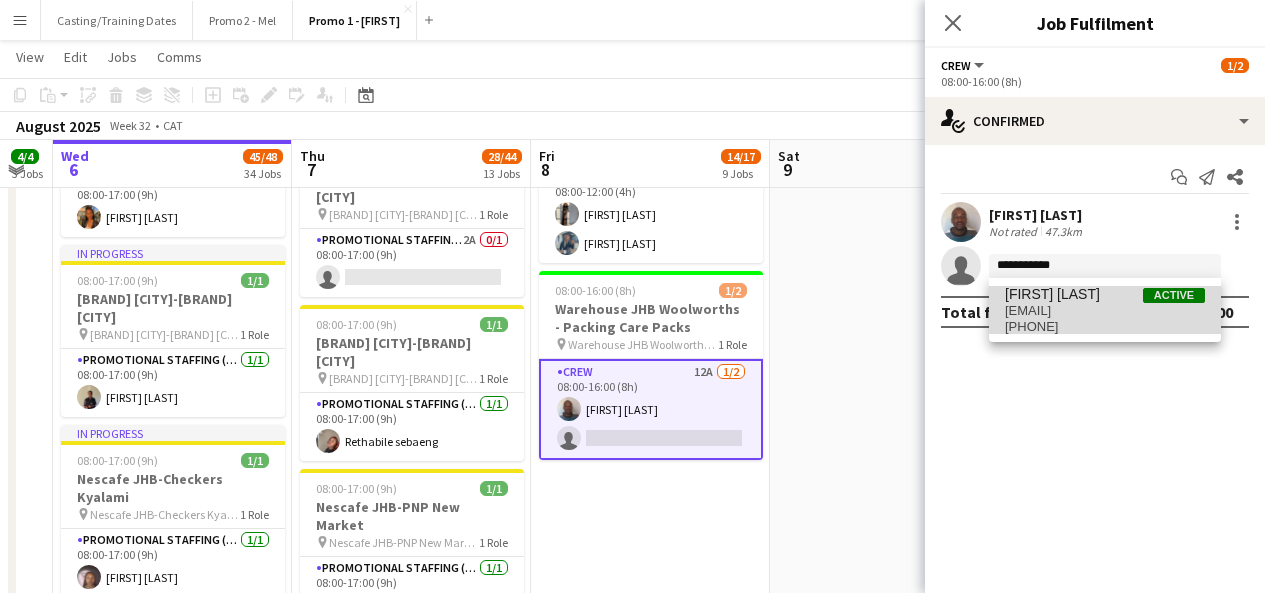click on "[PHONE]" at bounding box center [1105, 327] 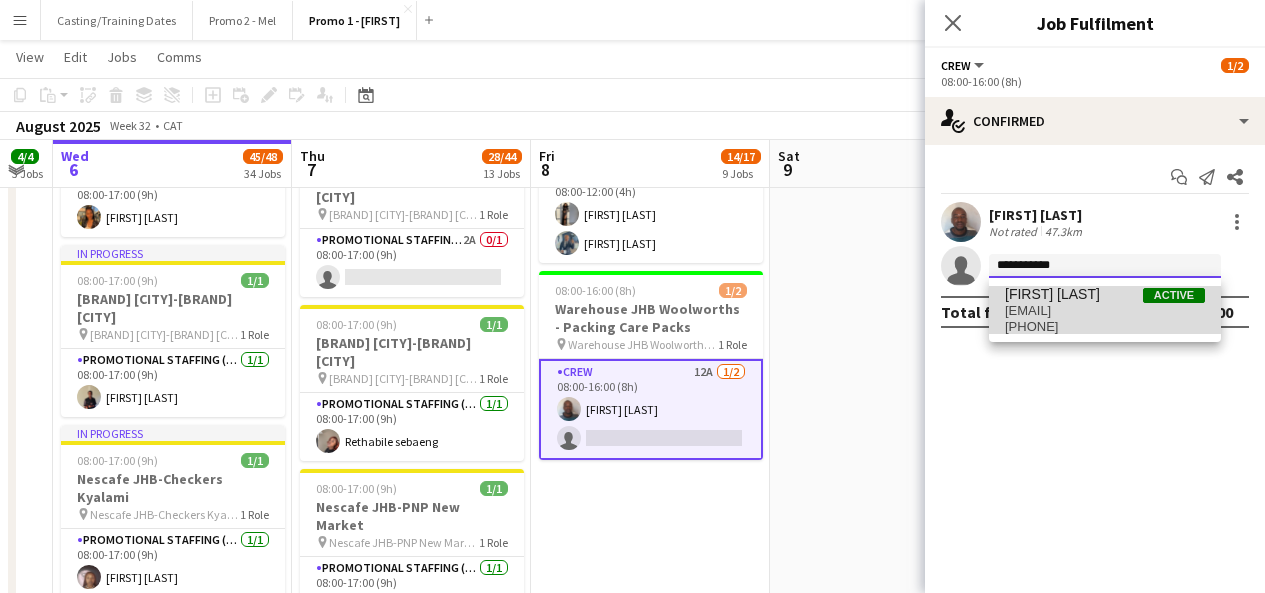 type 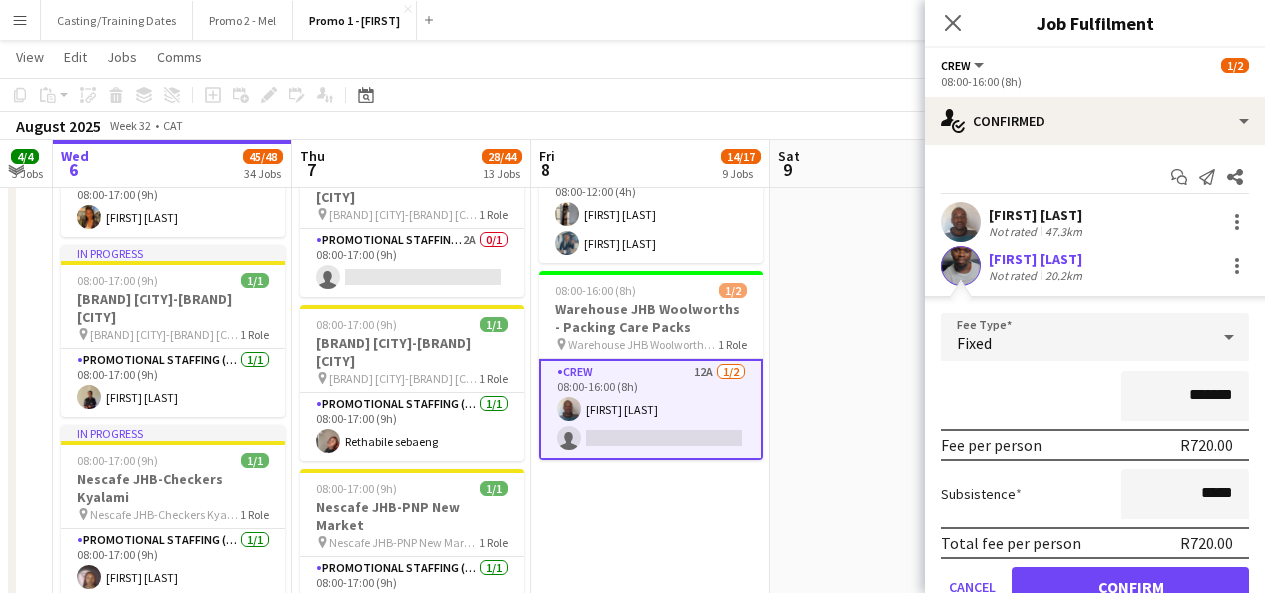 click on "[FIRST] [LAST] Not rated   20.2km" at bounding box center (1095, 266) 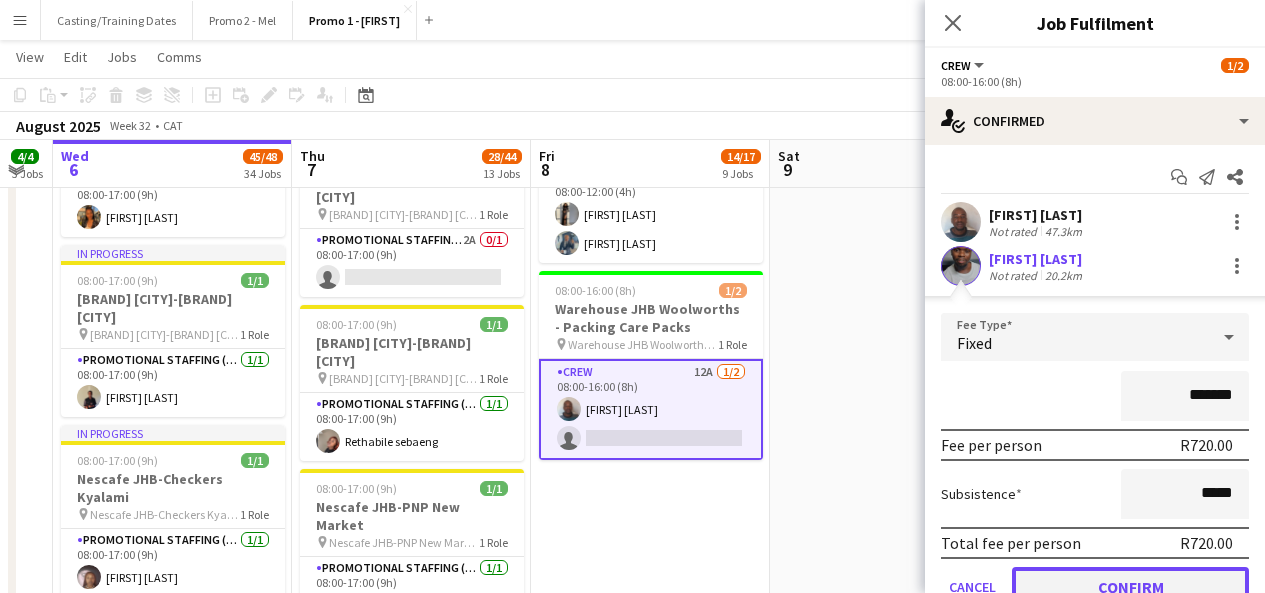 click on "Confirm" at bounding box center [1130, 587] 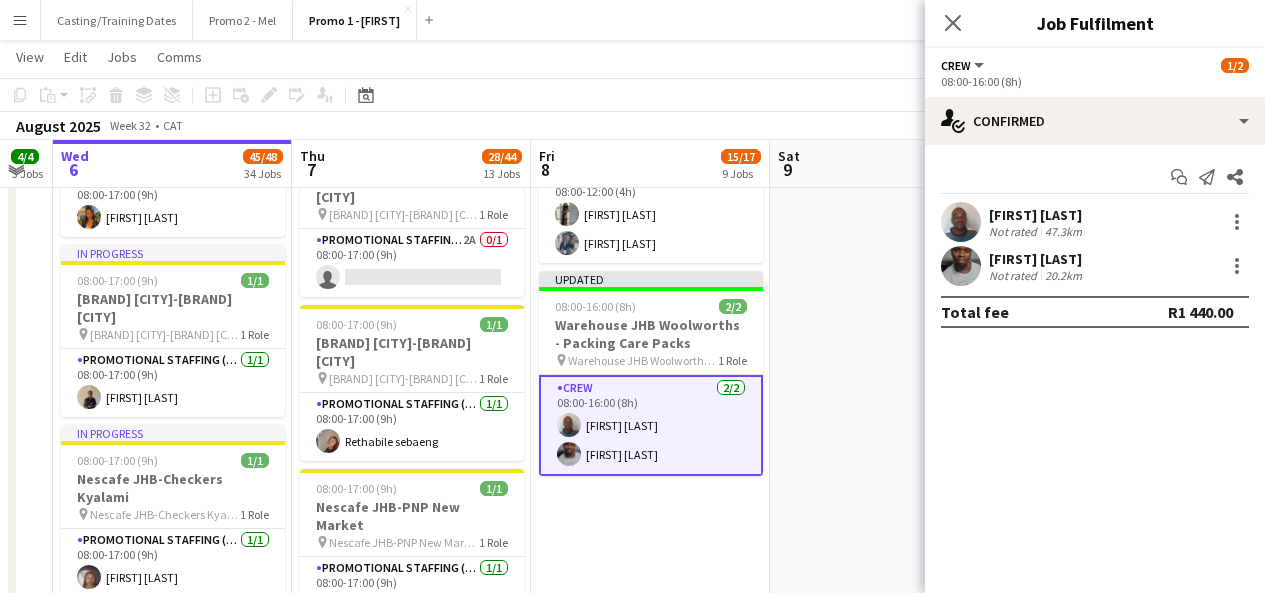 click at bounding box center [961, 266] 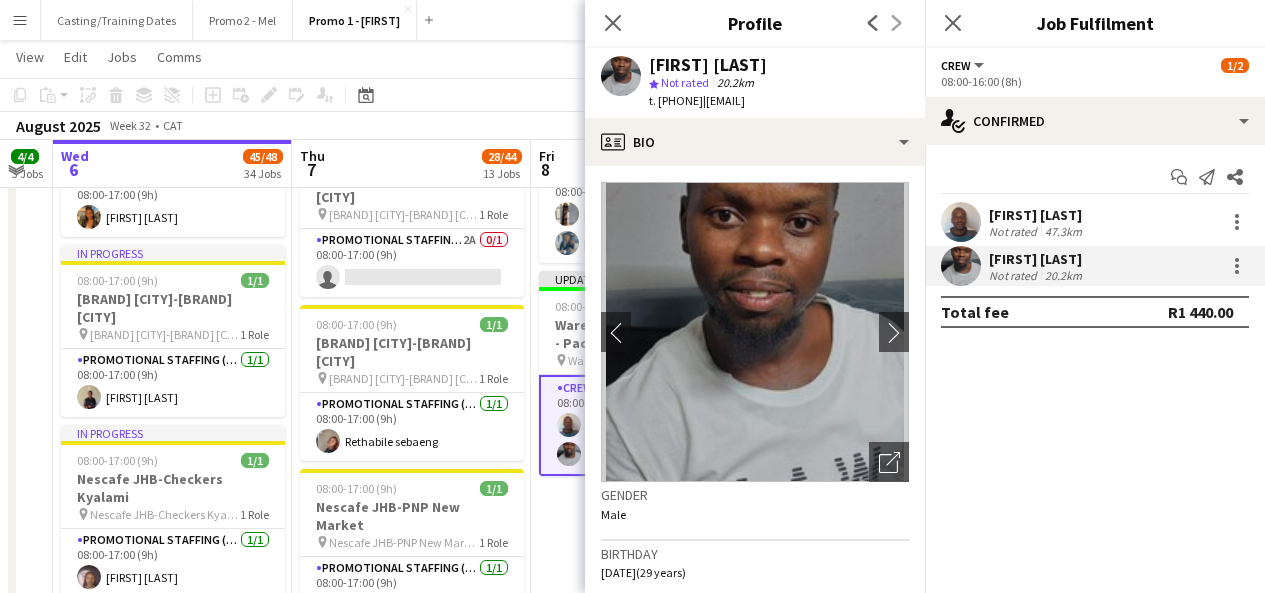 click on "Menu
Boards
Boards   Boards   All jobs   Status
Workforce
Workforce   My Workforce   Recruiting
Comms
Comms
Platform Settings
Platform Settings   Your settings
Training Academy
Training Academy
Knowledge Base
Knowledge Base
Product Updates
Product Updates   Log Out   Privacy   Casting/Training Dates
Close
Promo 2 - [FIRST]
Close
Promo 1 - [FIRST]
Close
Add
Help
Notifications
3" at bounding box center (632, 20) 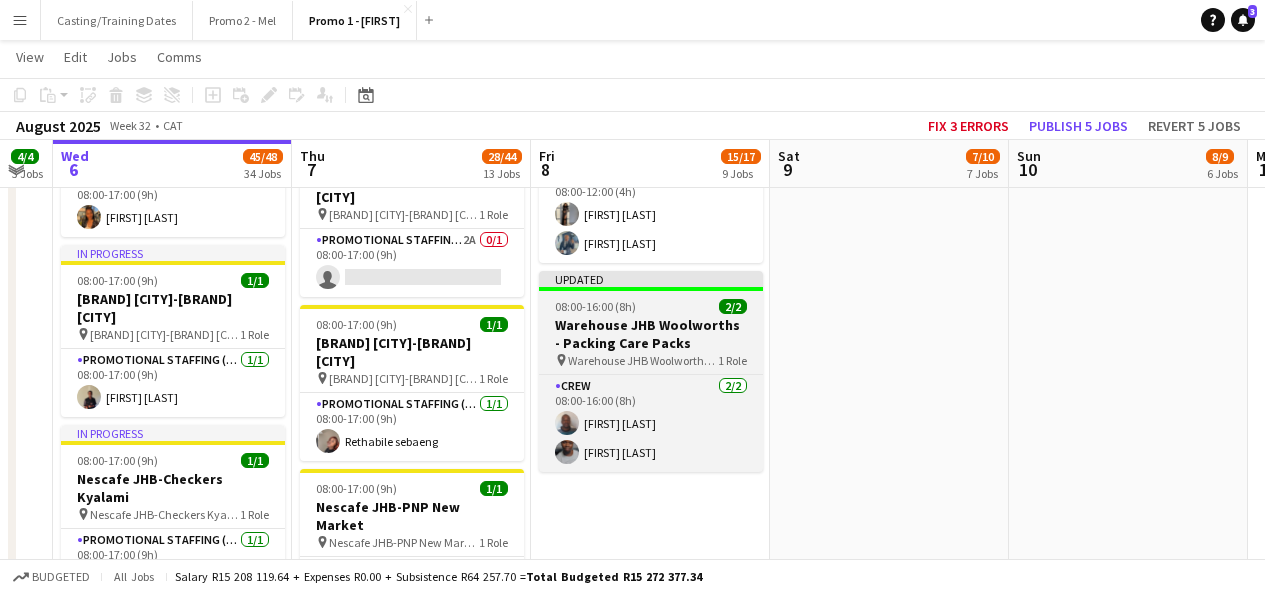 click on "Updated" at bounding box center (651, 279) 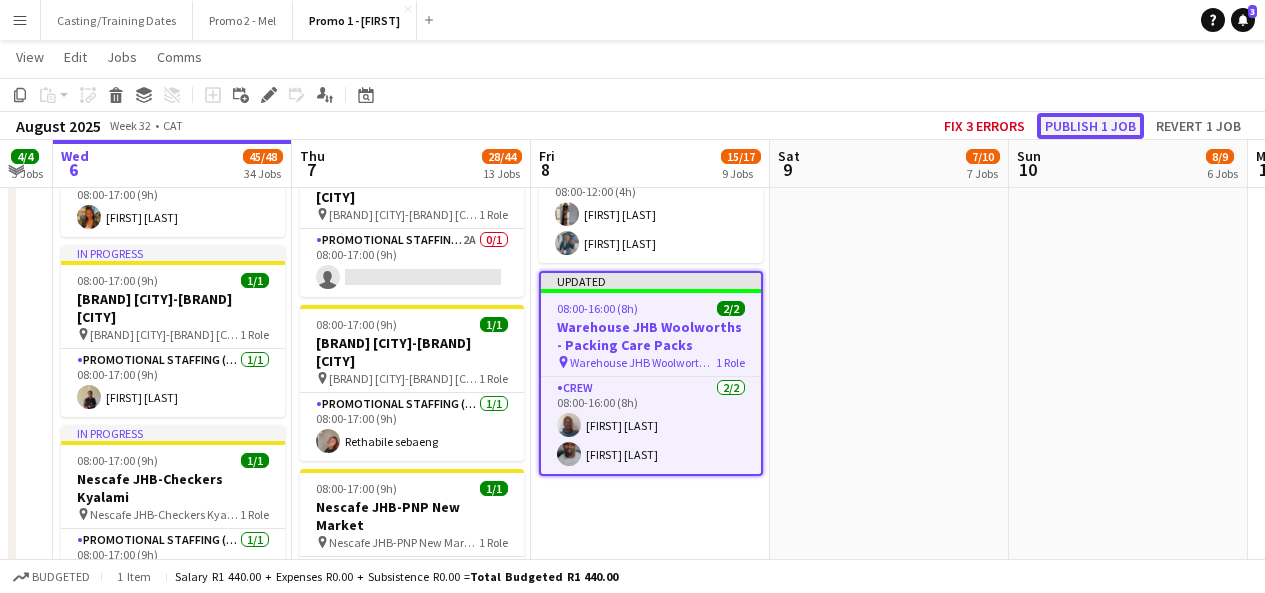 click on "Publish 1 job" 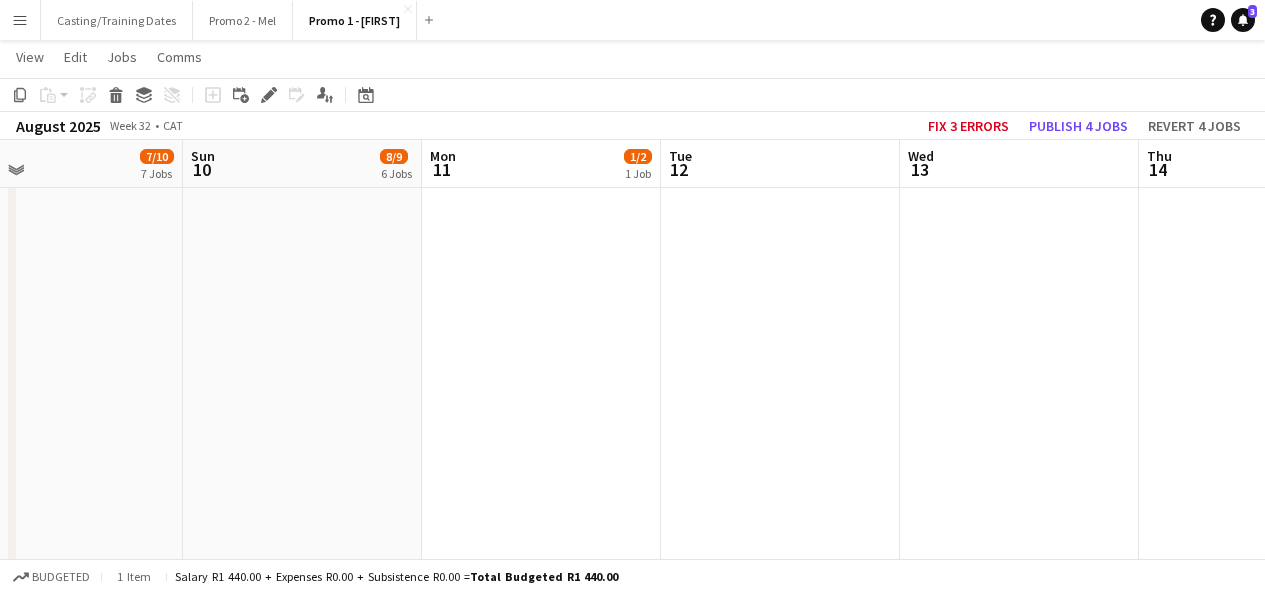 scroll, scrollTop: 0, scrollLeft: 632, axis: horizontal 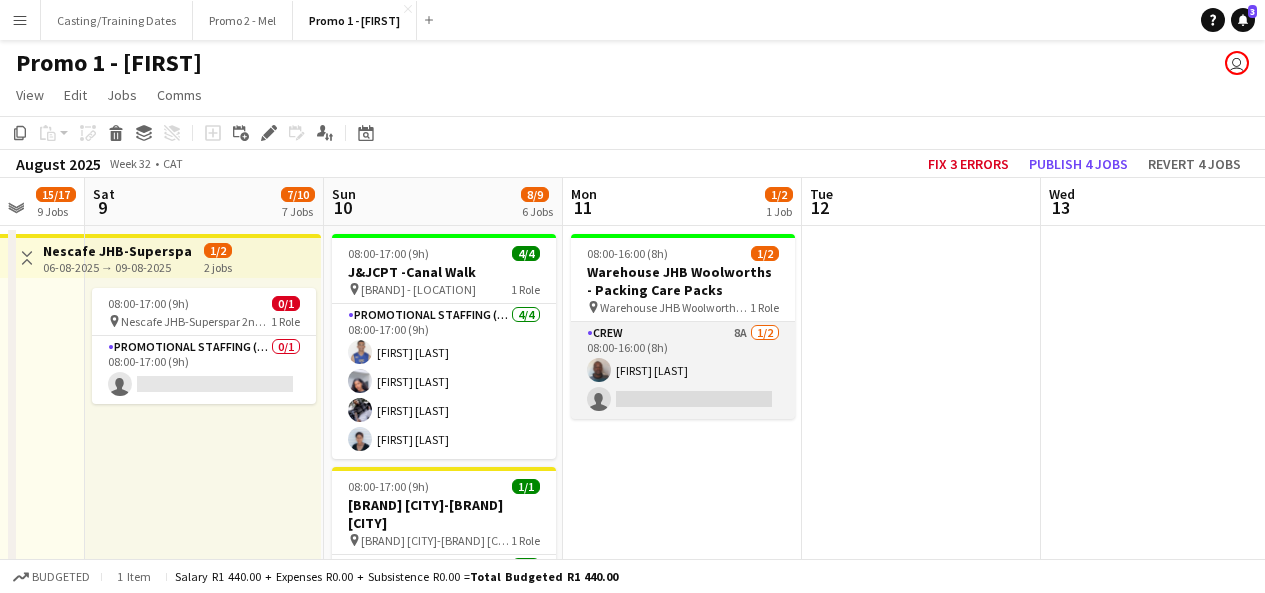 click on "Crew   8A   1/2   08:00-16:00 (8h)
[FIRST] [LAST]
single-neutral-actions" at bounding box center (683, 370) 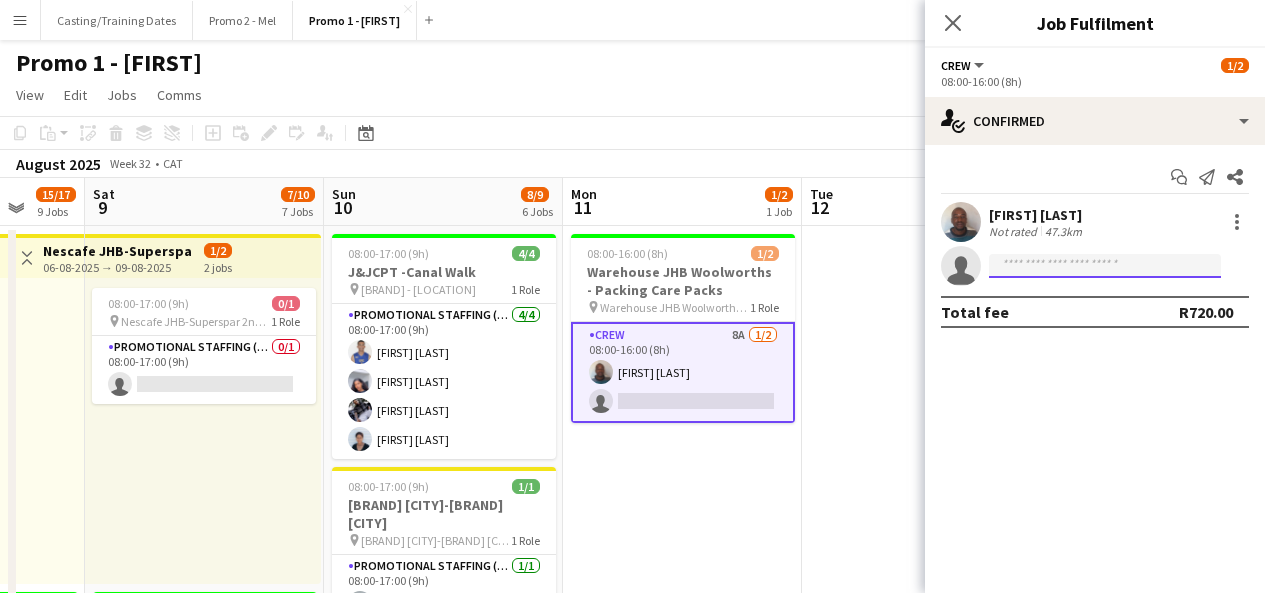 click 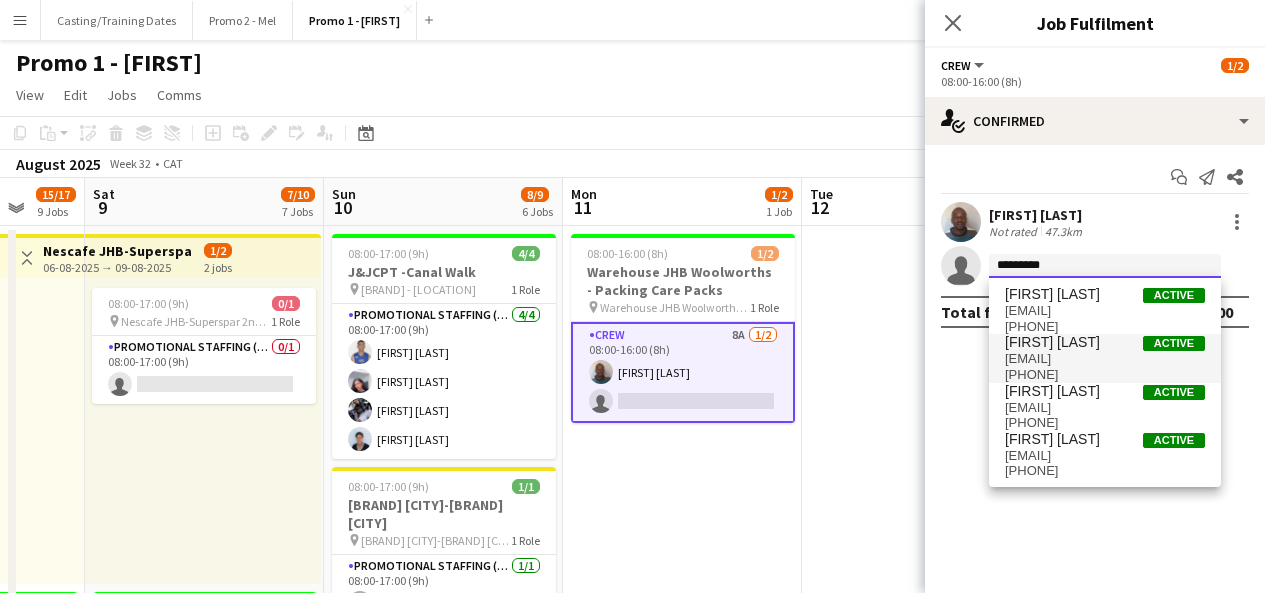 type on "*********" 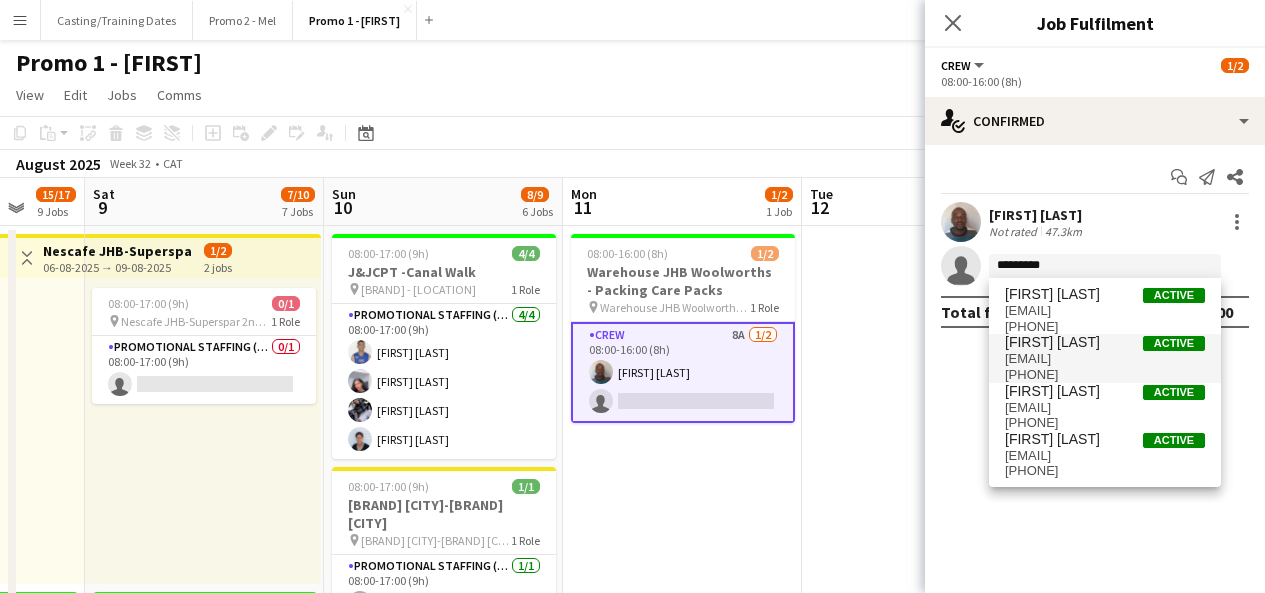 click on "[EMAIL]" at bounding box center (1105, 359) 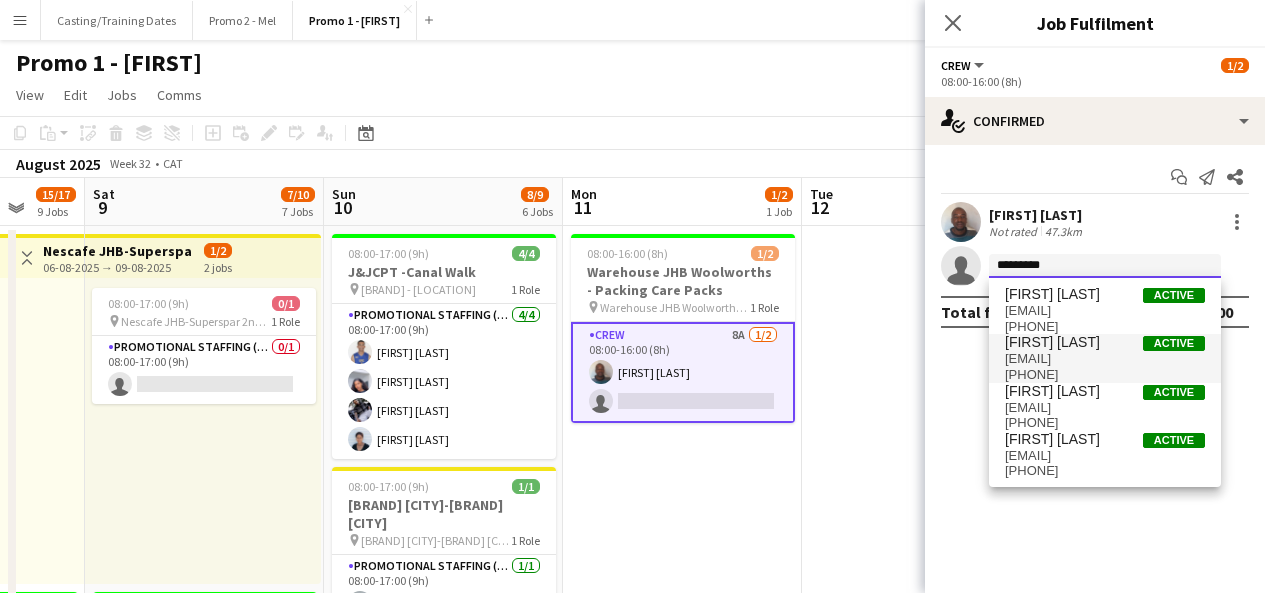 type 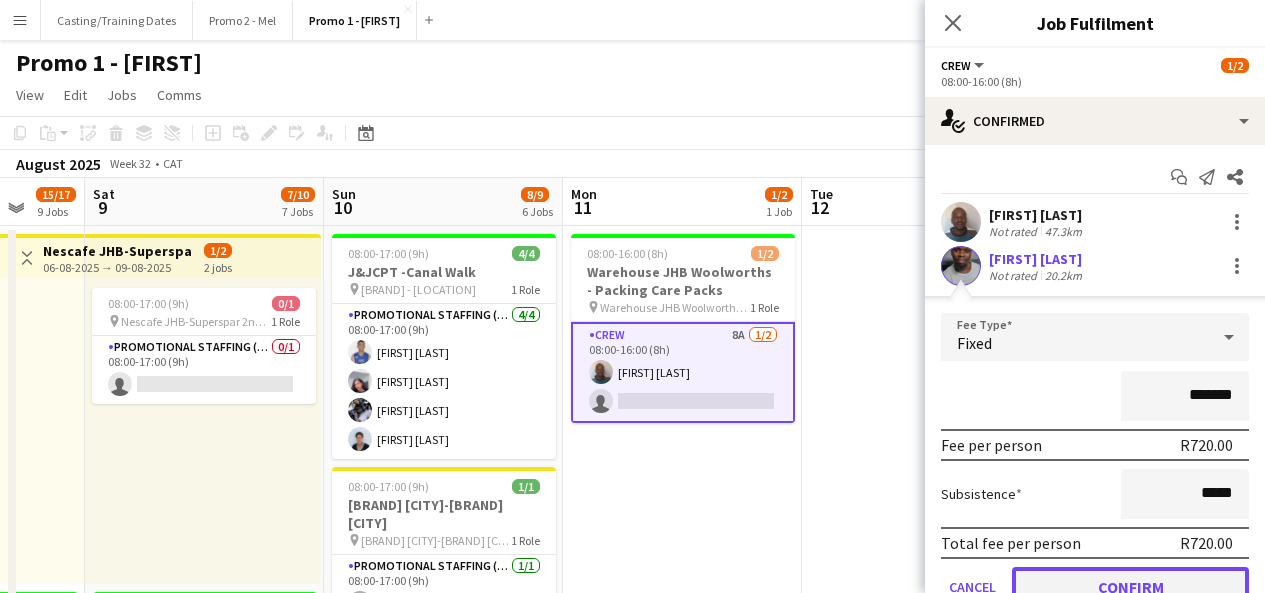 click on "Confirm" at bounding box center (1130, 587) 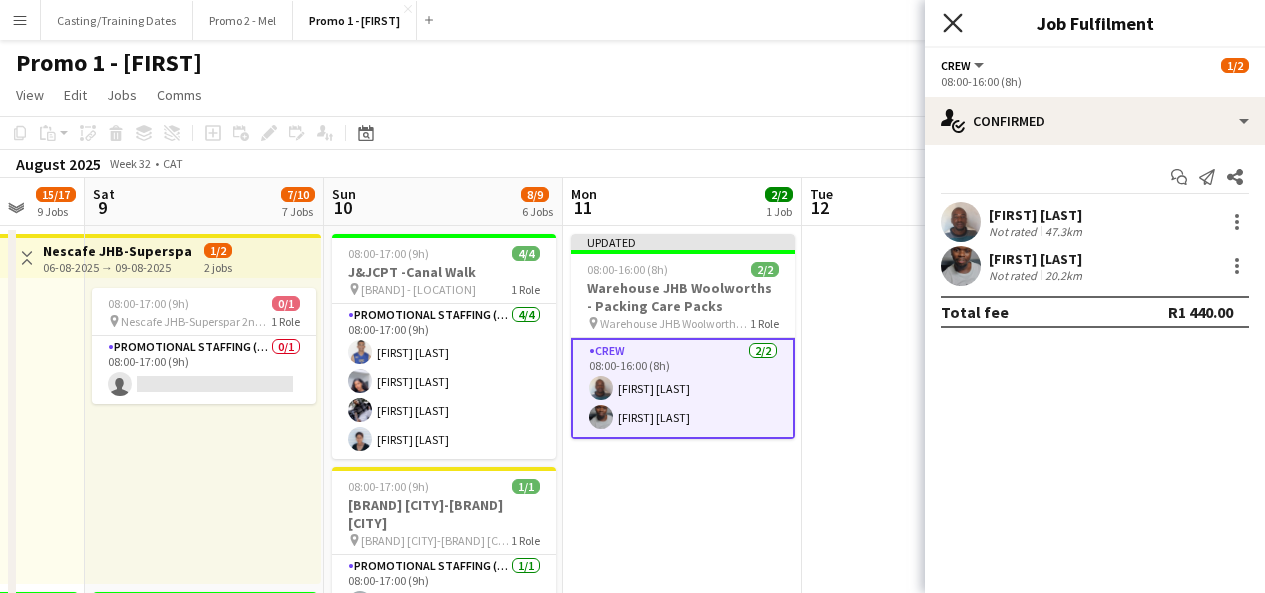 click on "Close pop-in" 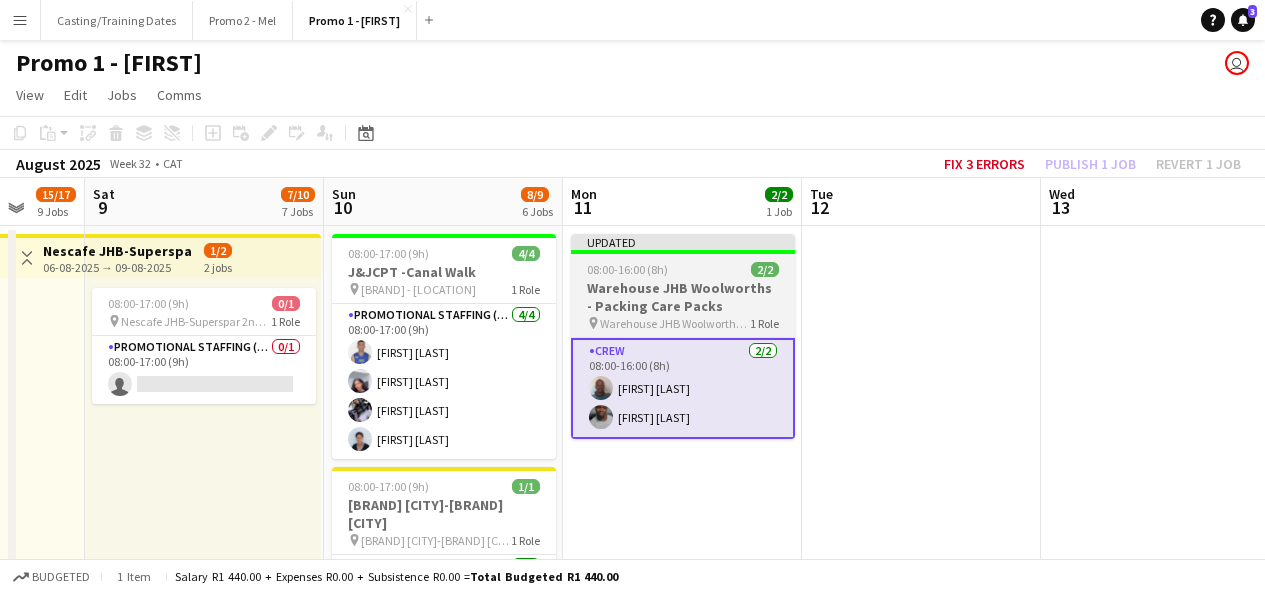 click on "Updated" at bounding box center (683, 242) 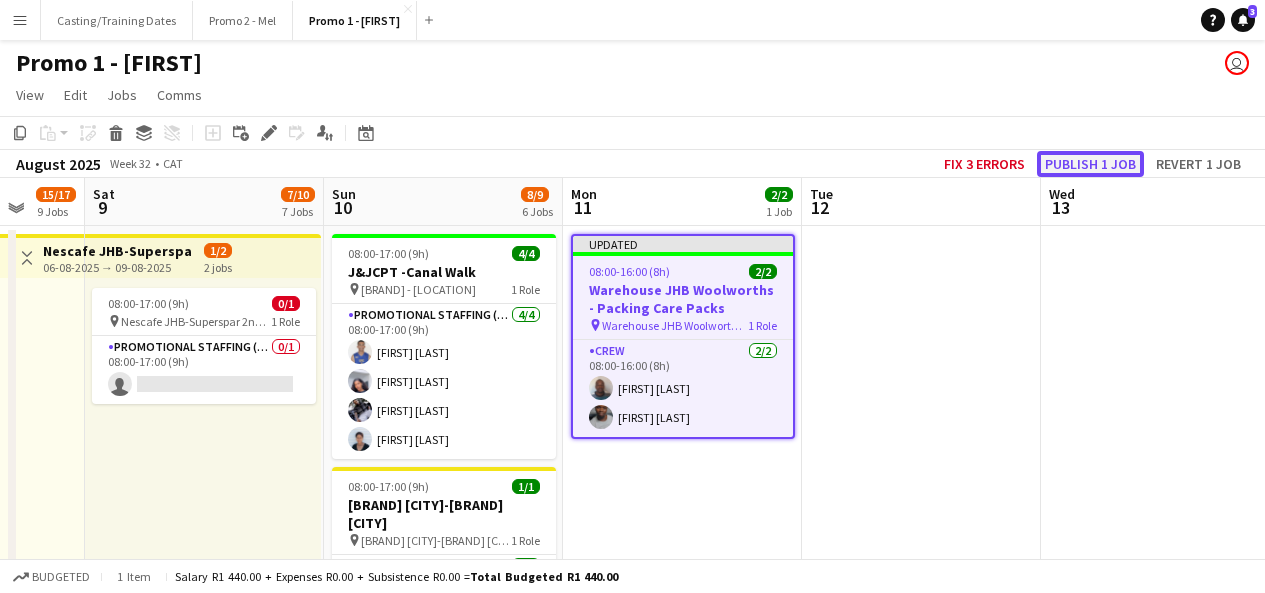 click on "Publish 1 job" 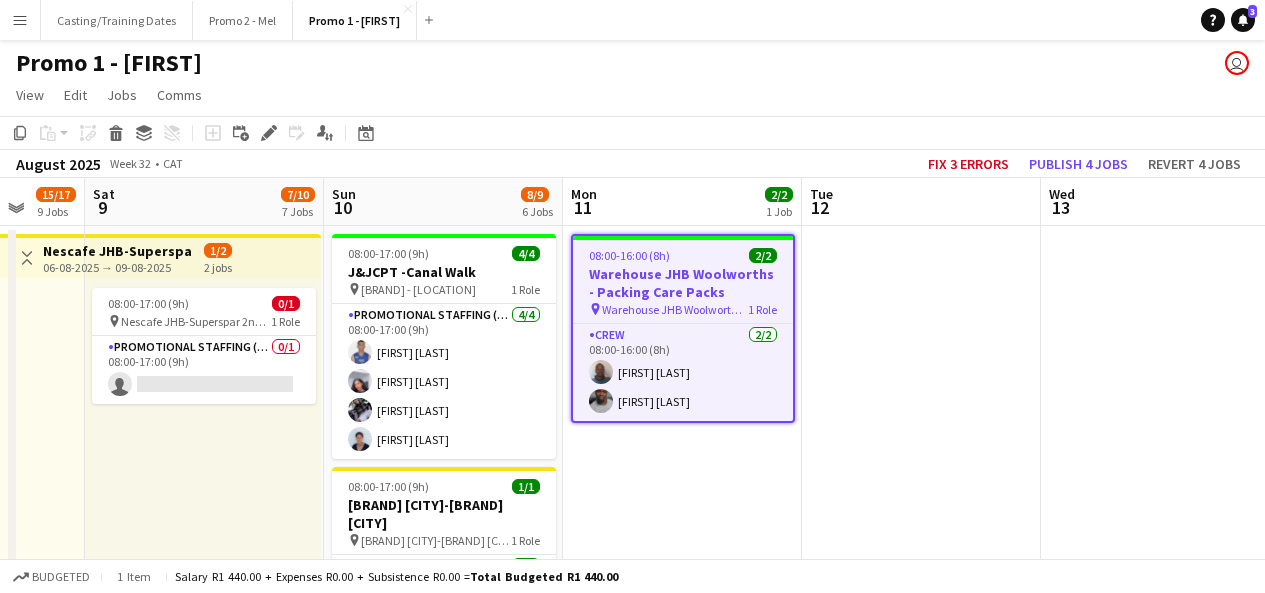 click on "Warehouse JHB Woolworths - Packing Care Packs" at bounding box center [683, 283] 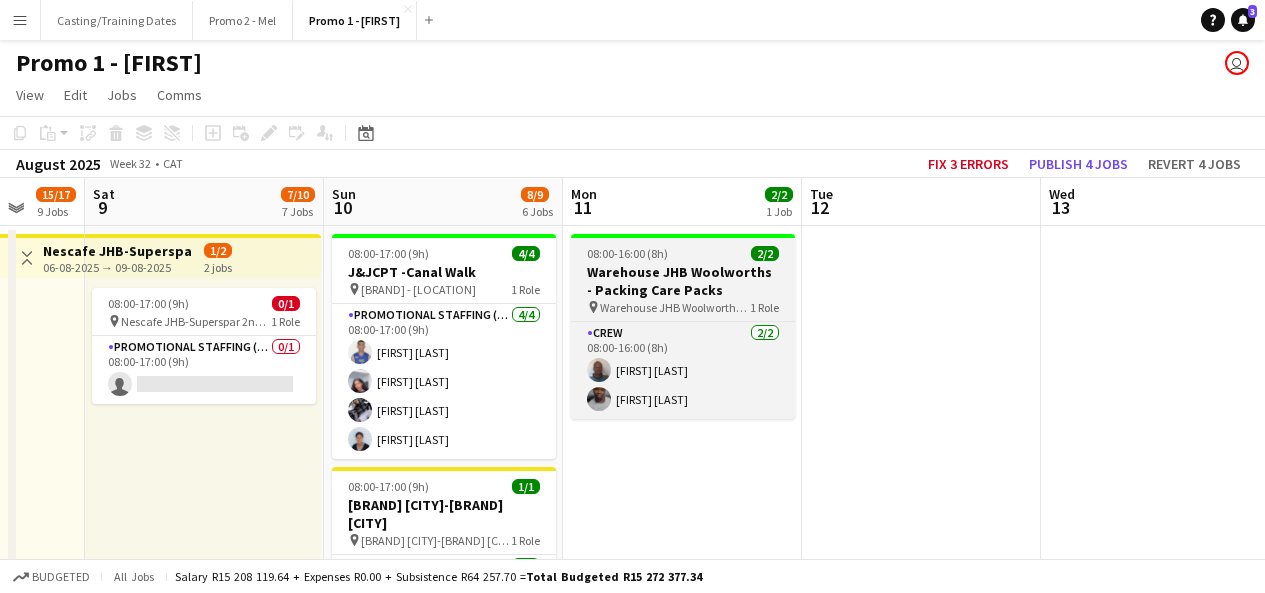 click on "Warehouse JHB Woolworths - Packing Care Packs" at bounding box center [683, 281] 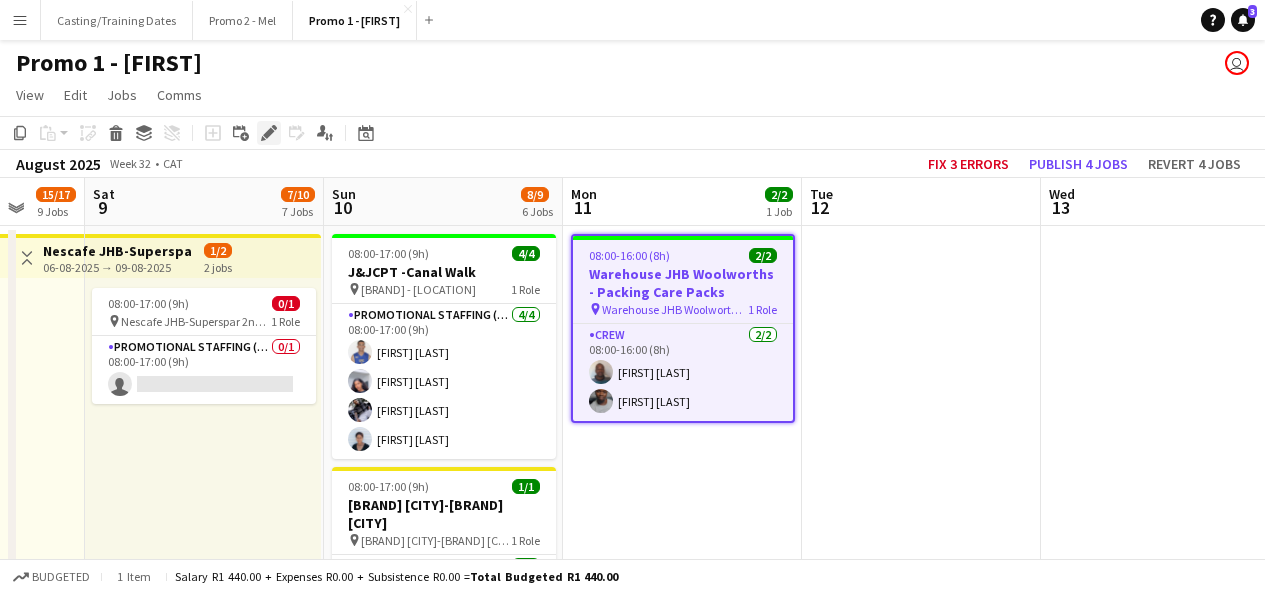 click on "Edit" 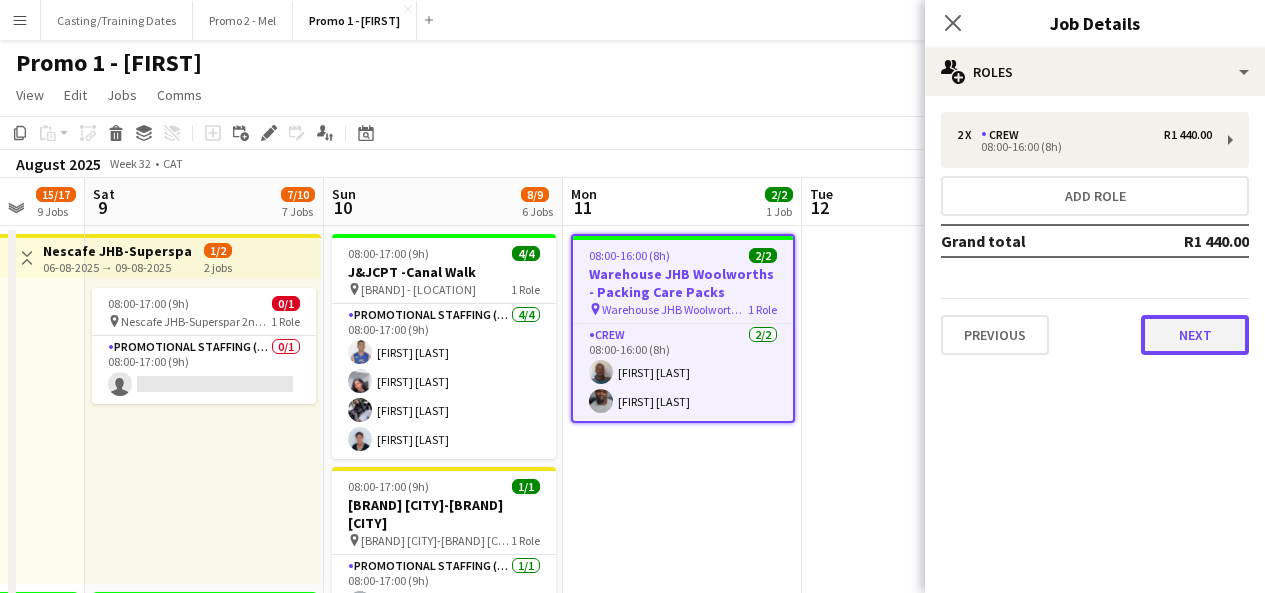 click on "Next" at bounding box center (1195, 335) 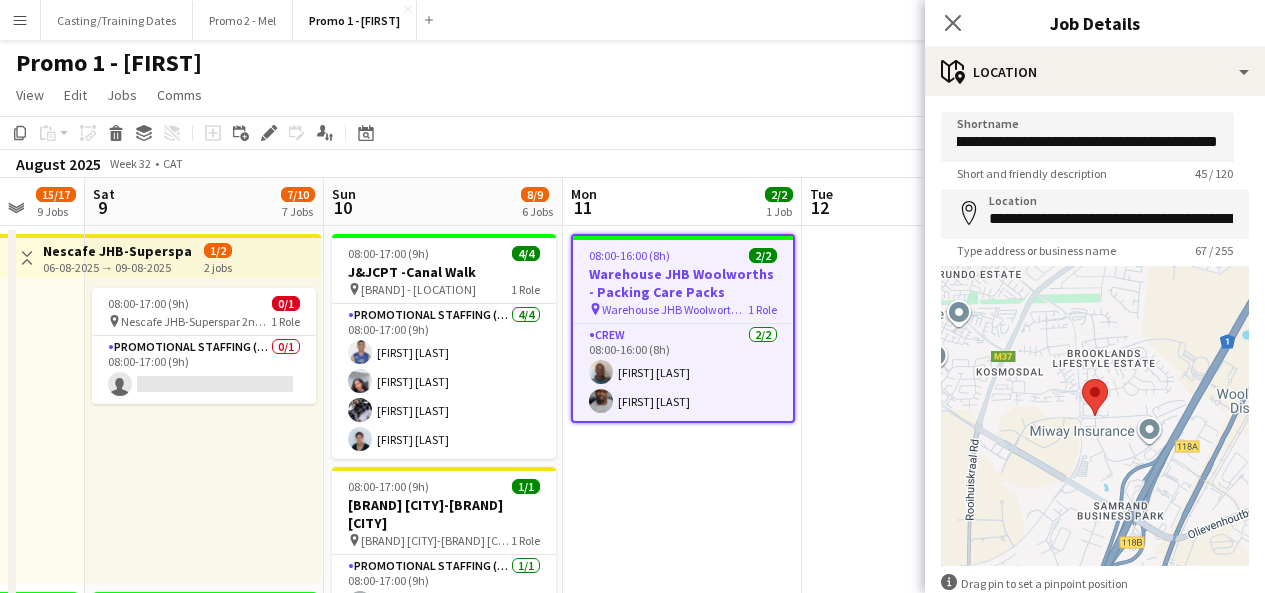 scroll, scrollTop: 0, scrollLeft: 67, axis: horizontal 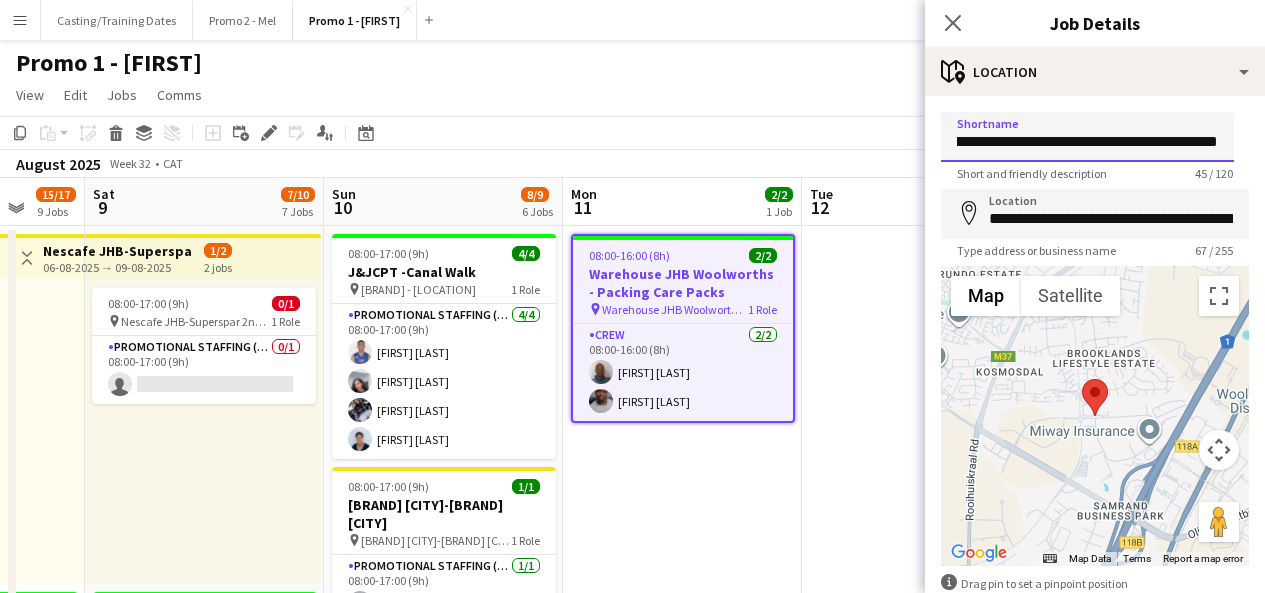 drag, startPoint x: 1002, startPoint y: 141, endPoint x: 1237, endPoint y: 148, distance: 235.10423 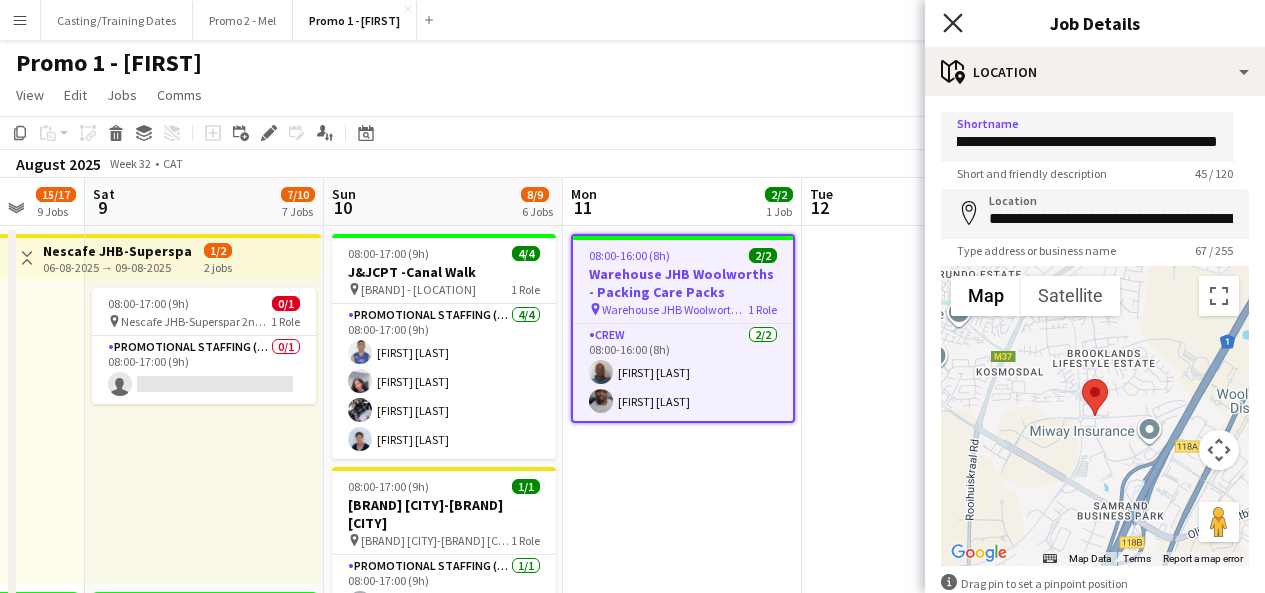 scroll, scrollTop: 0, scrollLeft: 0, axis: both 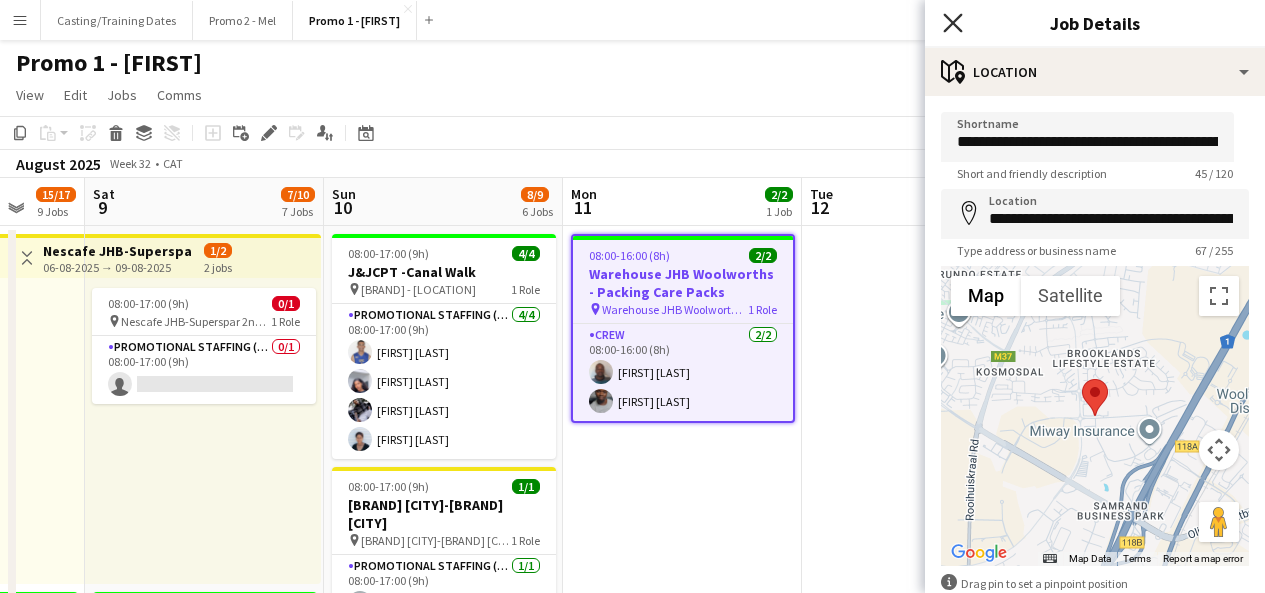 click 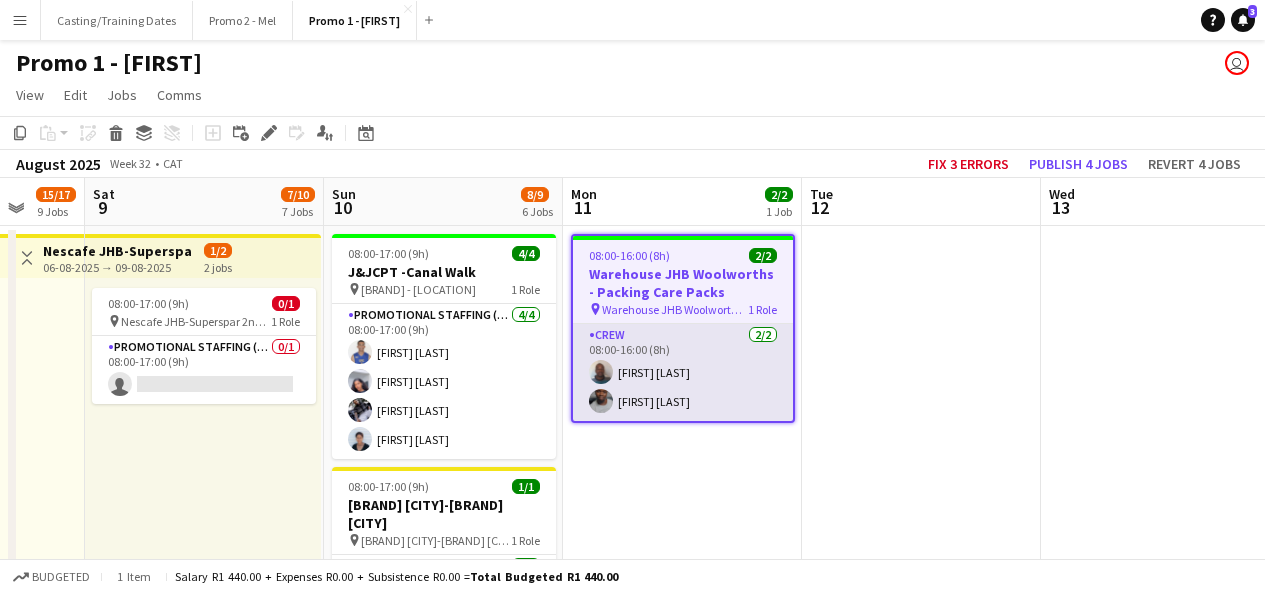 click on "Crew   2/2   08:00-16:00 (8h)
[FIRST] [LAST] [FIRST] [LAST]" at bounding box center (683, 372) 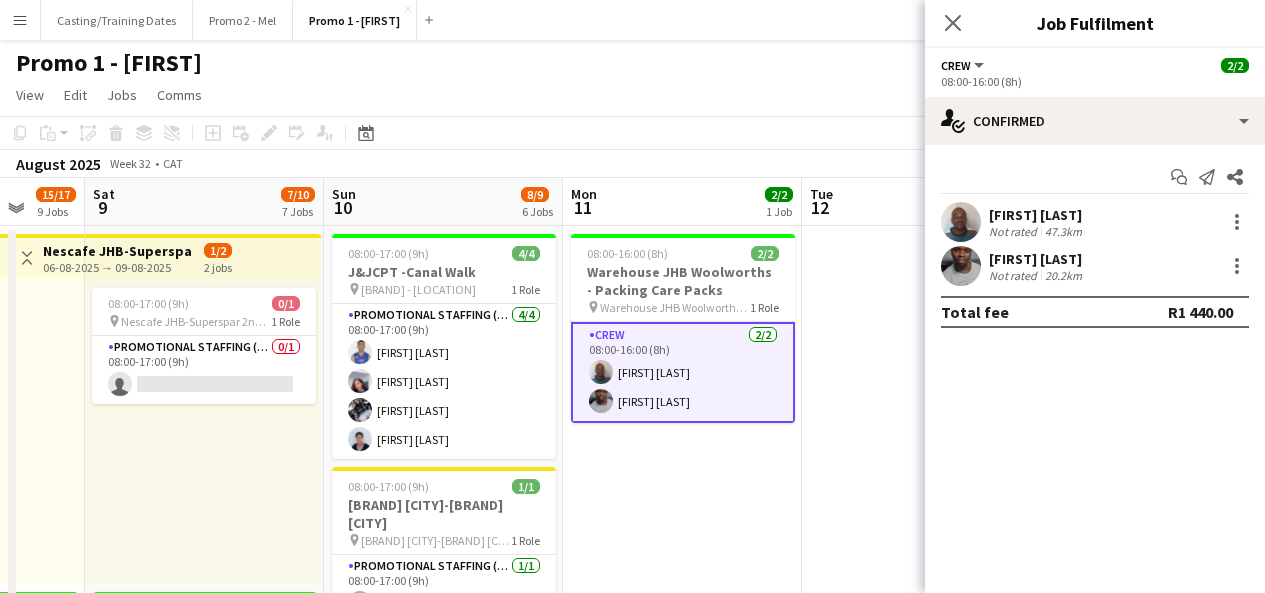 click at bounding box center [961, 222] 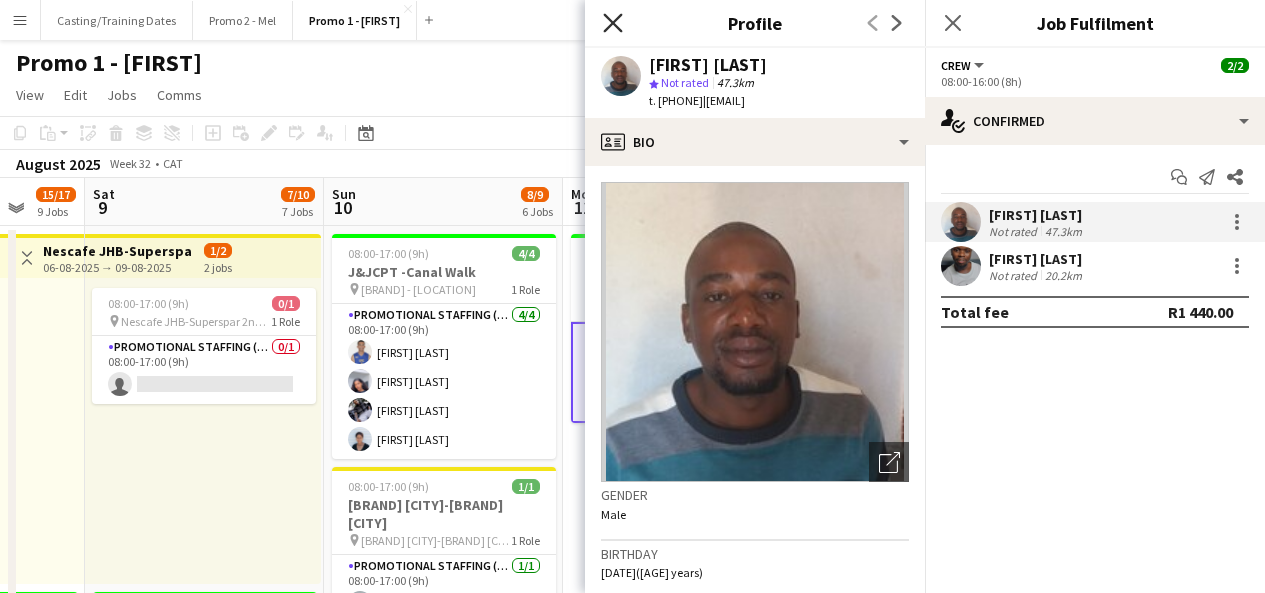 click 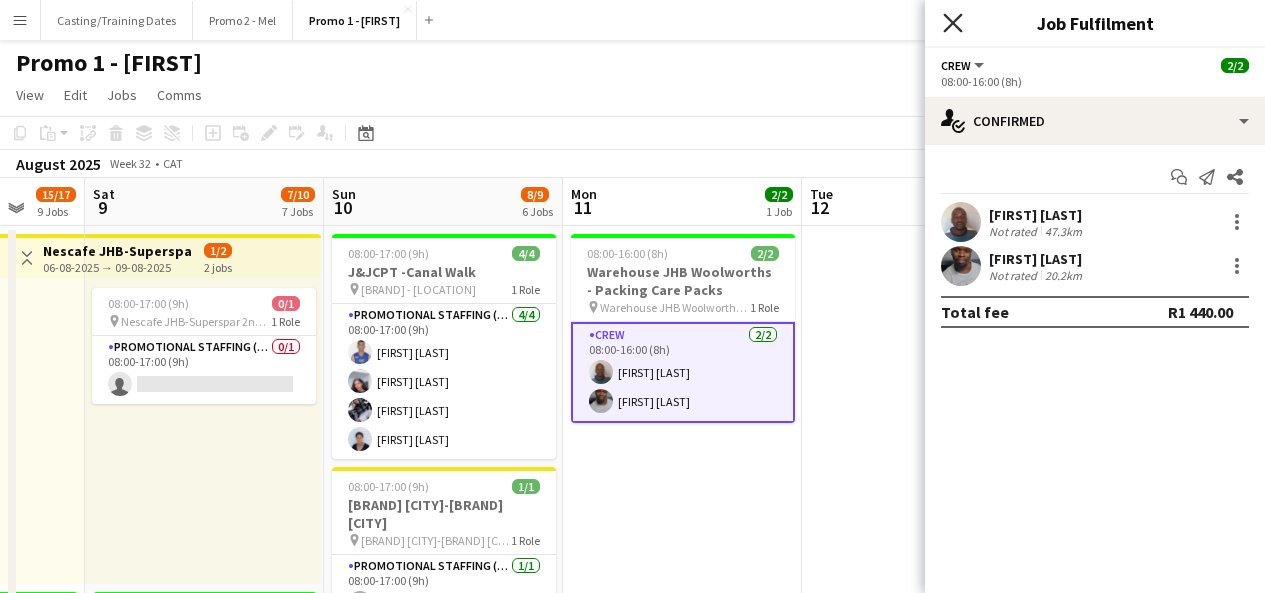 click 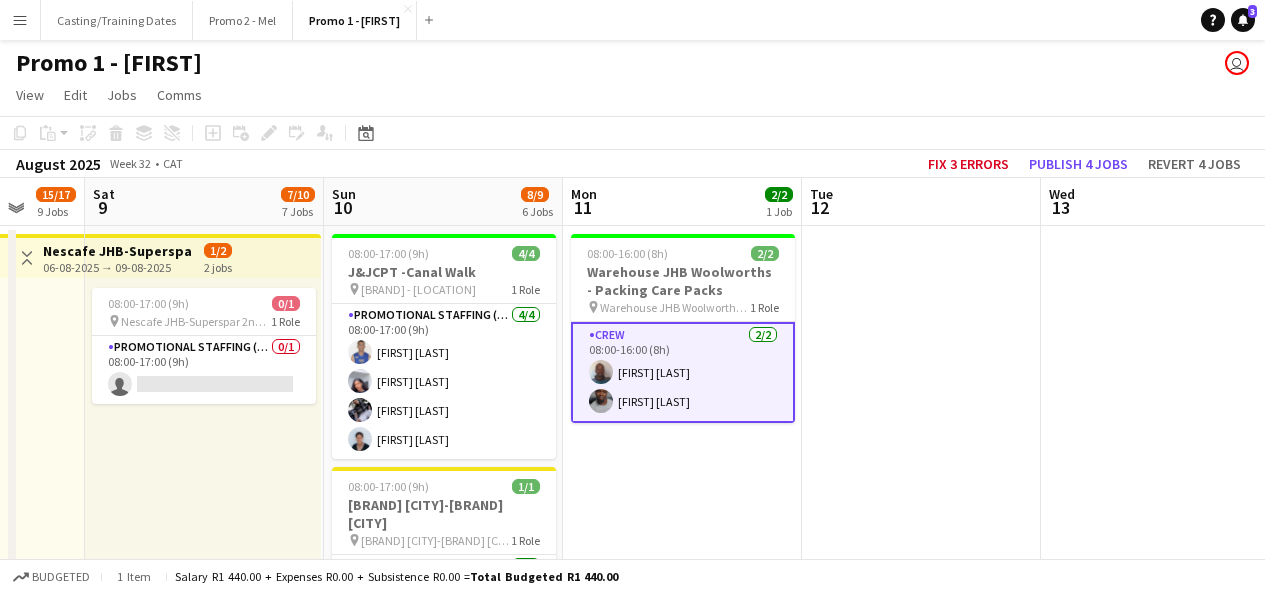 click on "Crew   2/2   08:00-16:00 (8h)
[FIRST] [LAST] [FIRST] [LAST]" at bounding box center [683, 372] 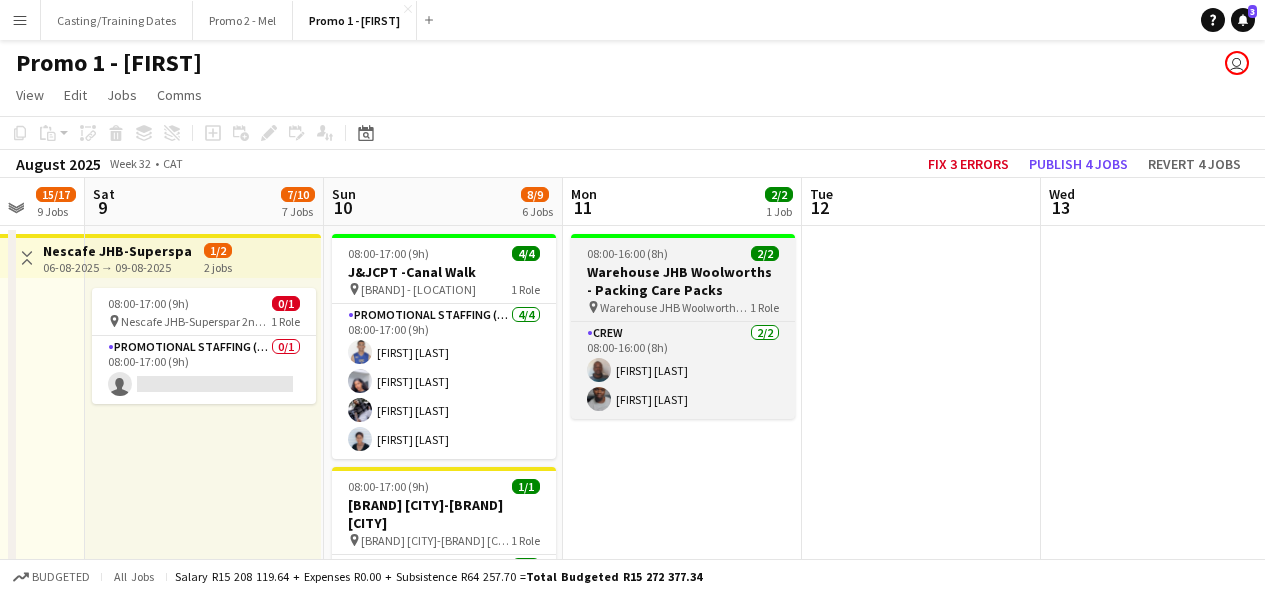 click on "Warehouse JHB Woolworths - Packing Care Packs" at bounding box center (683, 281) 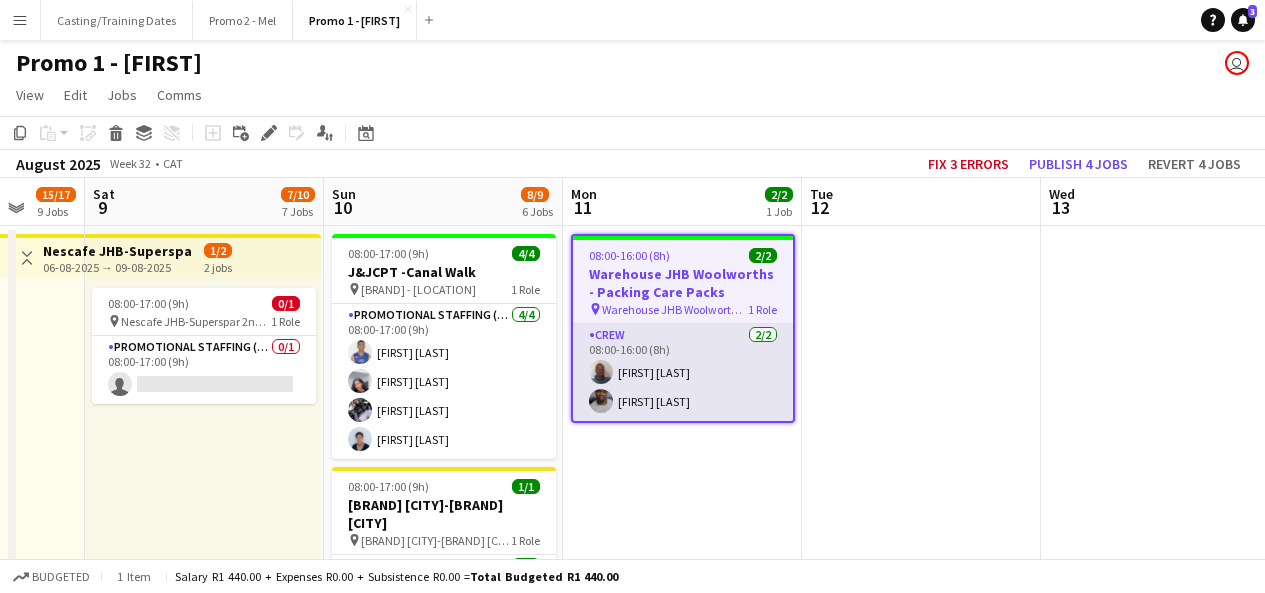 click at bounding box center (601, 372) 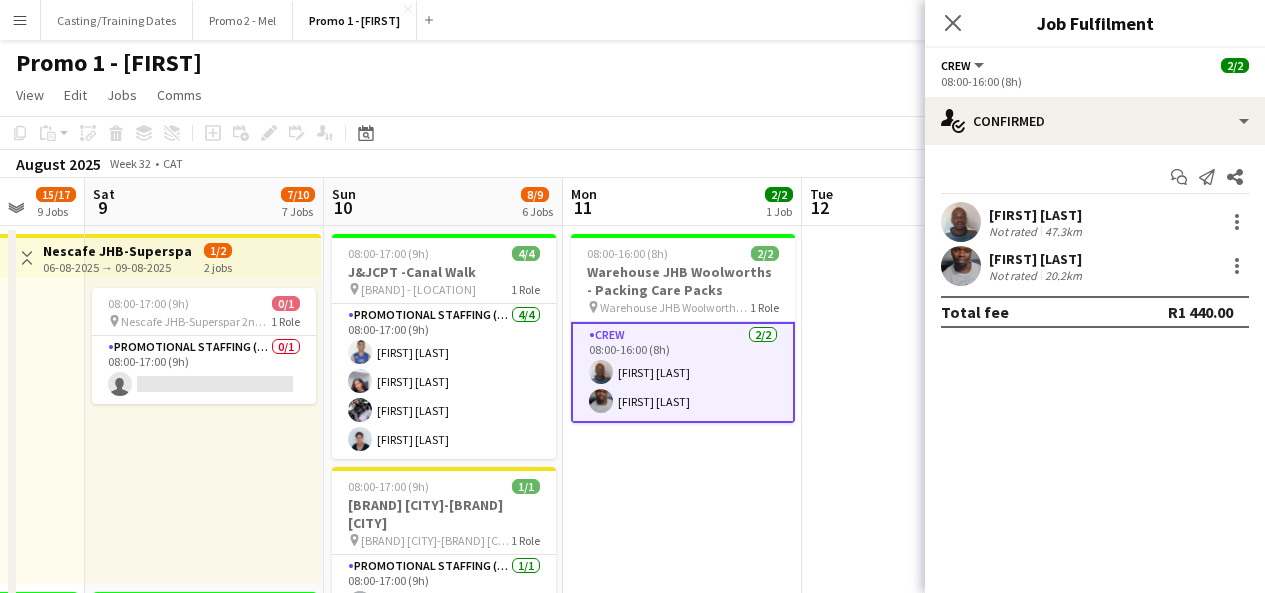 click at bounding box center (961, 222) 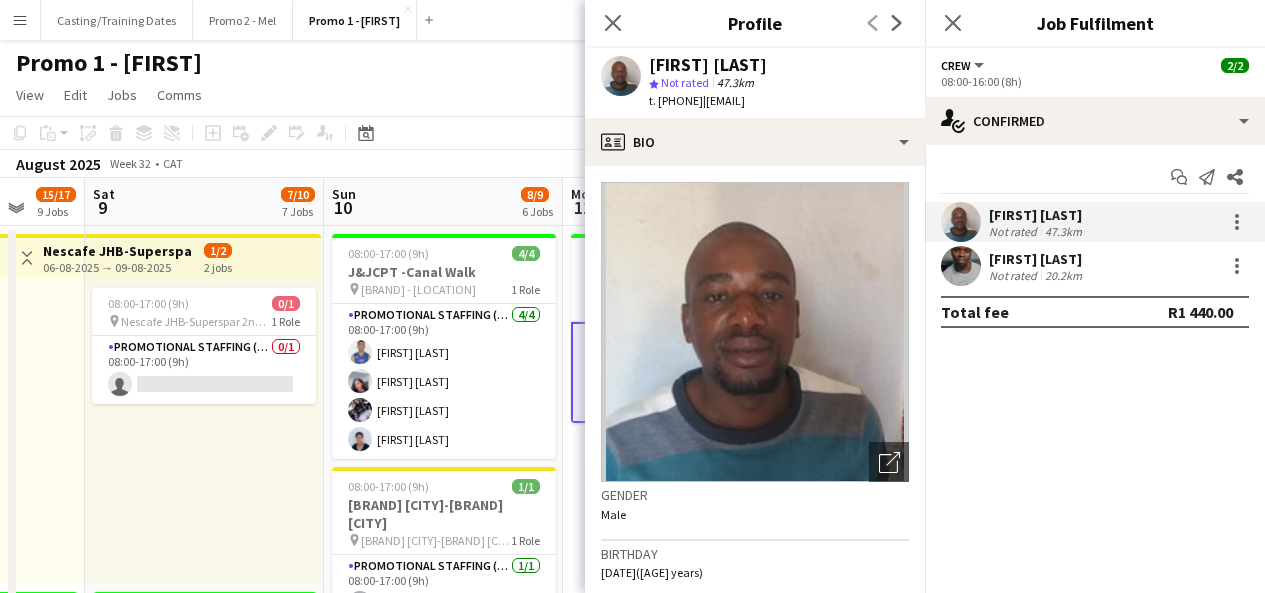 click on "Not rated" at bounding box center (1015, 231) 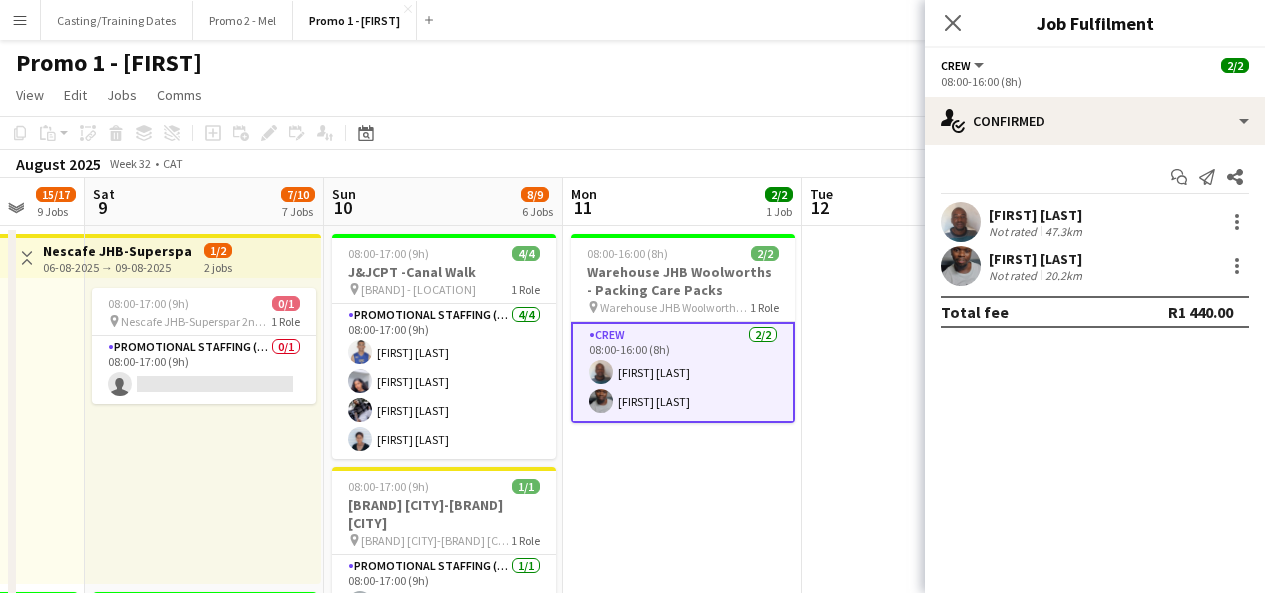 click on "Not rated" at bounding box center [1015, 231] 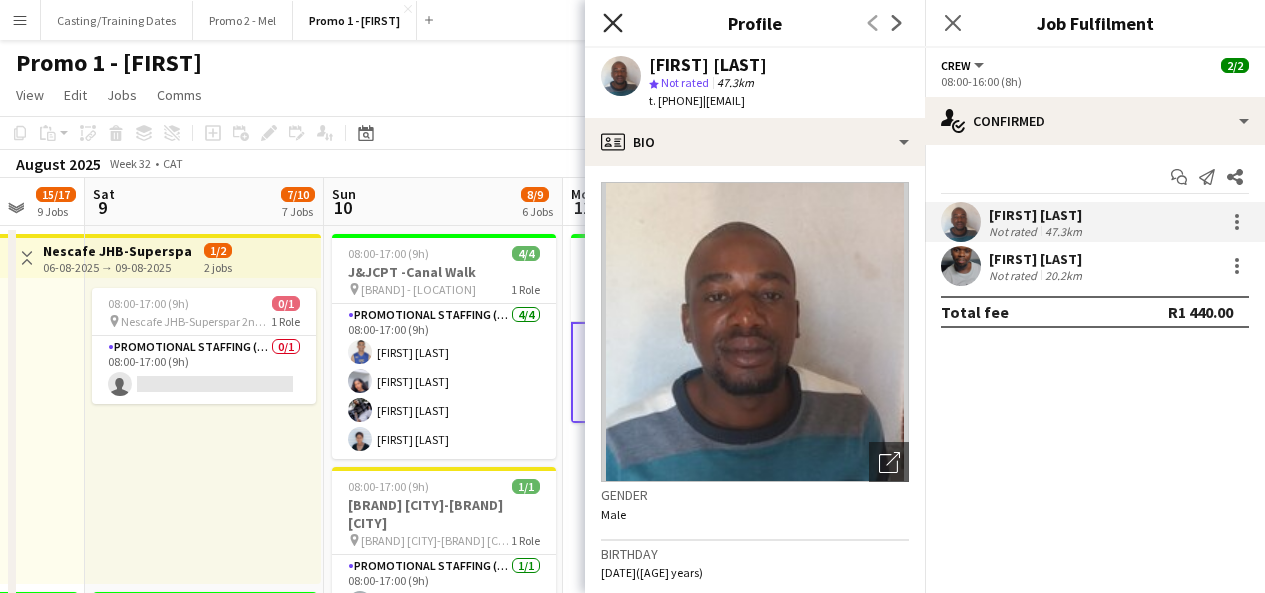 click on "Close pop-in" 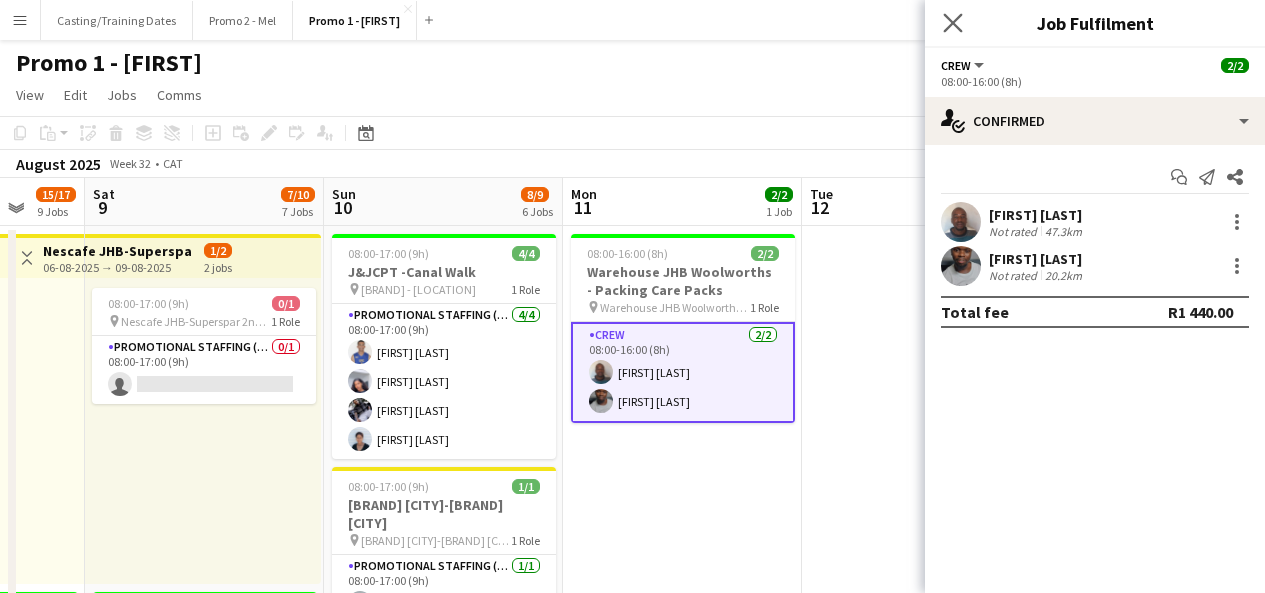 click on "Close pop-in" 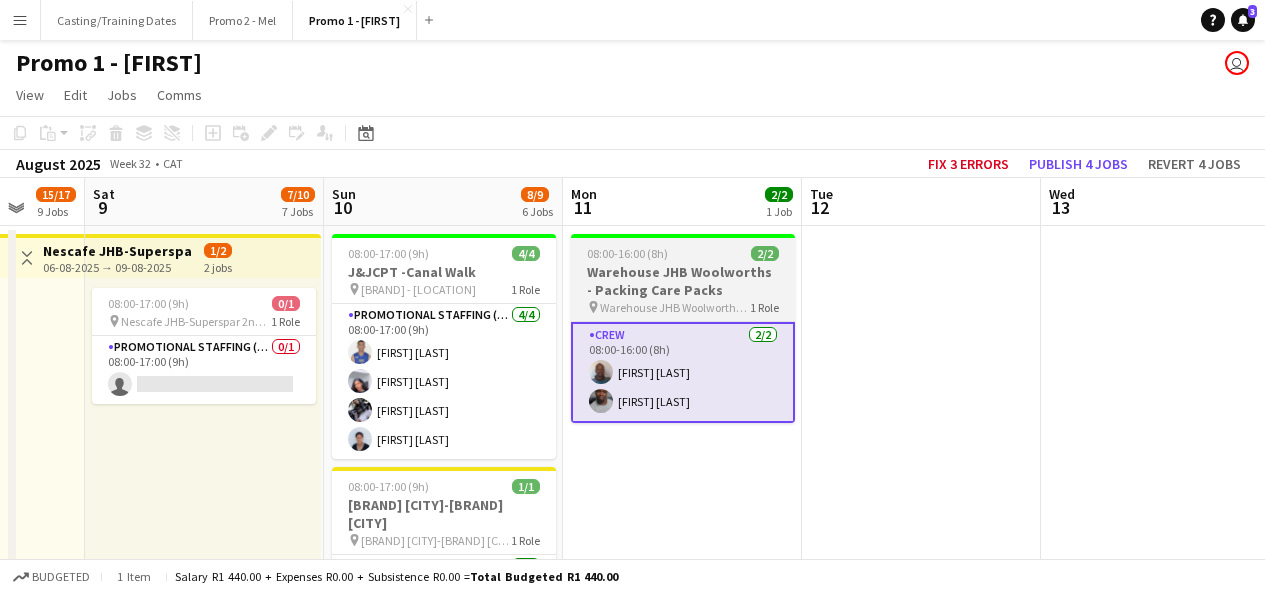 click on "Warehouse JHB Woolworths - Packing Care Packs" at bounding box center [675, 307] 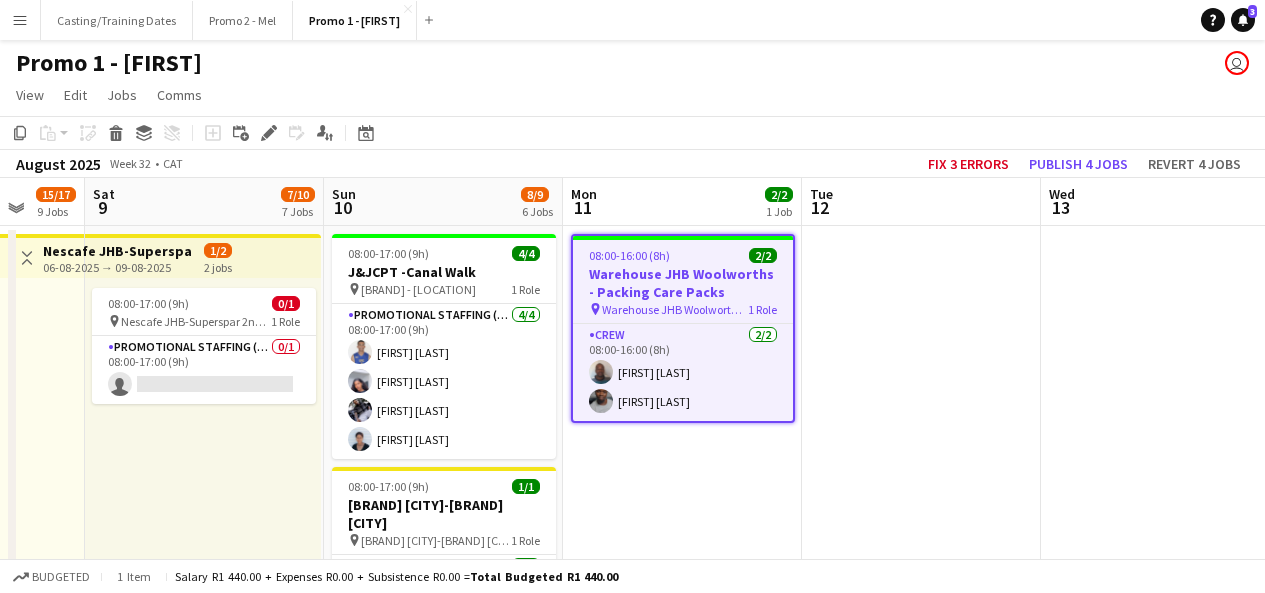 click on "Add job
Add linked Job
Edit
Edit linked Job
Applicants" 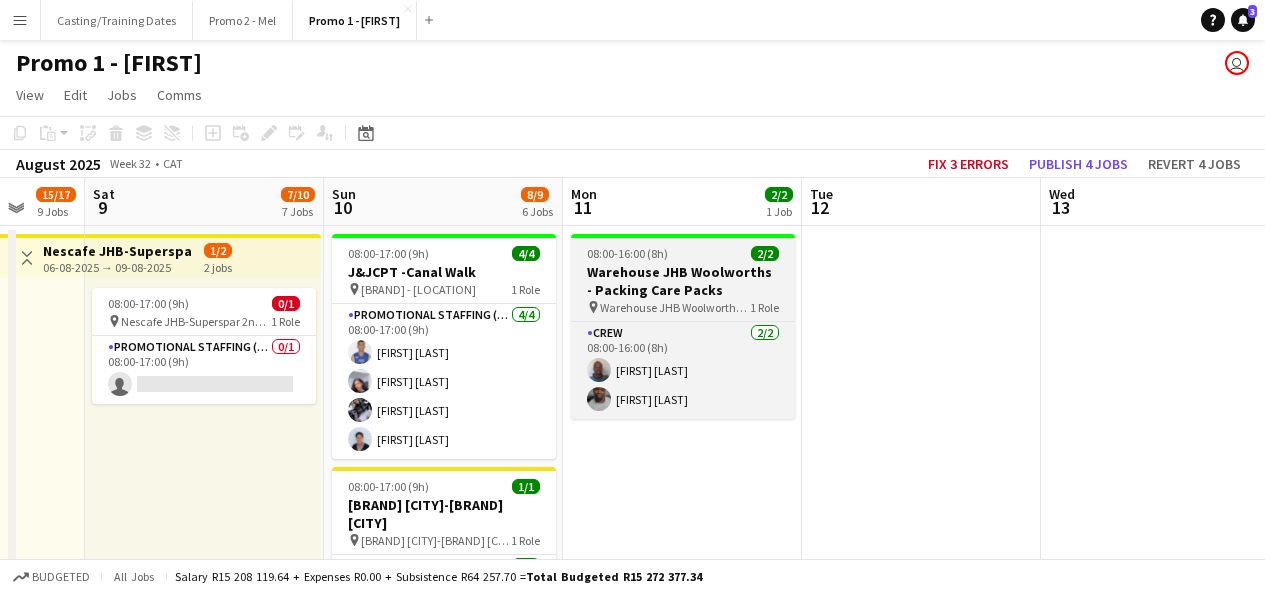 click on "Warehouse JHB Woolworths - Packing Care Packs" at bounding box center (683, 281) 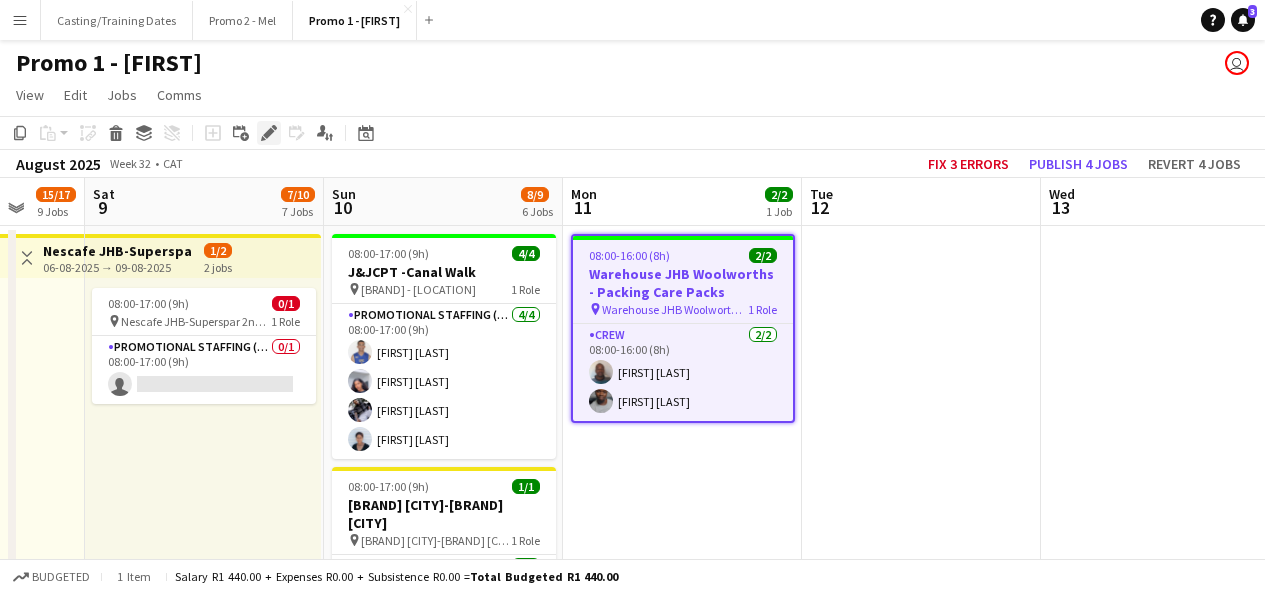 click on "Edit" at bounding box center (269, 133) 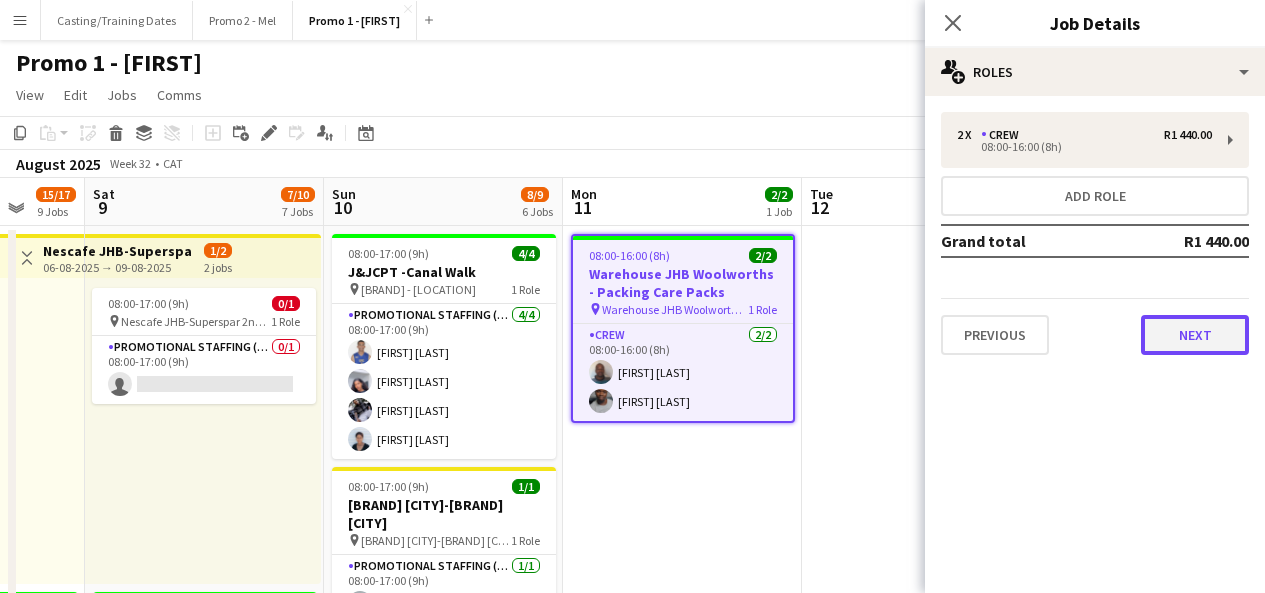 click on "Next" at bounding box center [1195, 335] 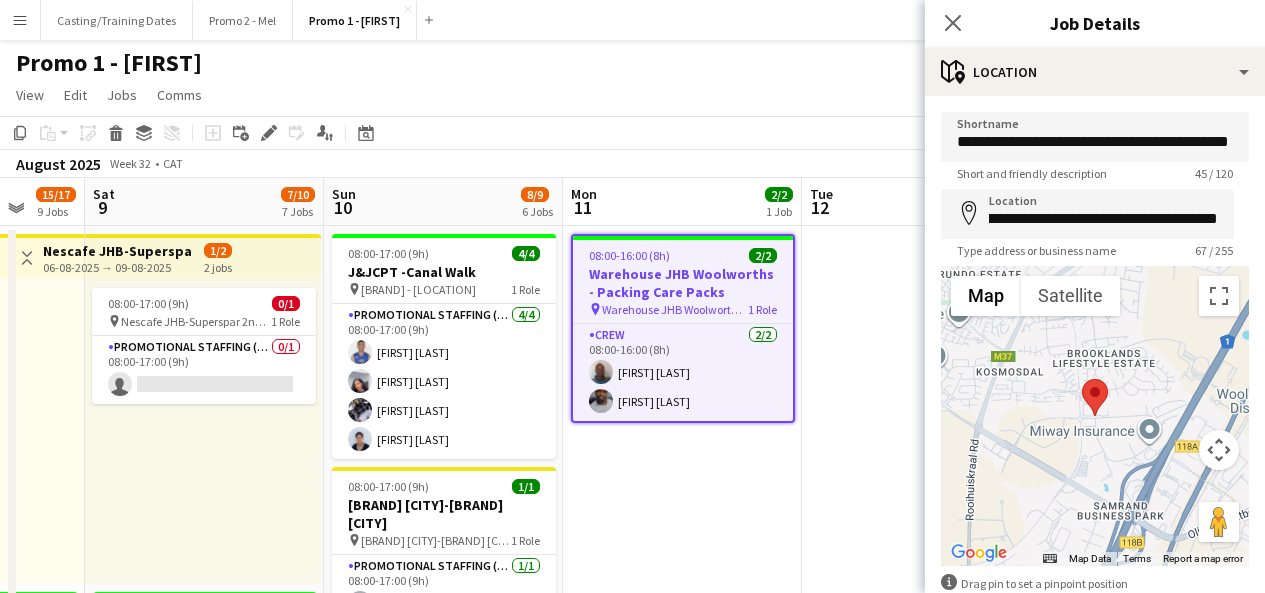 scroll, scrollTop: 0, scrollLeft: 0, axis: both 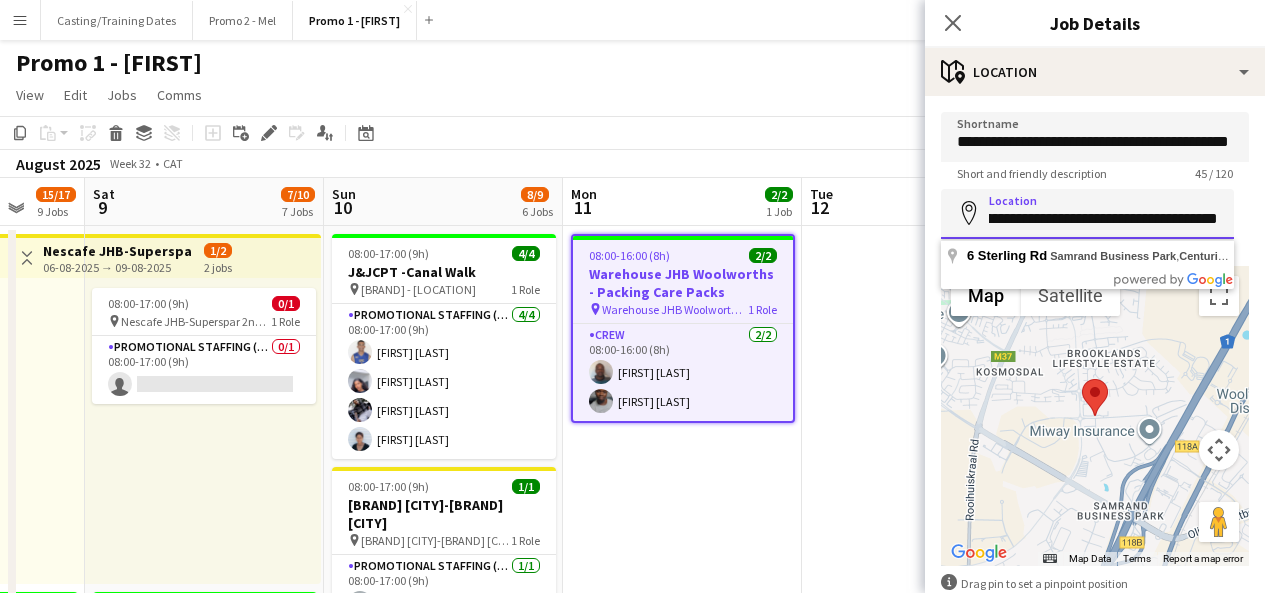 drag, startPoint x: 989, startPoint y: 219, endPoint x: 1230, endPoint y: 213, distance: 241.07468 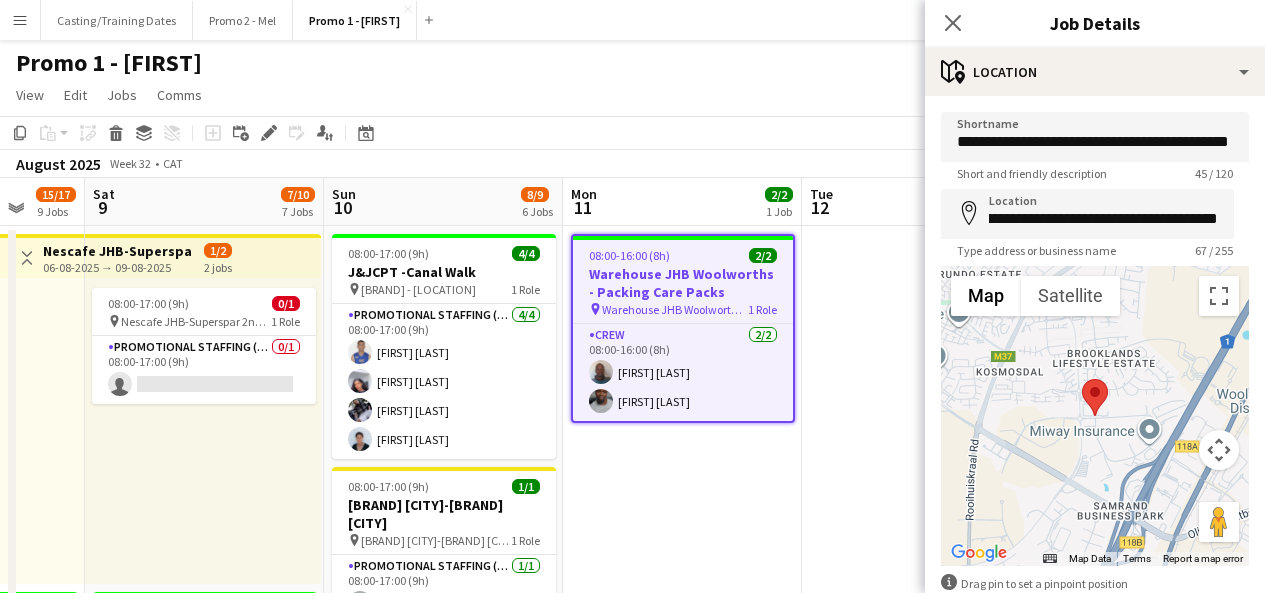 scroll, scrollTop: 0, scrollLeft: 0, axis: both 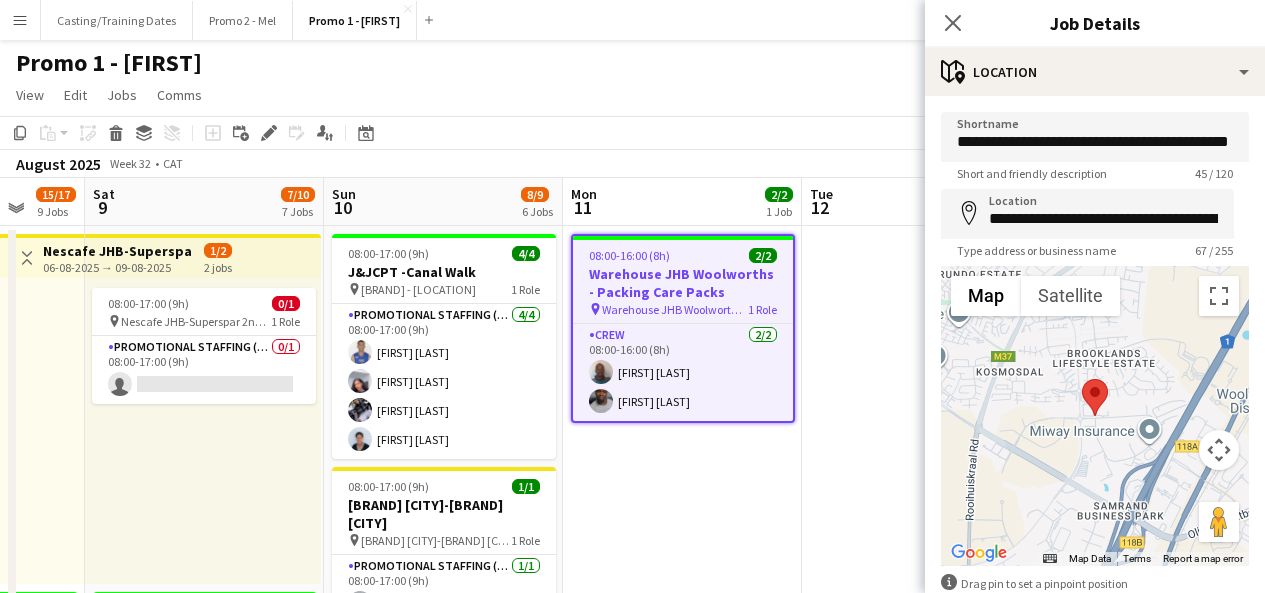 click on "Close pop-in" 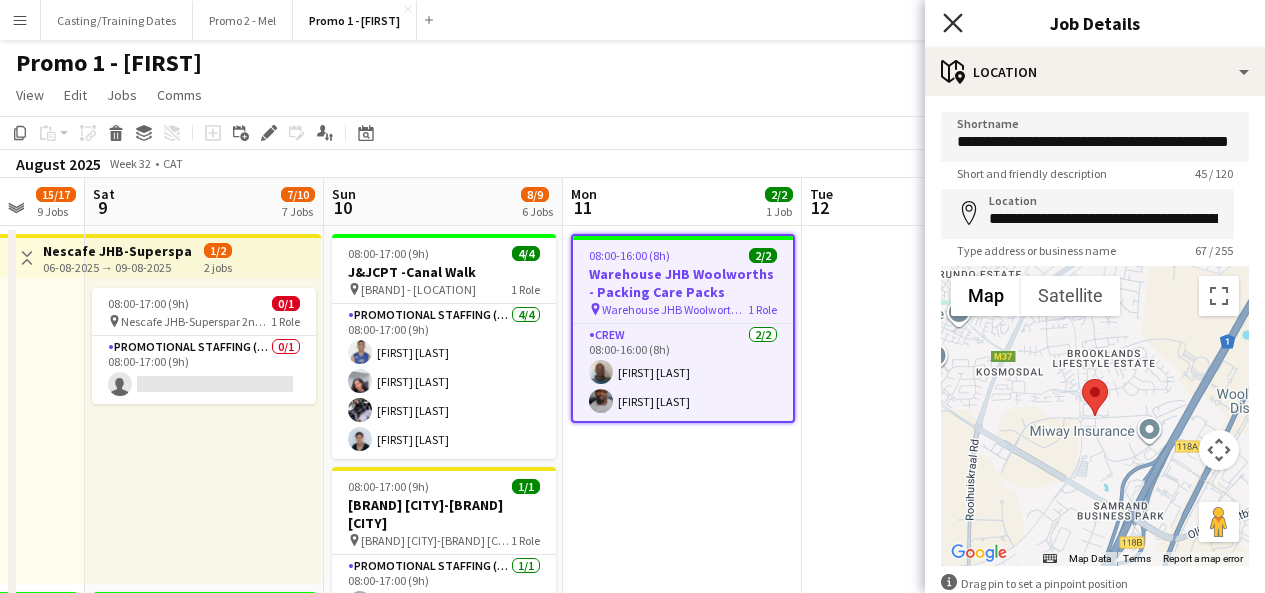 click on "Close pop-in" 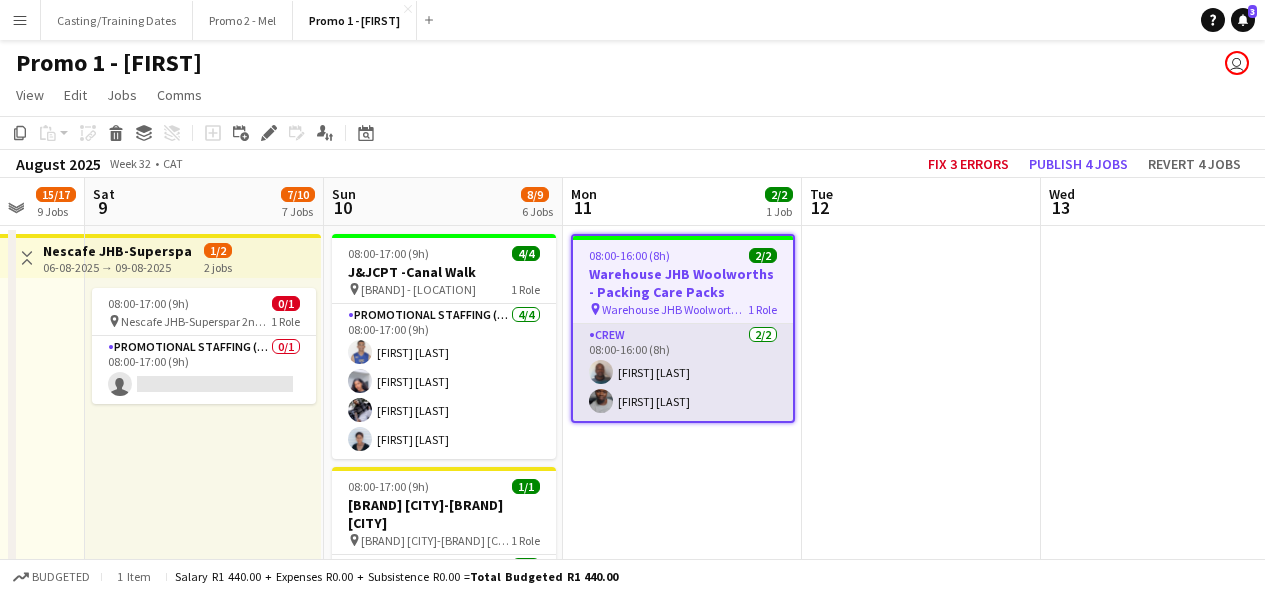 click on "Crew   2/2   08:00-16:00 (8h)
[FIRST] [LAST] [FIRST] [LAST]" at bounding box center (683, 372) 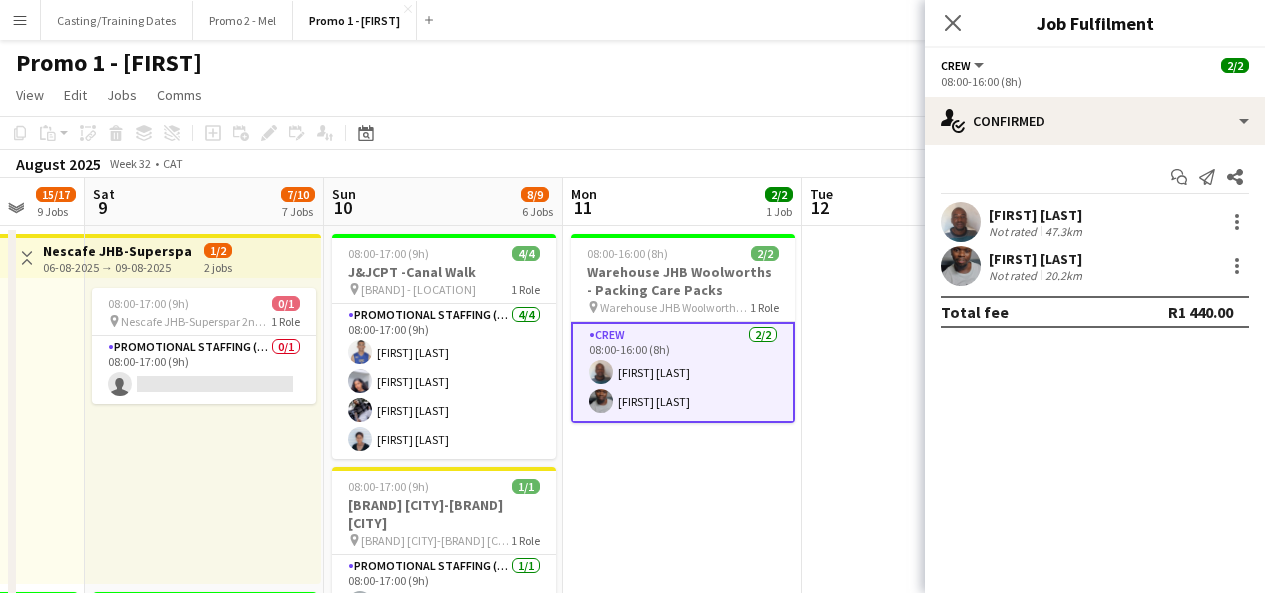 click at bounding box center [961, 266] 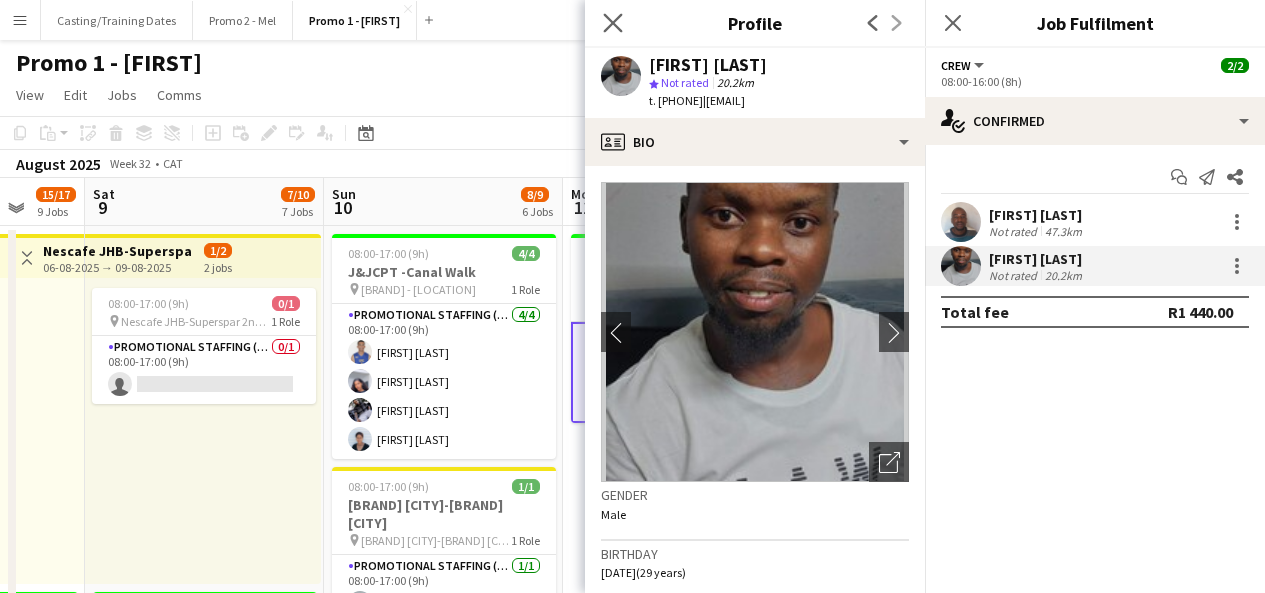 click on "Close pop-in" 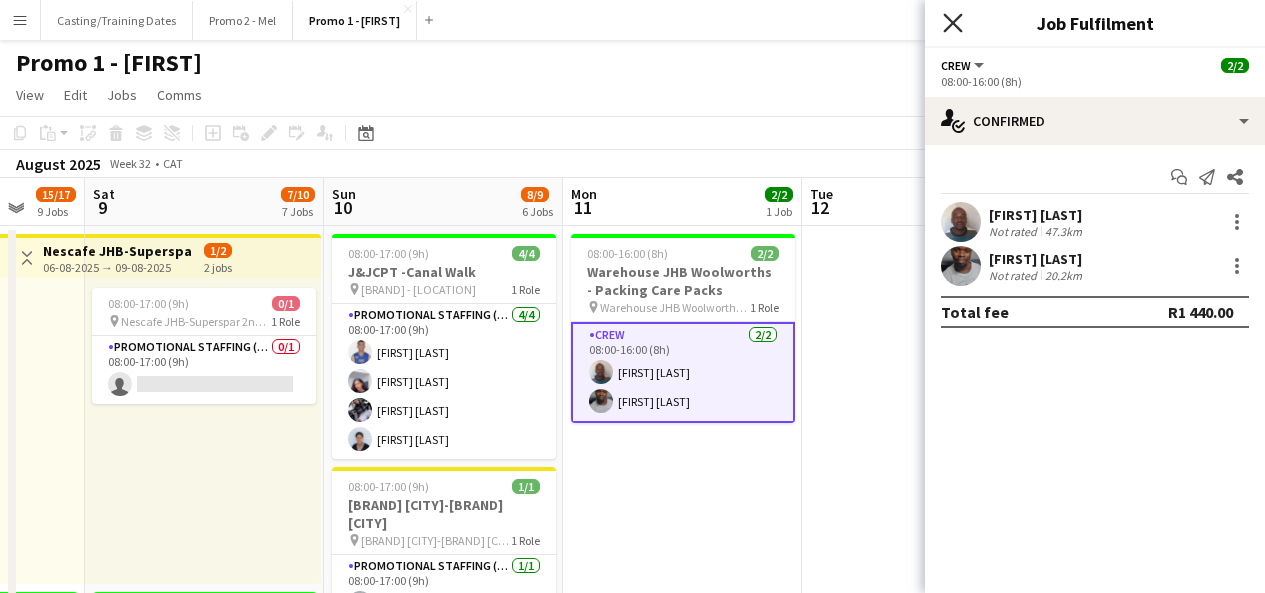 click on "Close pop-in" 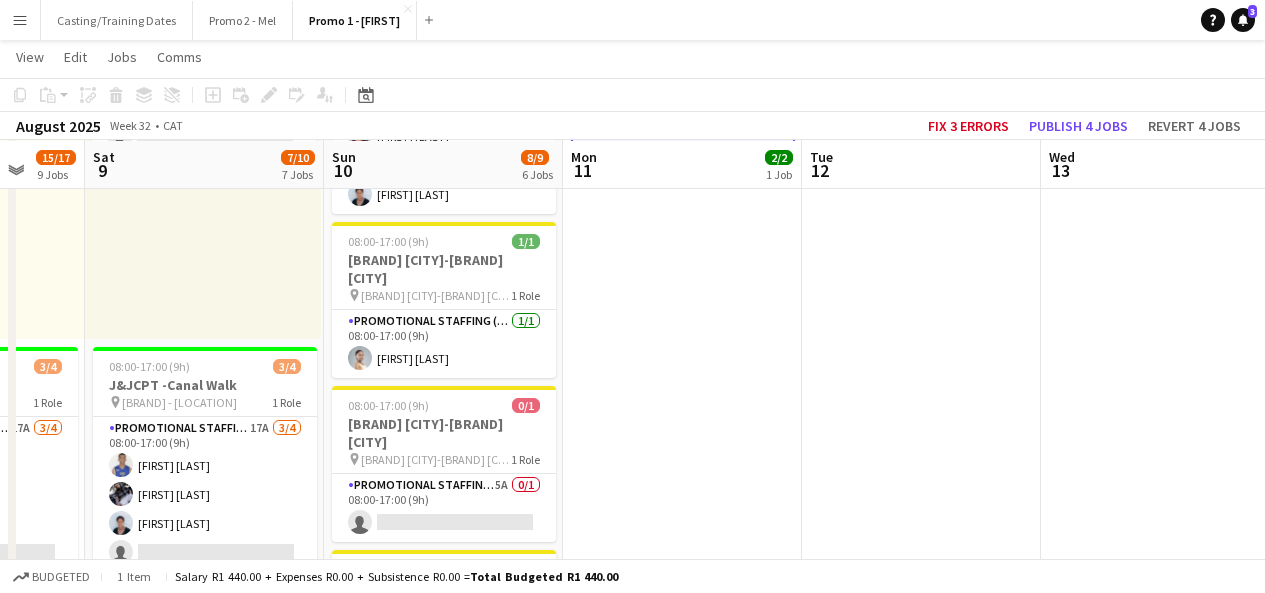 scroll, scrollTop: 244, scrollLeft: 0, axis: vertical 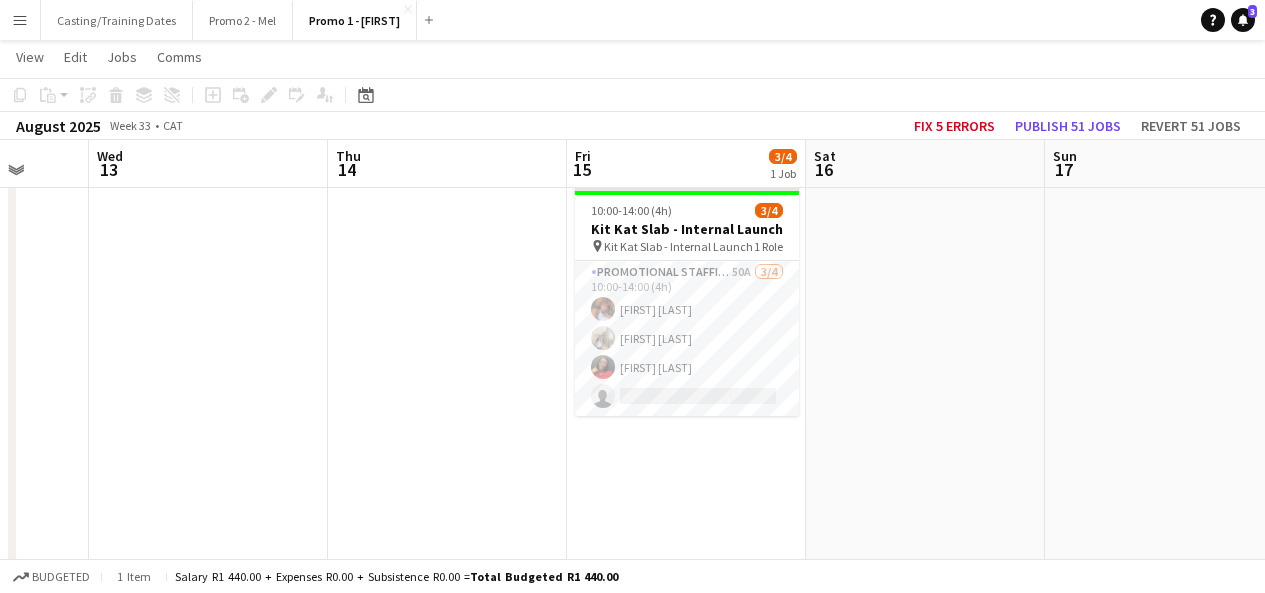 click at bounding box center (447, 13104) 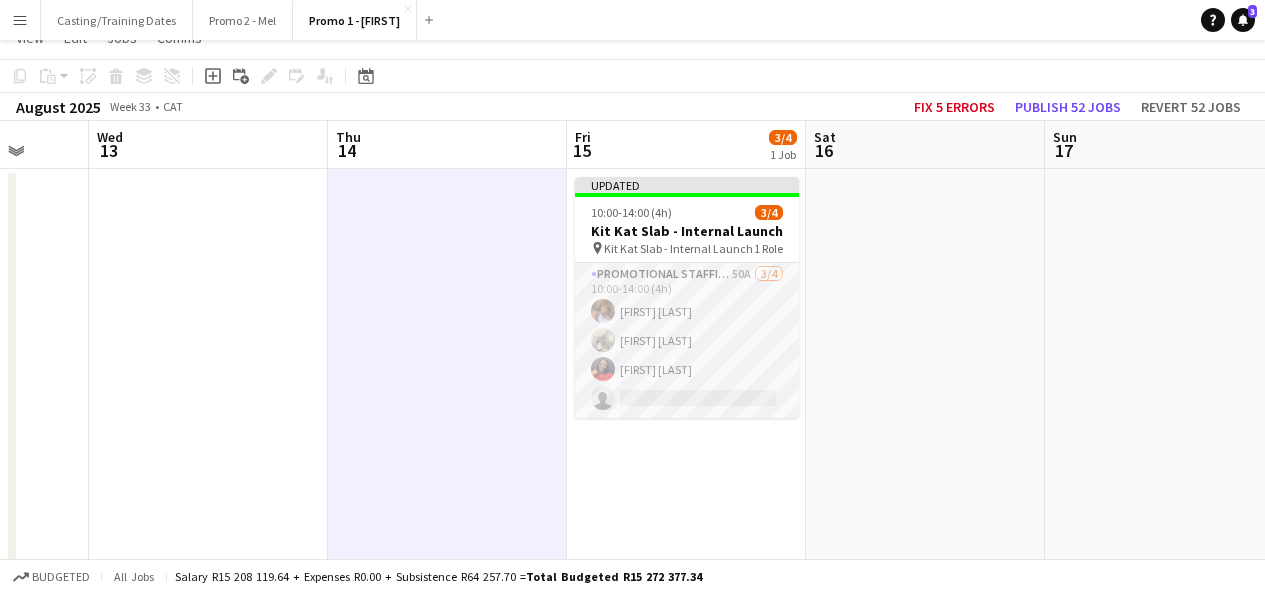 scroll, scrollTop: 0, scrollLeft: 0, axis: both 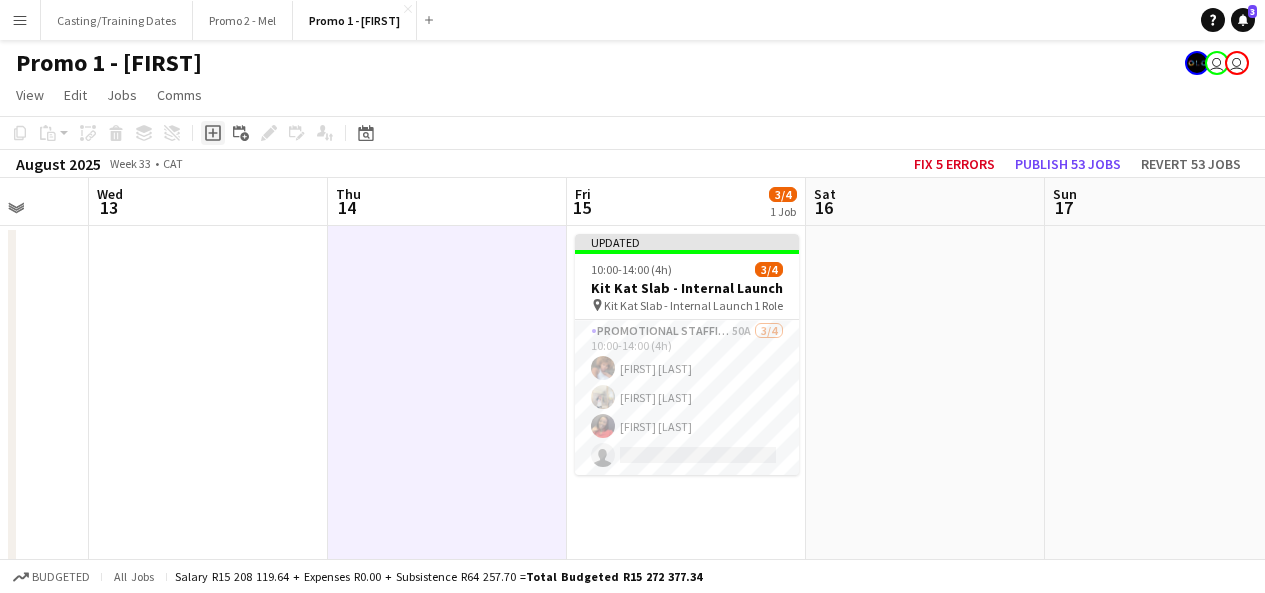 click on "Add job" 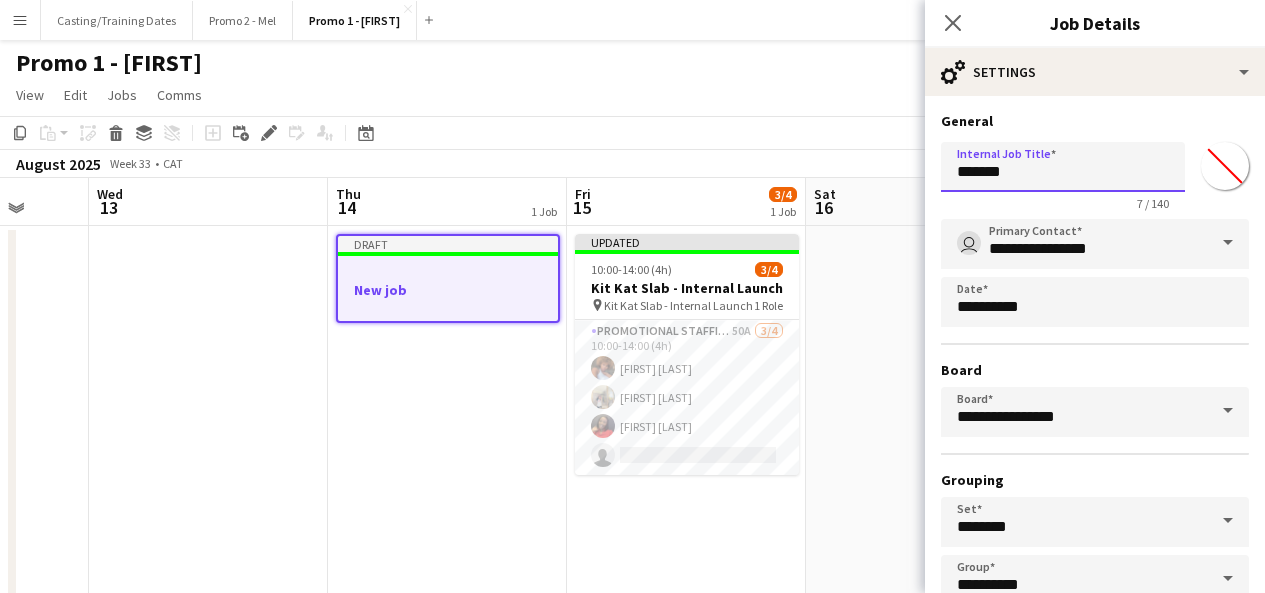 click on "*******" at bounding box center (1063, 167) 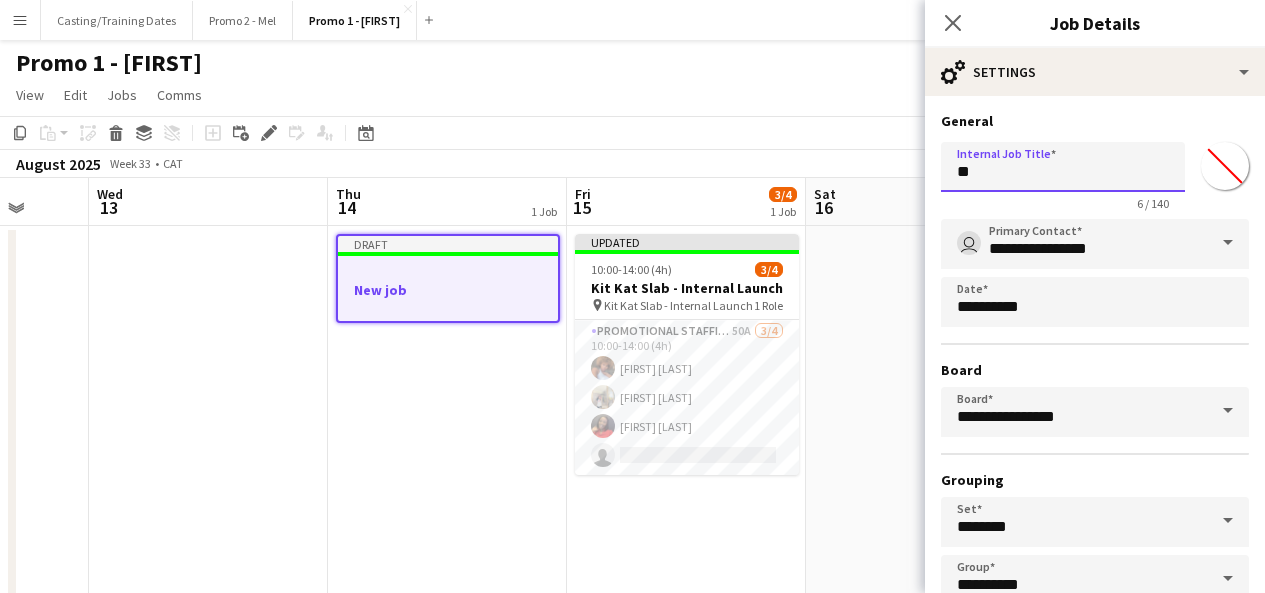 type on "*" 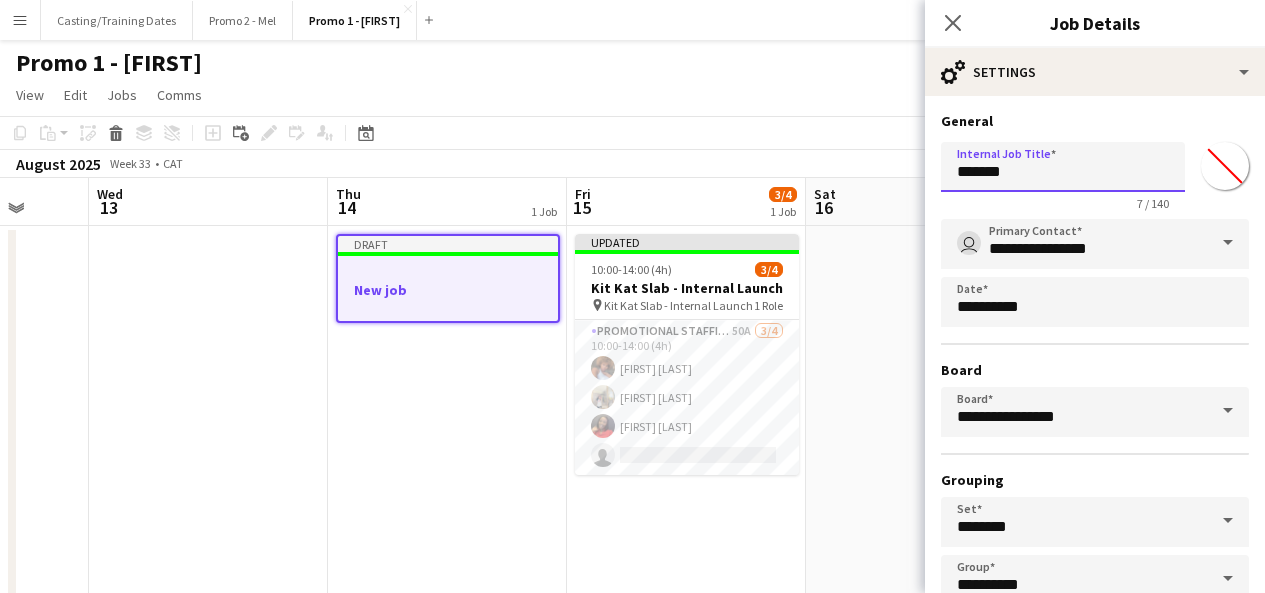scroll, scrollTop: 125, scrollLeft: 0, axis: vertical 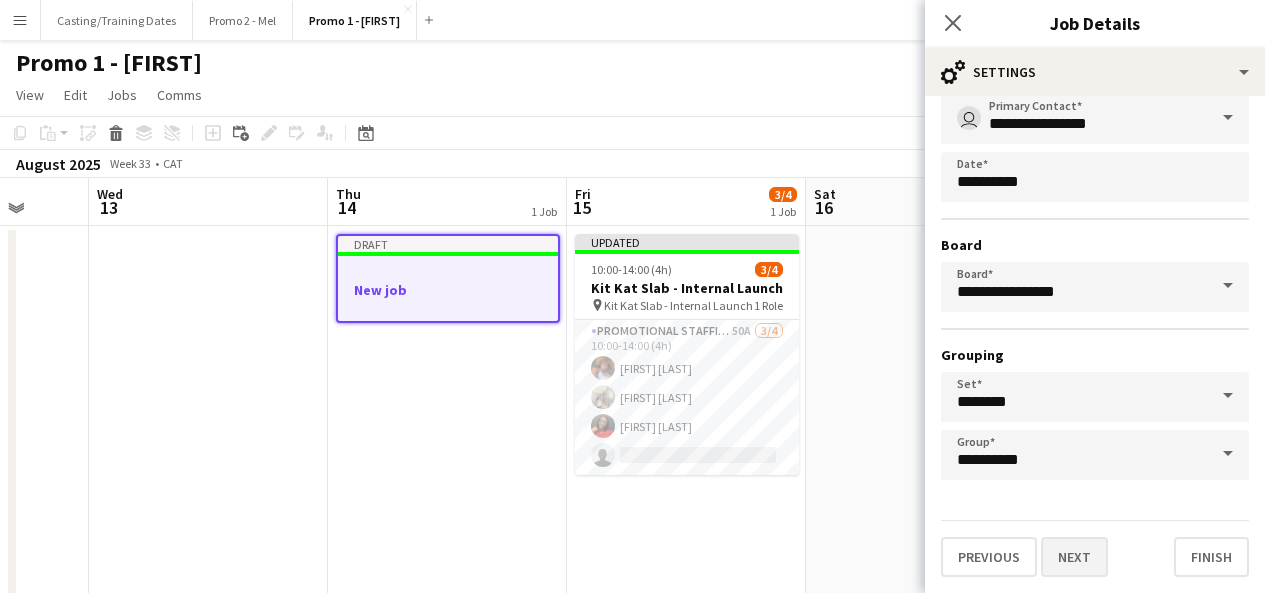 type on "*******" 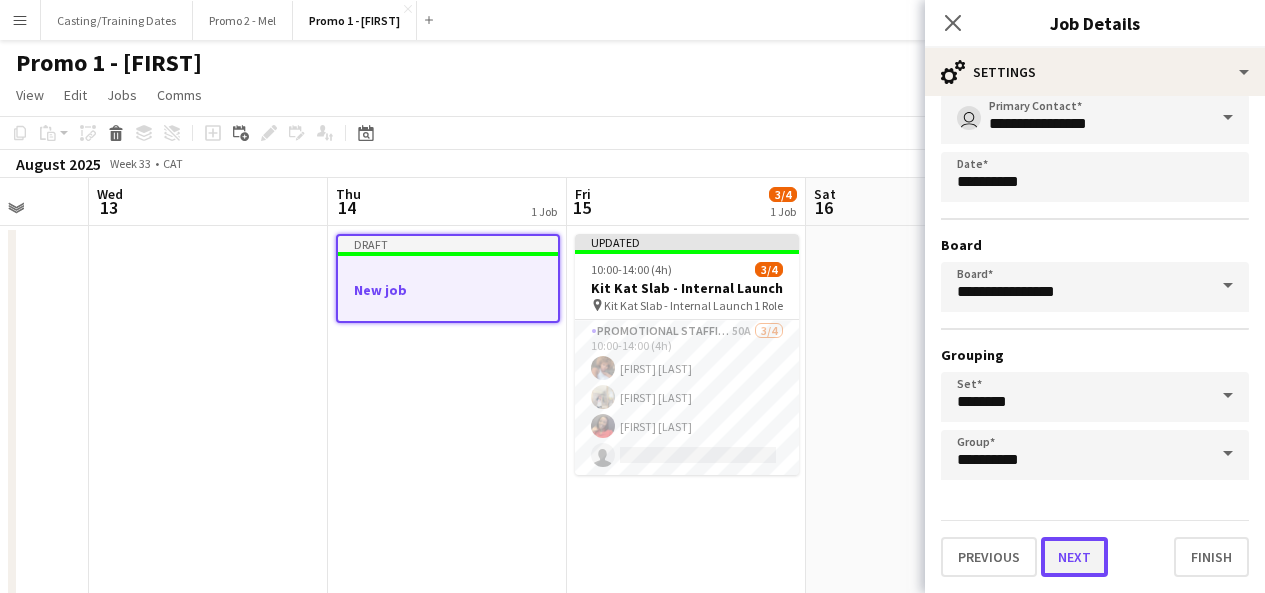 click on "Next" at bounding box center (1074, 557) 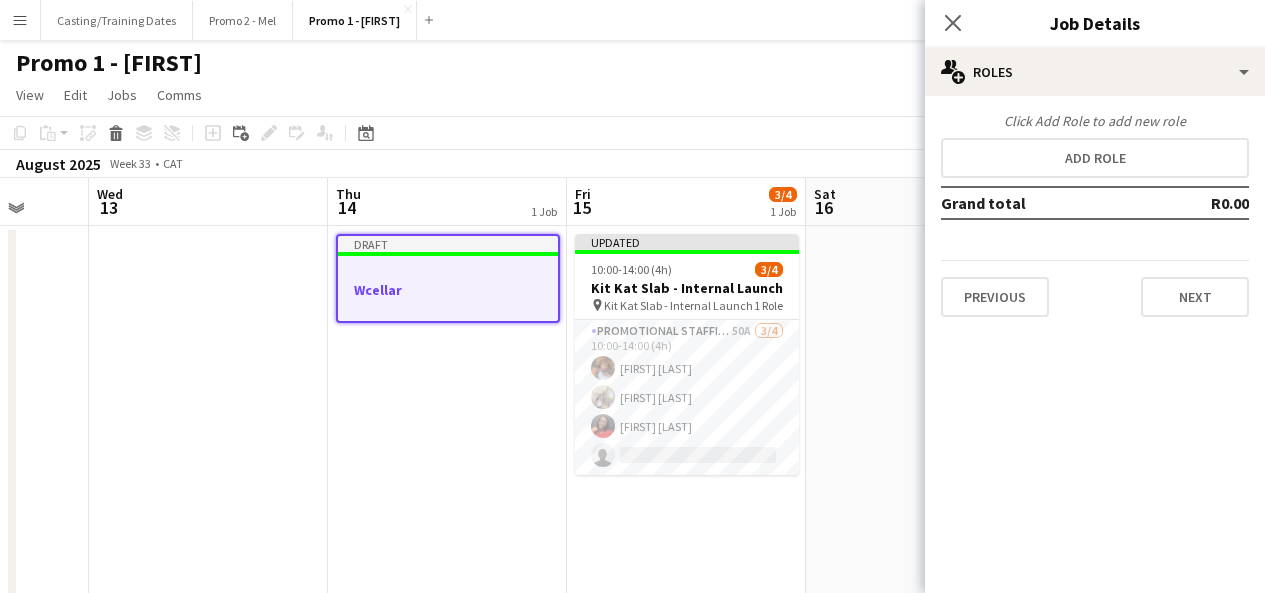 scroll, scrollTop: 0, scrollLeft: 0, axis: both 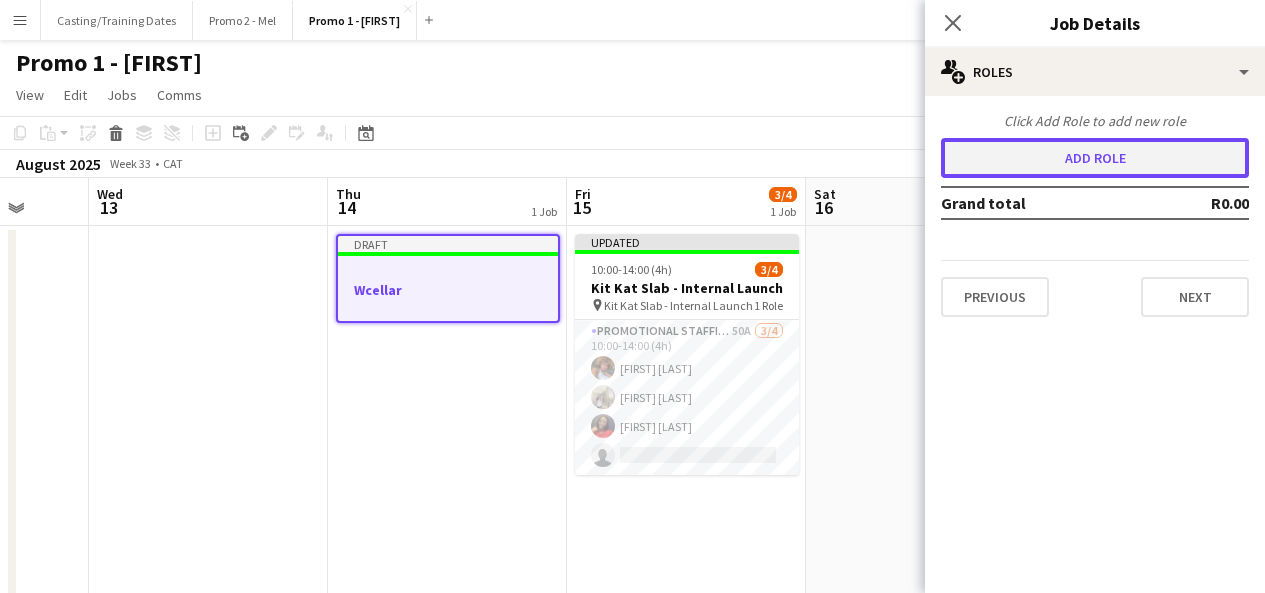 click on "Add role" at bounding box center [1095, 158] 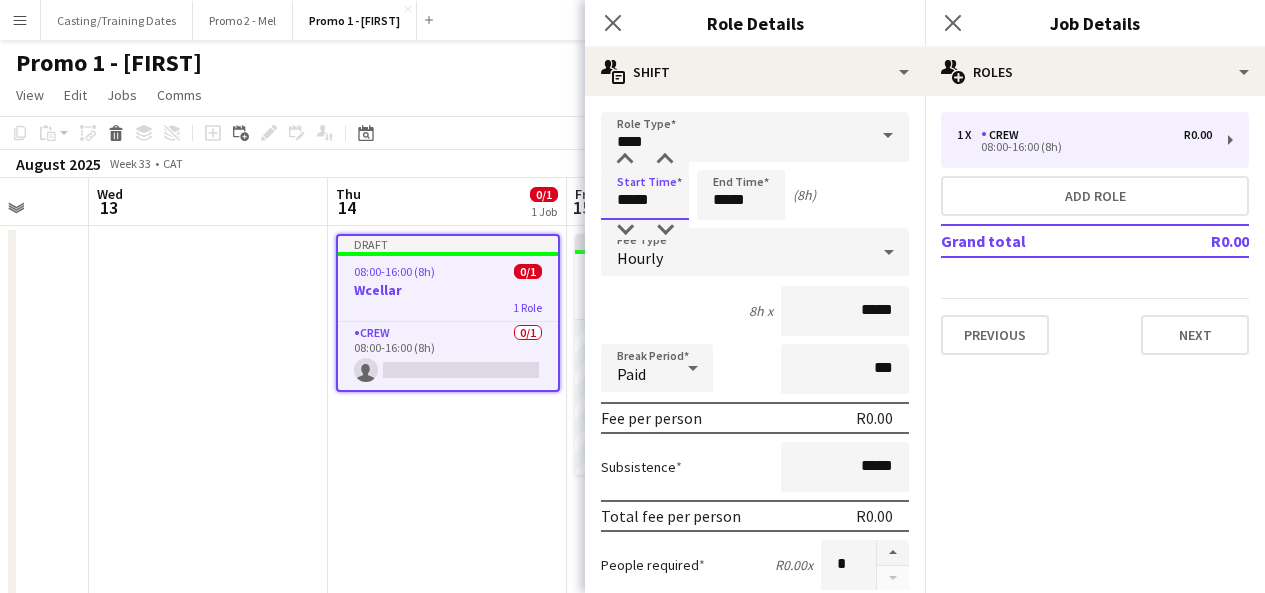 click on "*****" at bounding box center [645, 195] 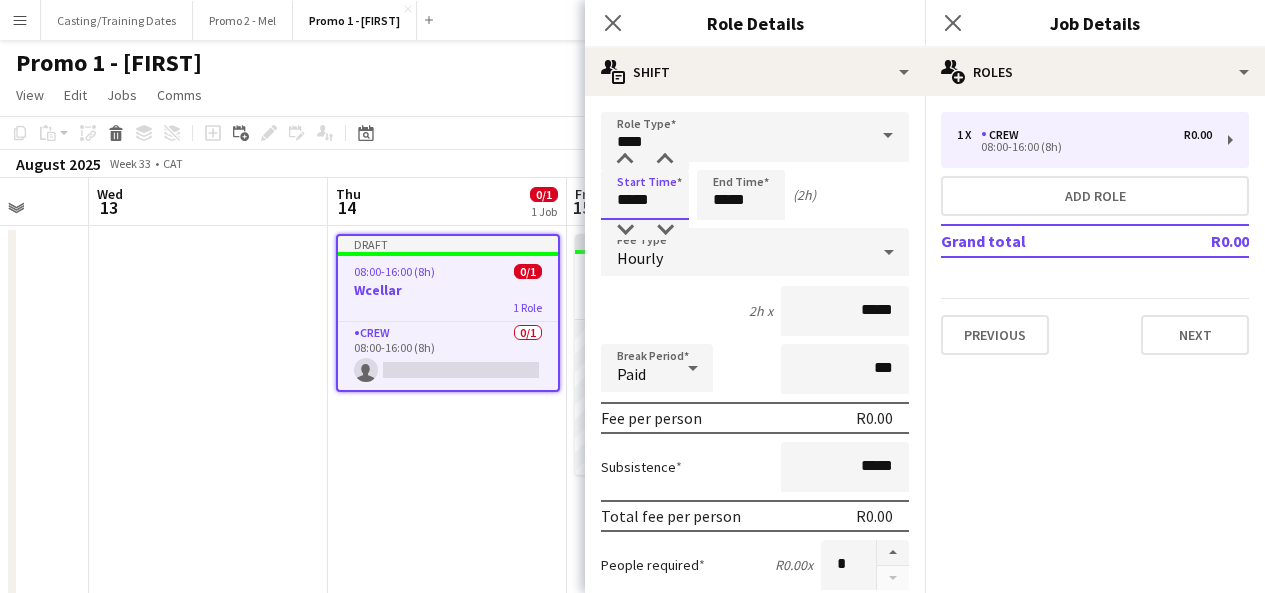 type on "*****" 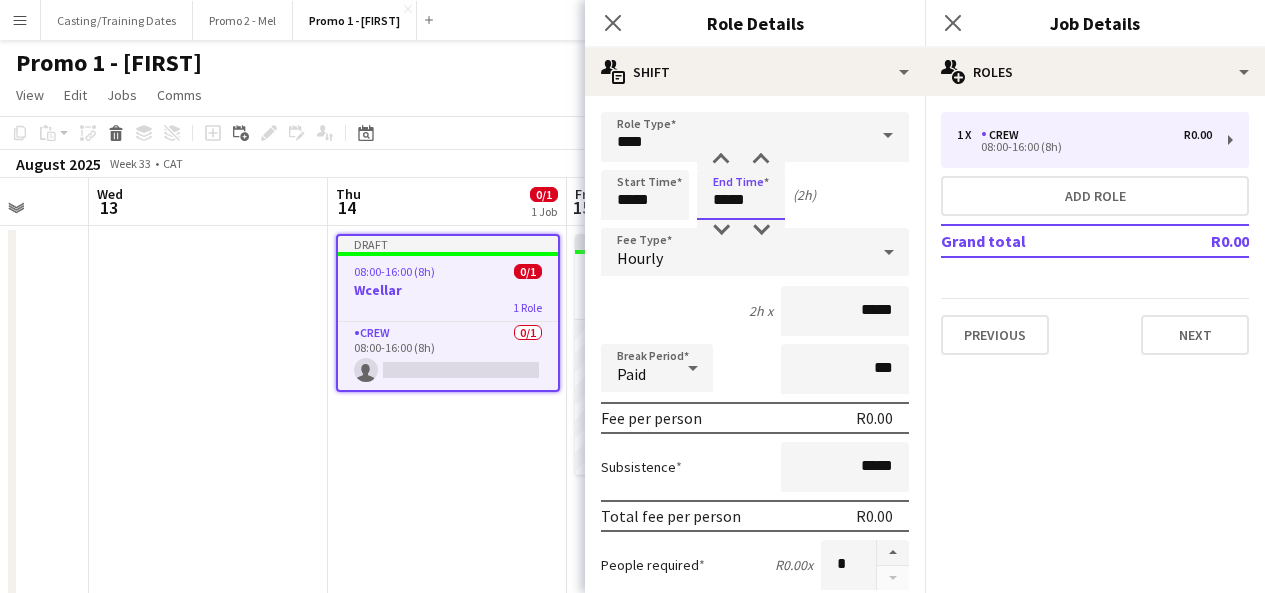 click on "*****" at bounding box center [741, 195] 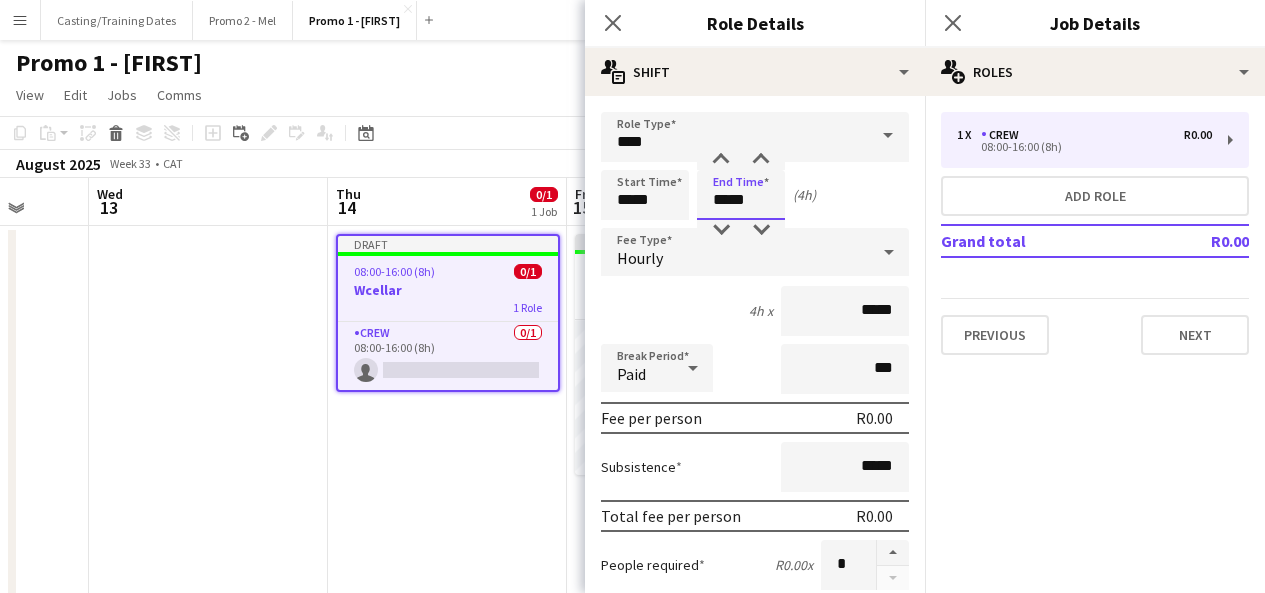 type on "*****" 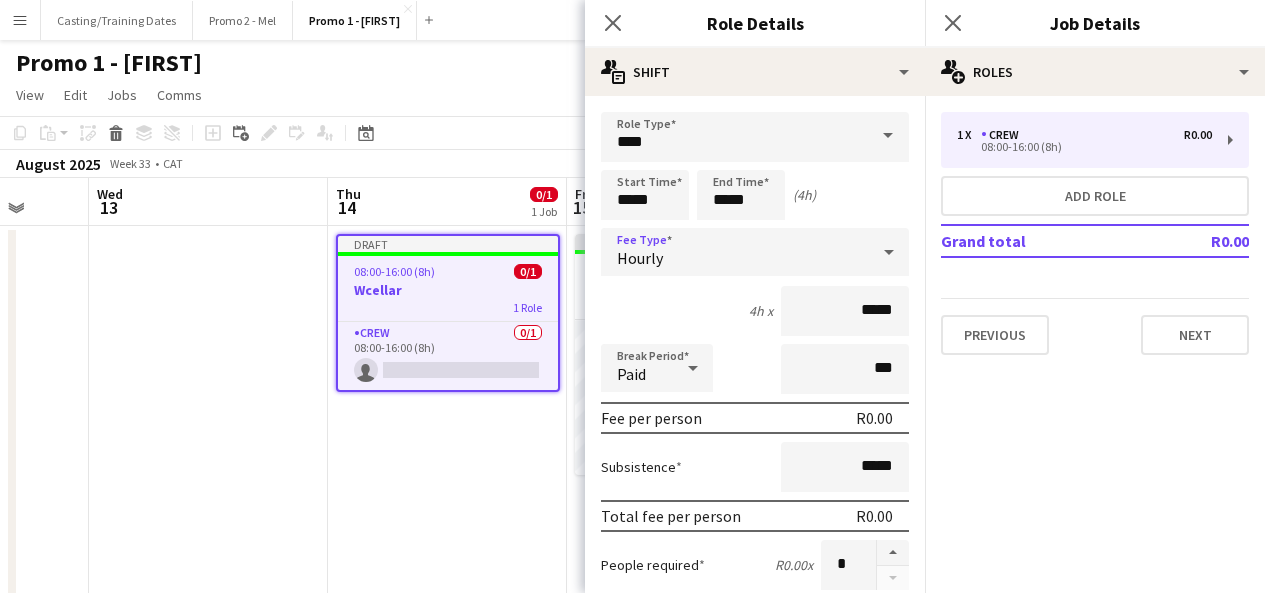 click on "Hourly" at bounding box center (735, 252) 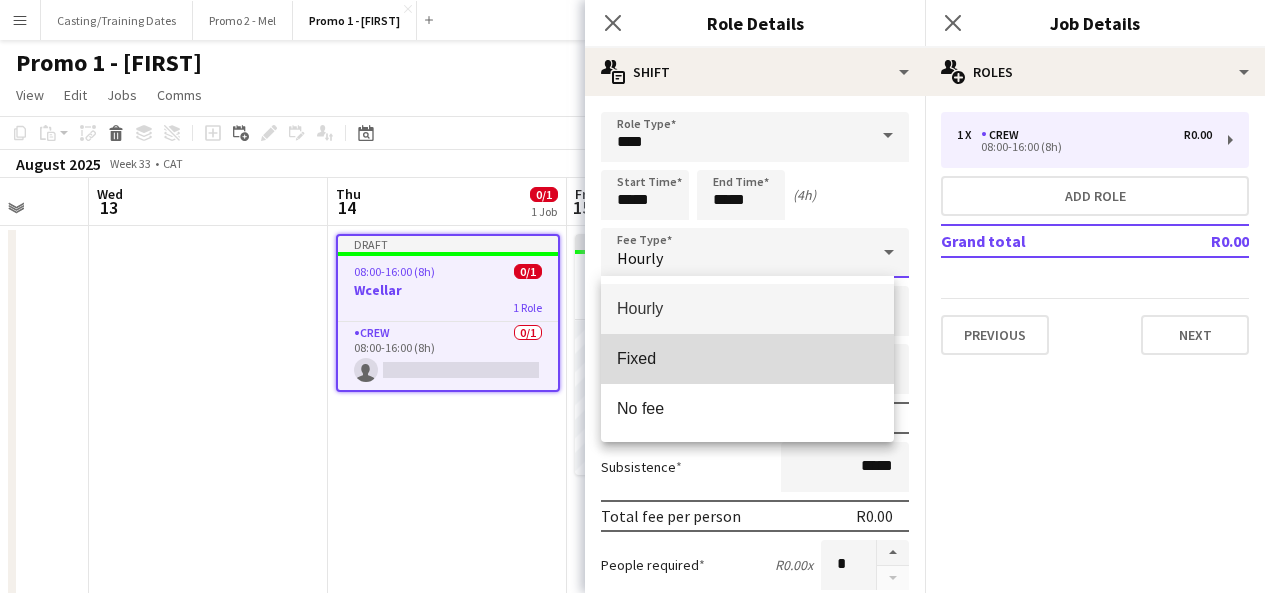 click on "Fixed" at bounding box center (747, 358) 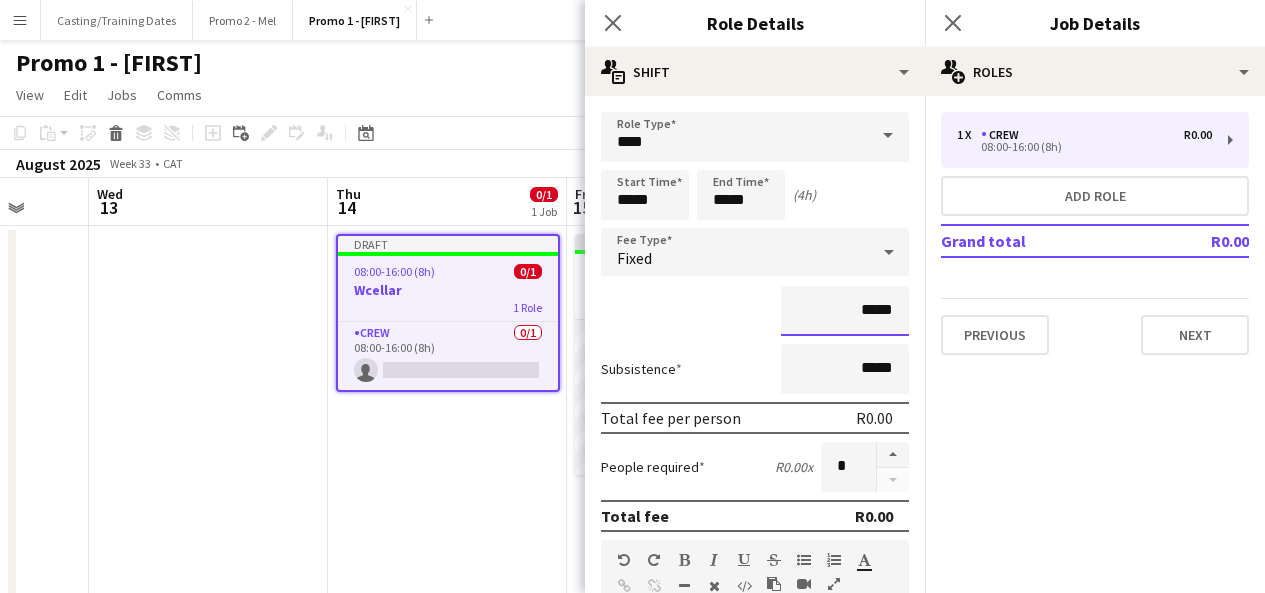 click on "*****" at bounding box center (845, 311) 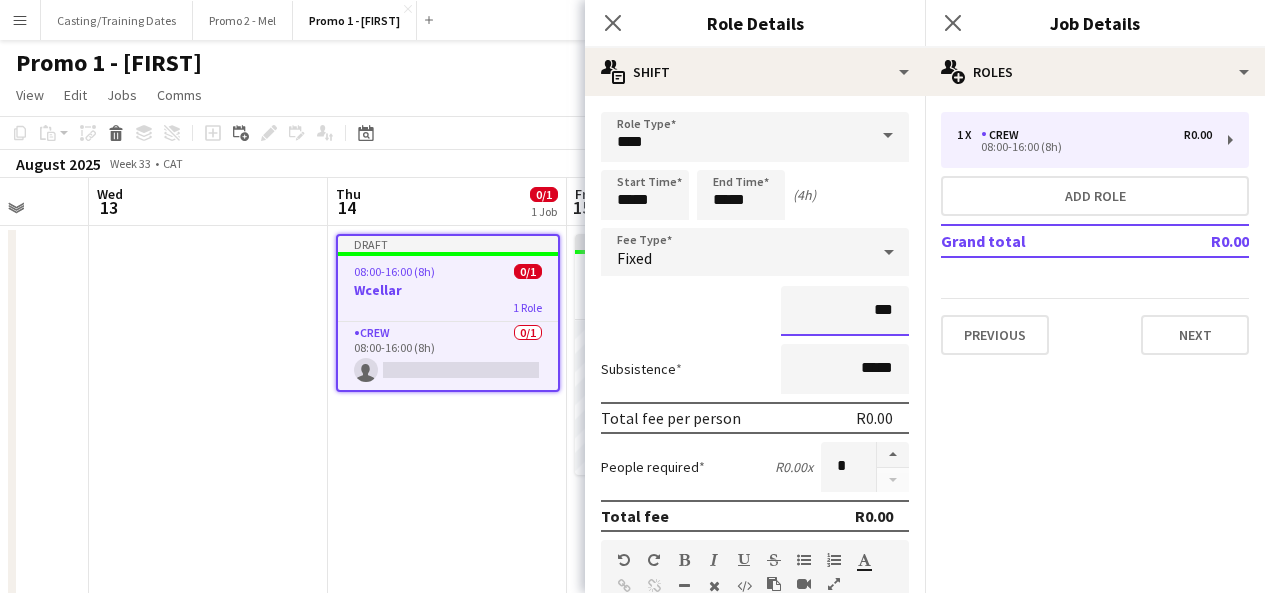 type on "**" 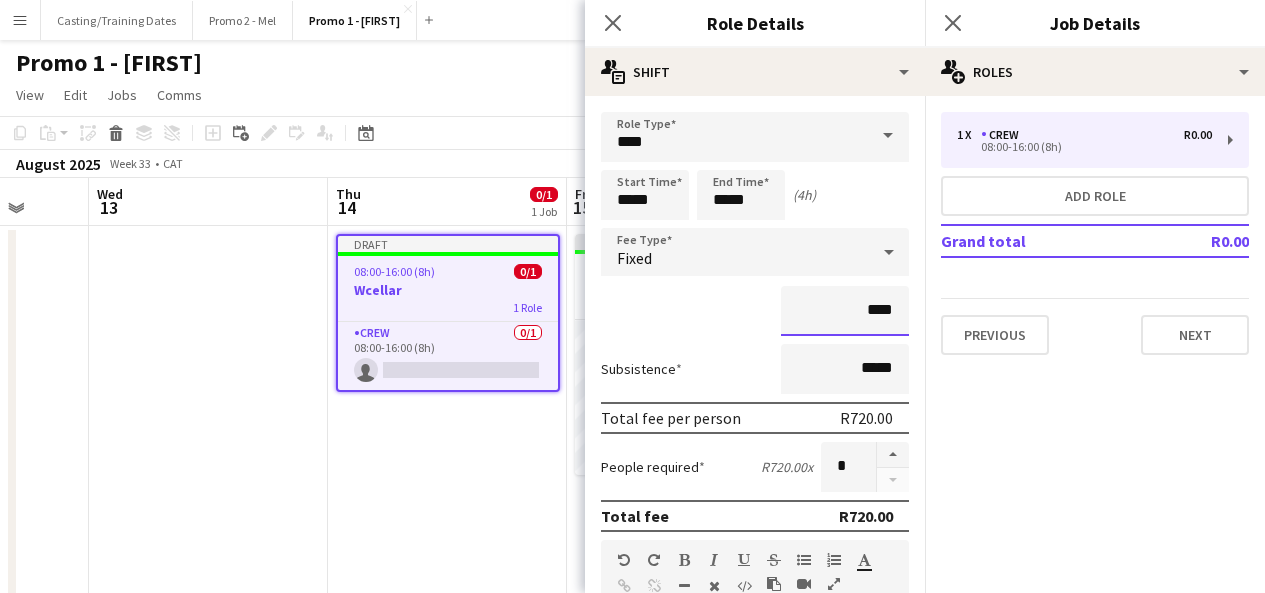 type on "*******" 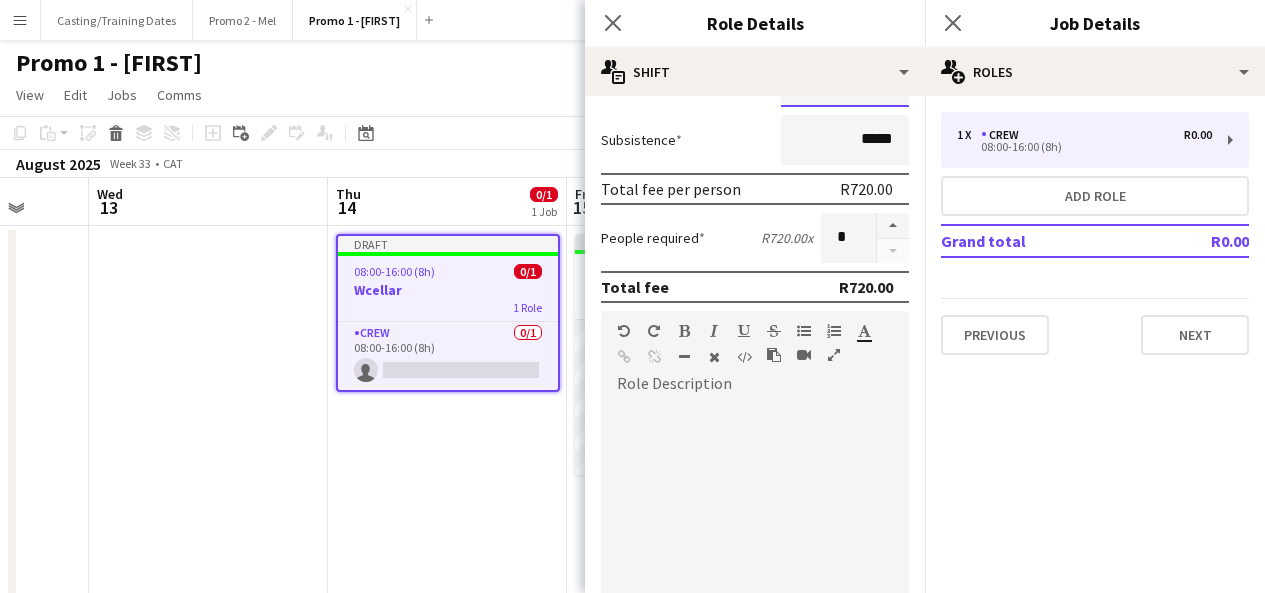 scroll, scrollTop: 605, scrollLeft: 0, axis: vertical 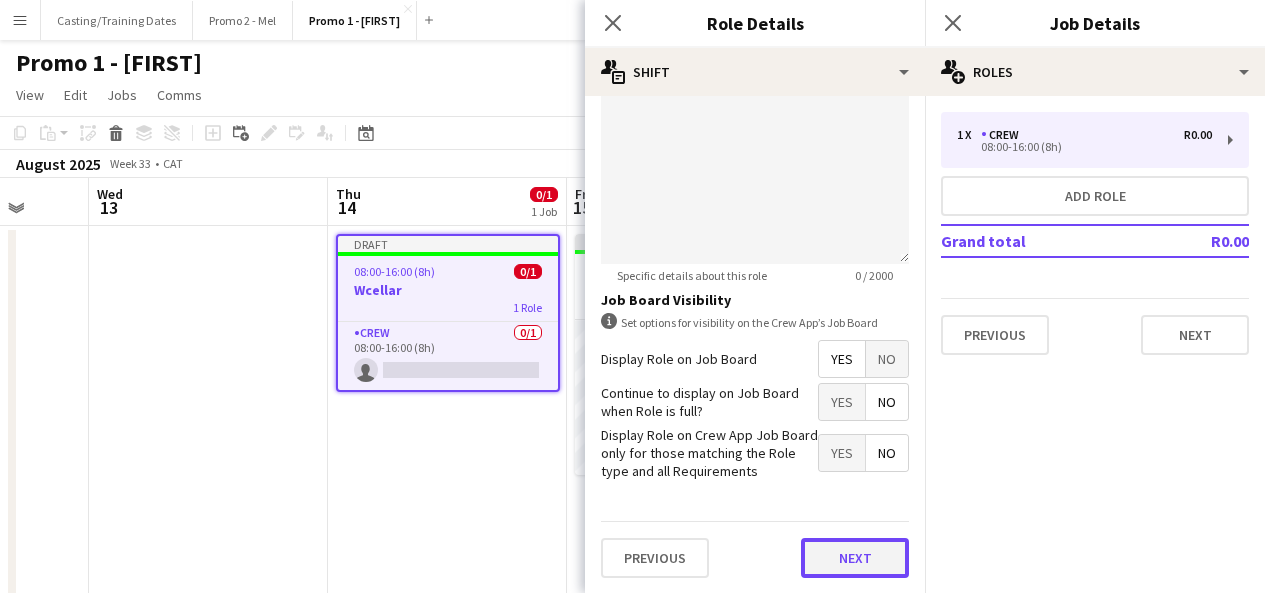 click on "Next" at bounding box center [855, 558] 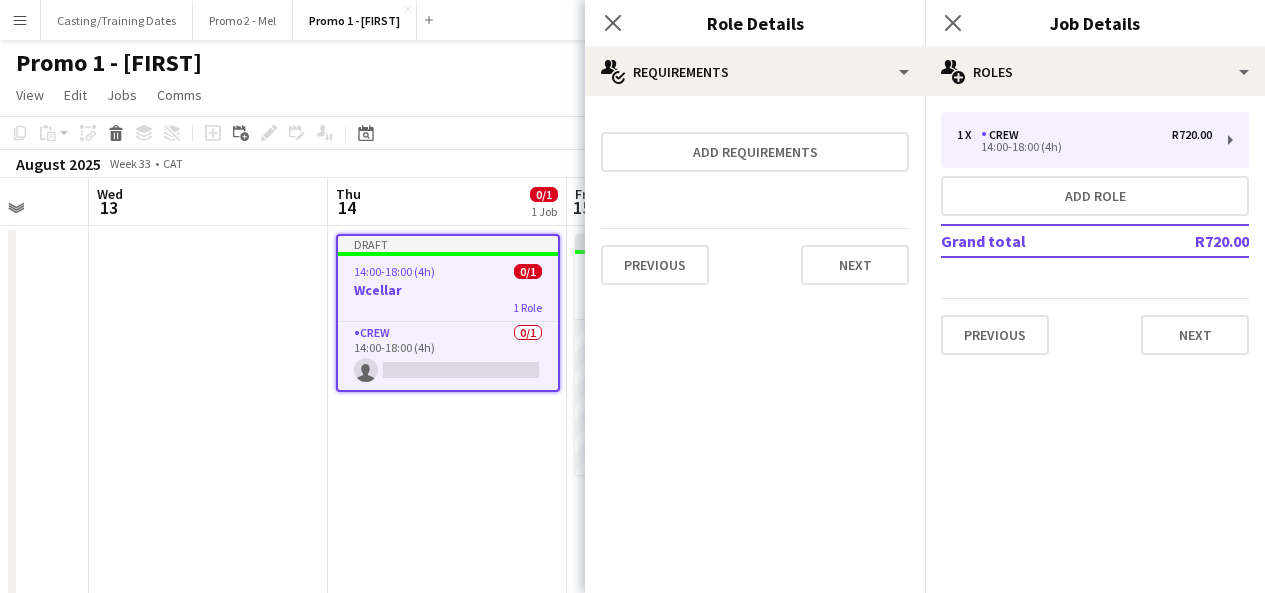 scroll, scrollTop: 0, scrollLeft: 0, axis: both 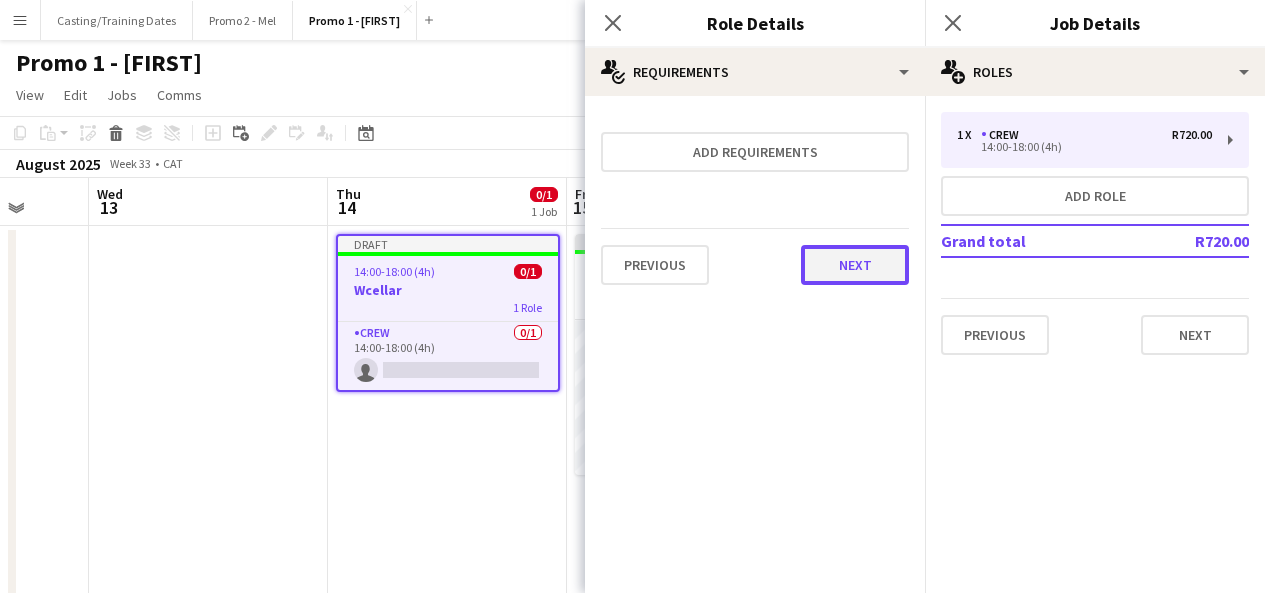 click on "Next" at bounding box center [855, 265] 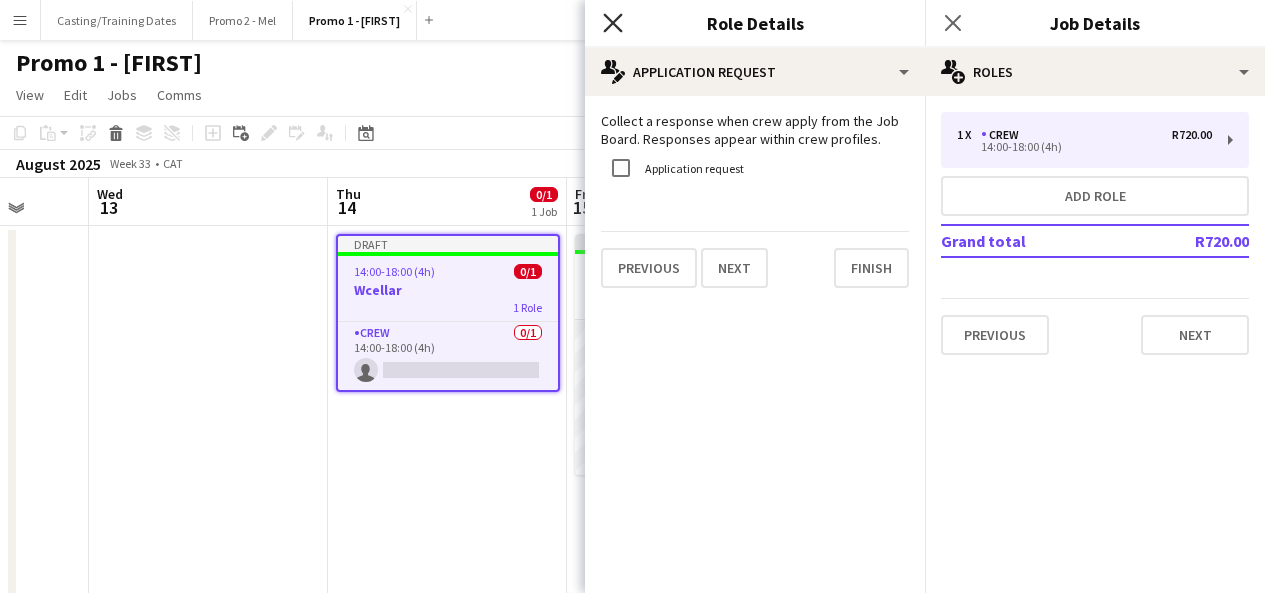 click on "Close pop-in" 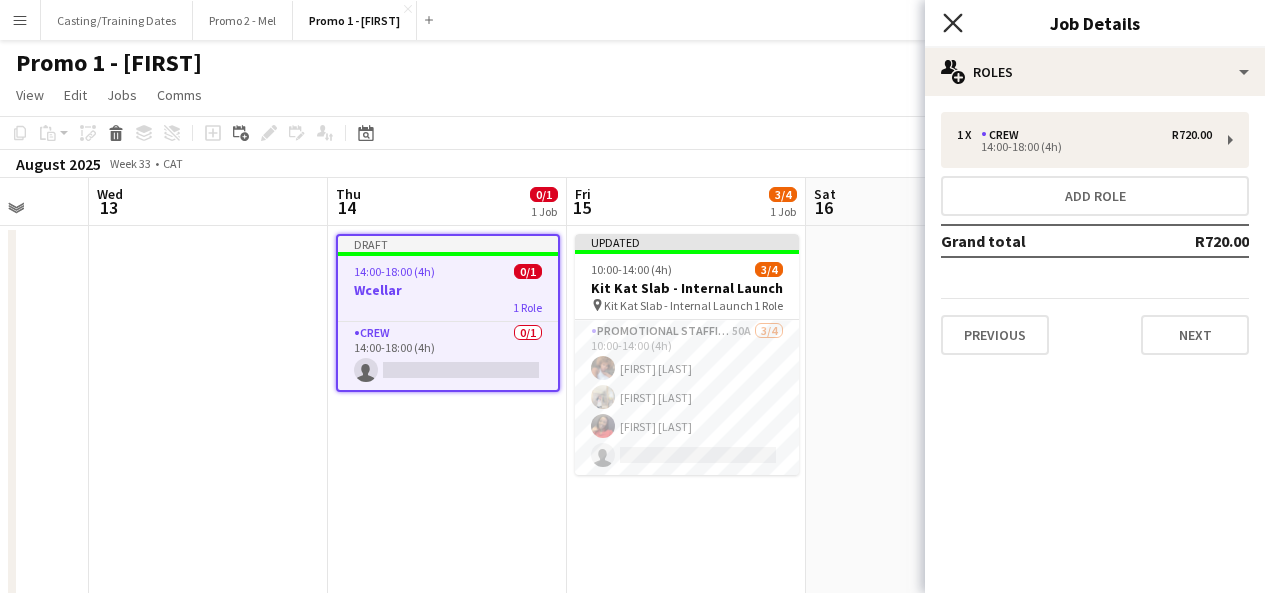 click on "Close pop-in" 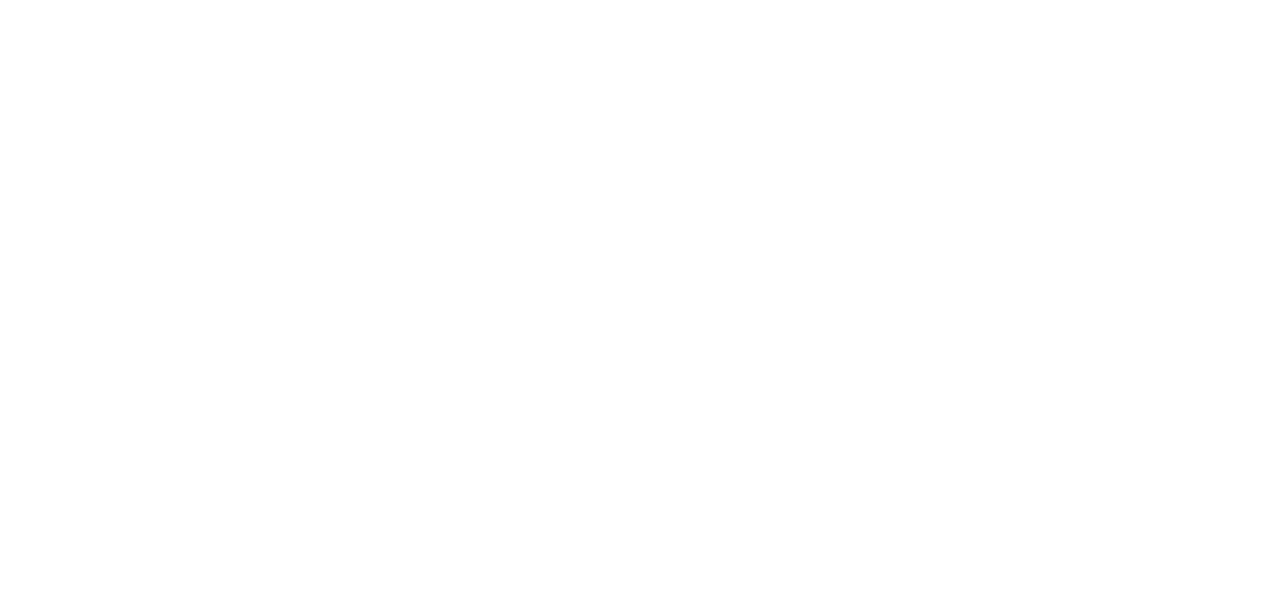 scroll, scrollTop: 0, scrollLeft: 0, axis: both 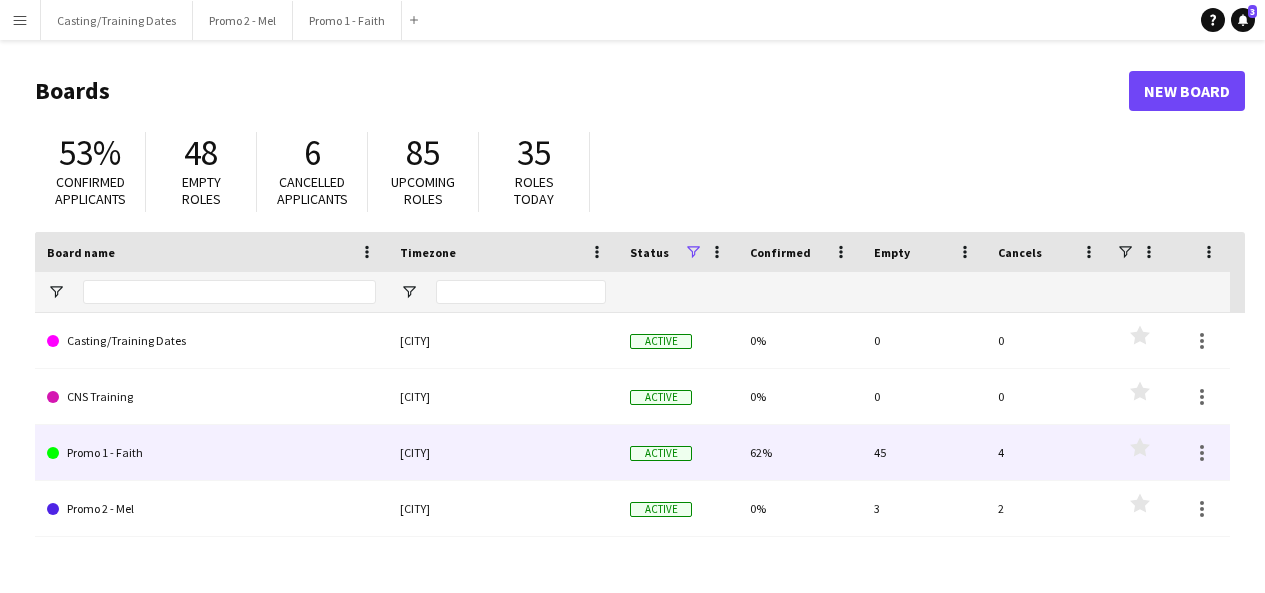 click on "Promo 1 - Faith" 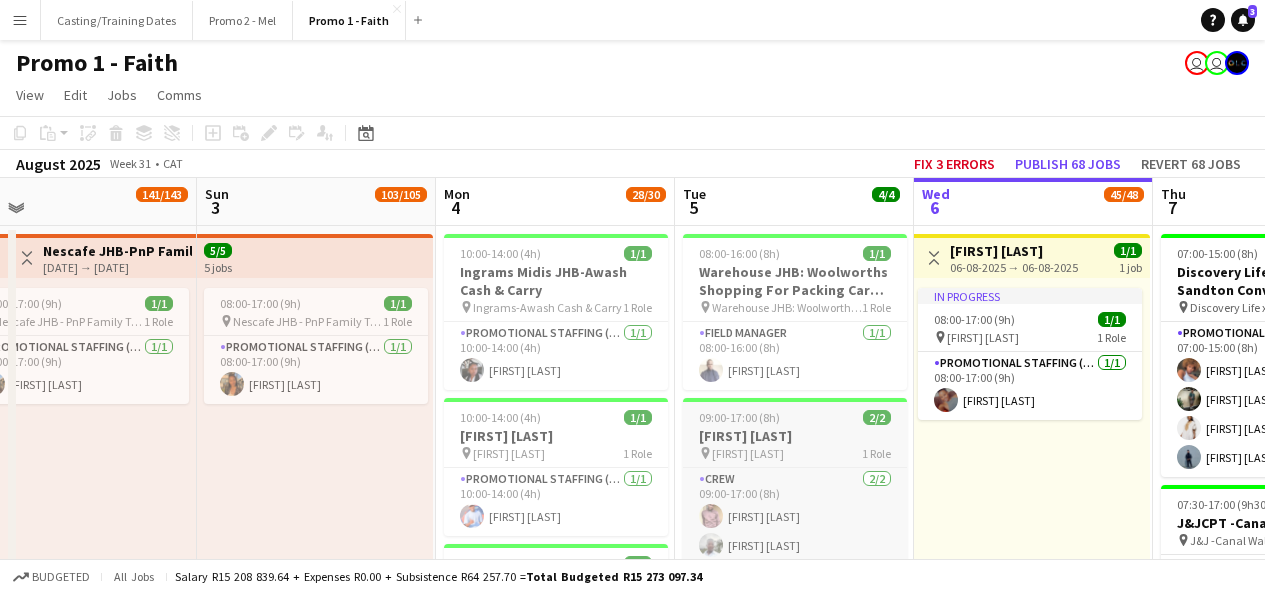 scroll, scrollTop: 0, scrollLeft: 425, axis: horizontal 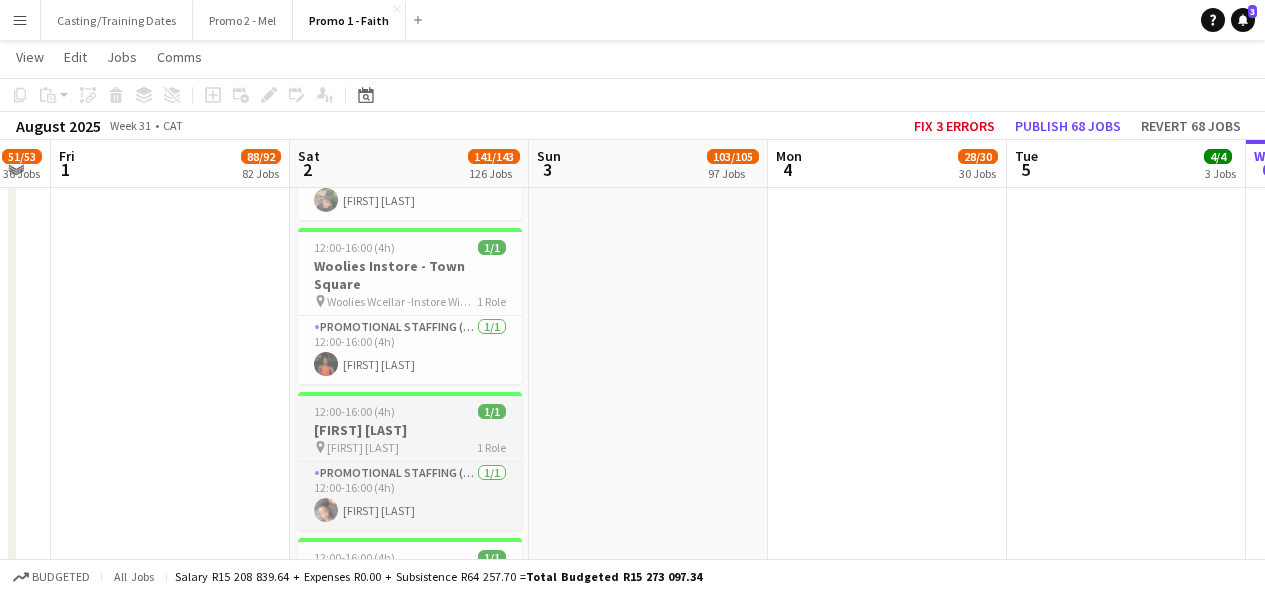 click on "Woolies Instore - Tygervalley" at bounding box center [410, 430] 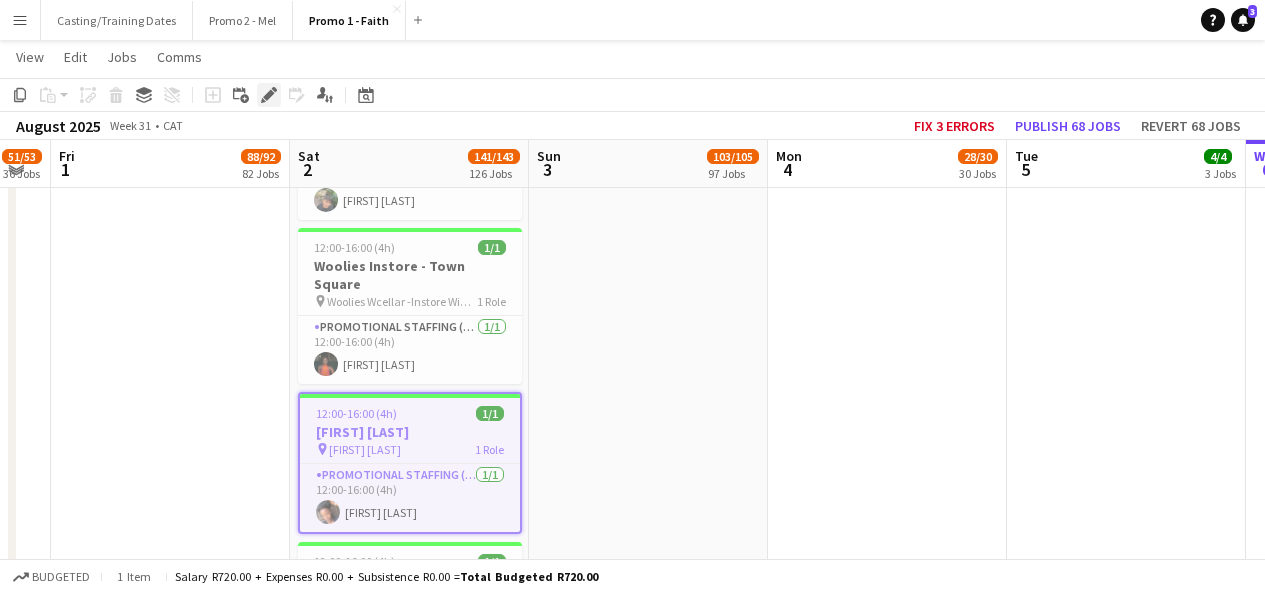 click on "Edit" 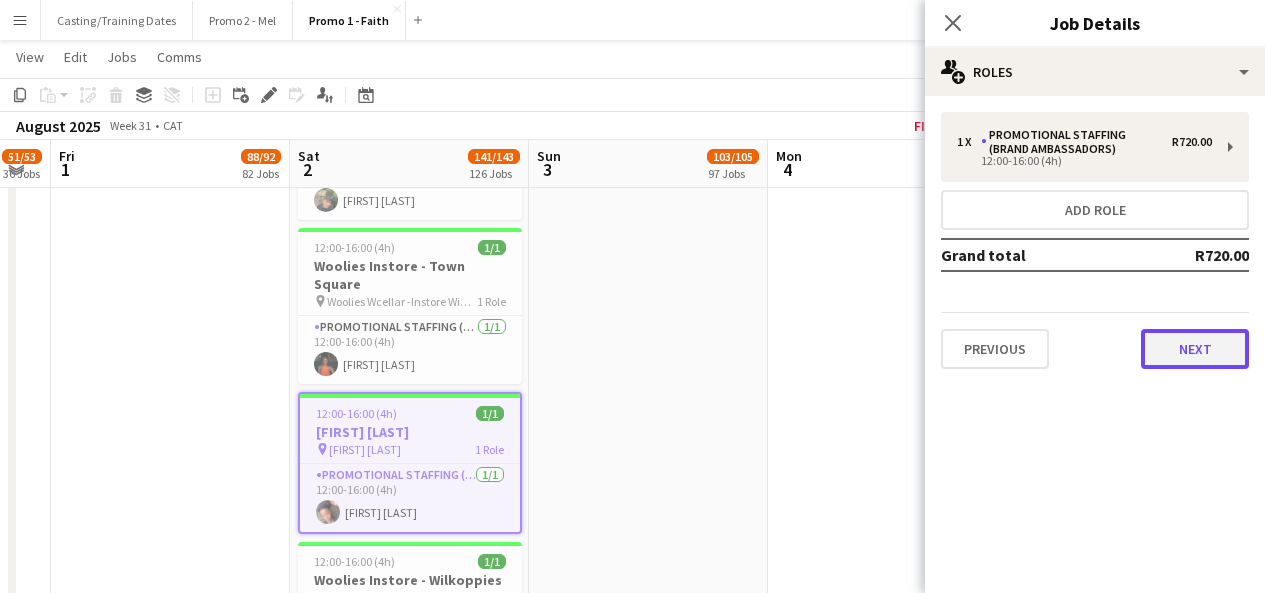 click on "Next" at bounding box center [1195, 349] 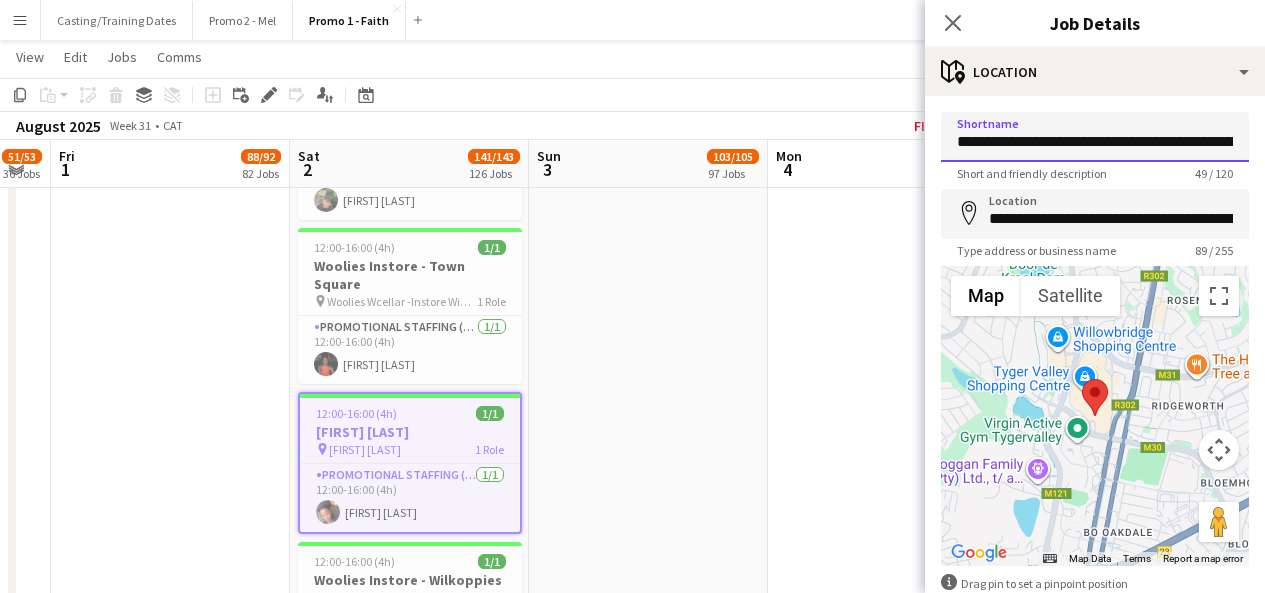 scroll, scrollTop: 0, scrollLeft: 65, axis: horizontal 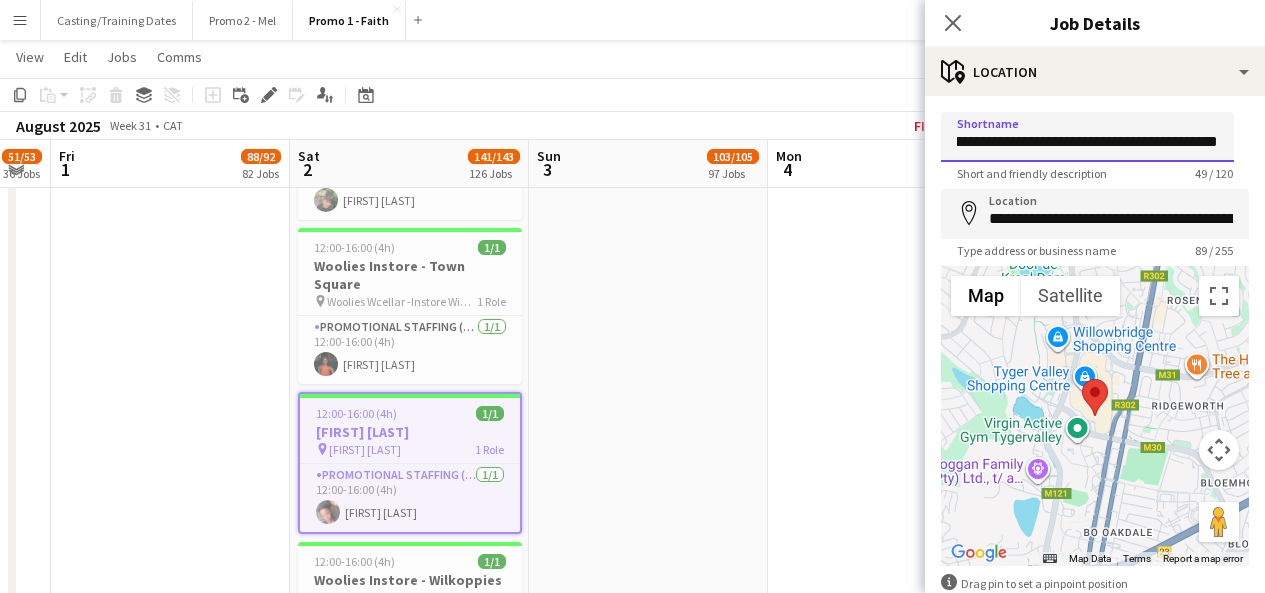 drag, startPoint x: 957, startPoint y: 149, endPoint x: 1251, endPoint y: 150, distance: 294.0017 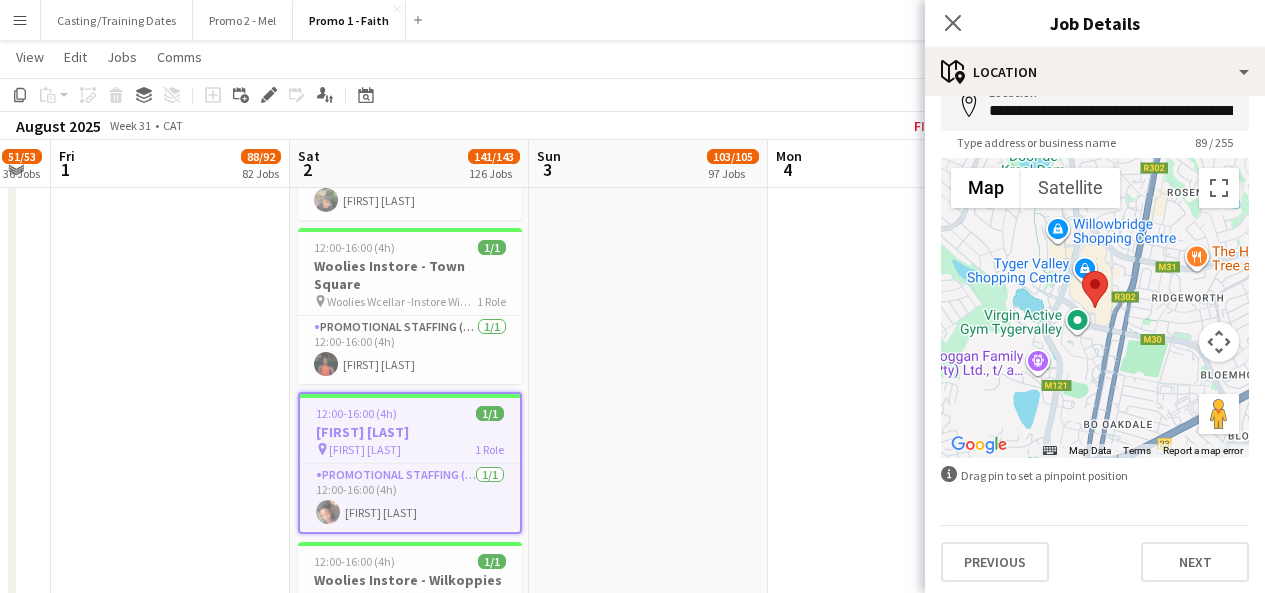 scroll, scrollTop: 113, scrollLeft: 0, axis: vertical 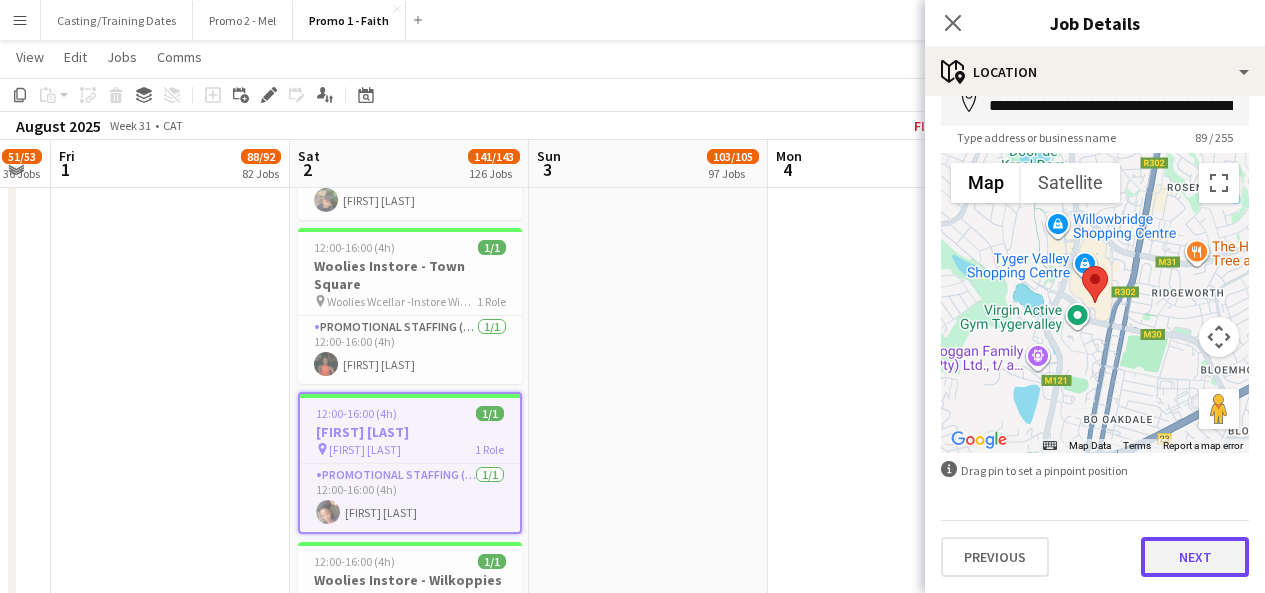 click on "Next" at bounding box center (1195, 557) 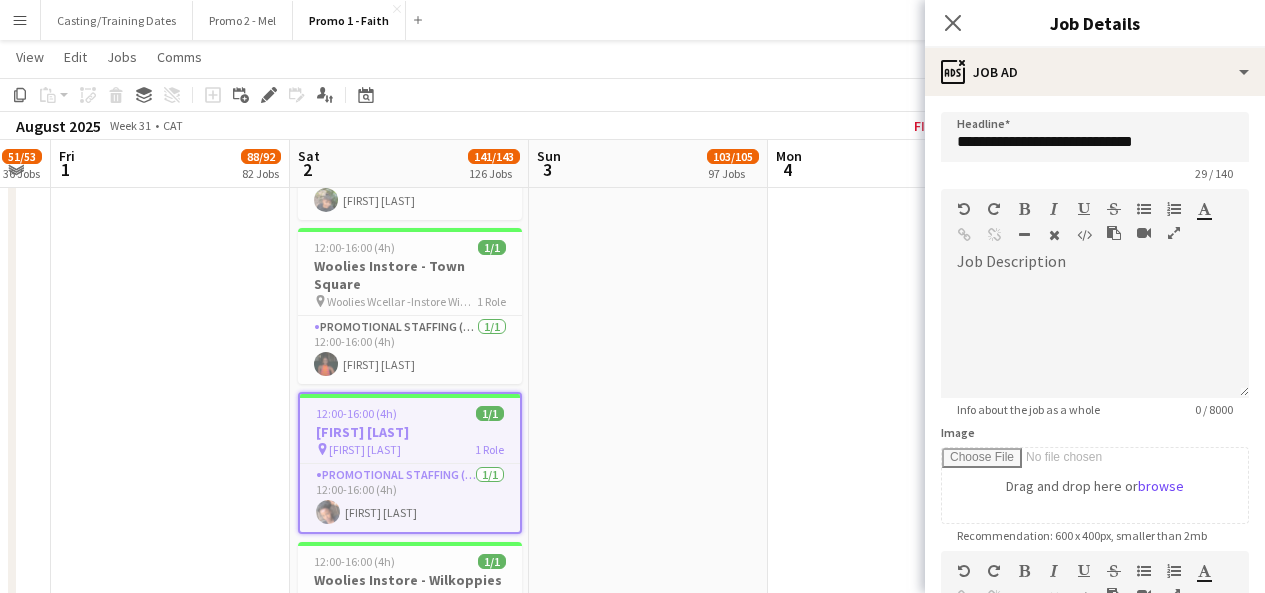 scroll, scrollTop: 0, scrollLeft: 0, axis: both 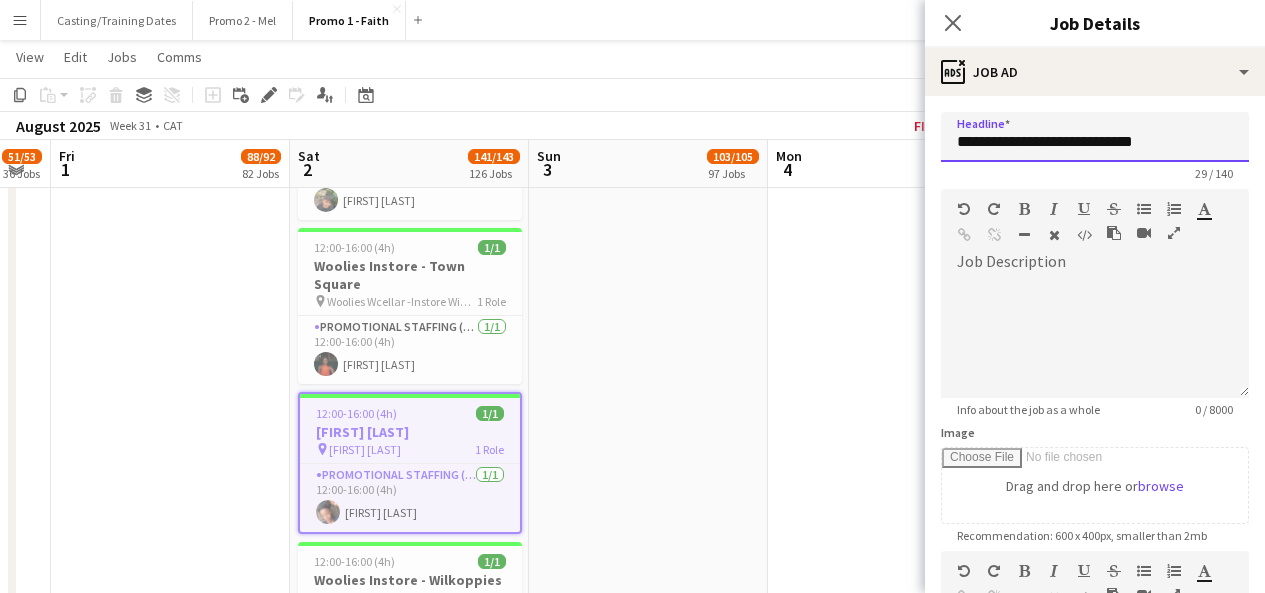 drag, startPoint x: 955, startPoint y: 144, endPoint x: 1164, endPoint y: 136, distance: 209.15306 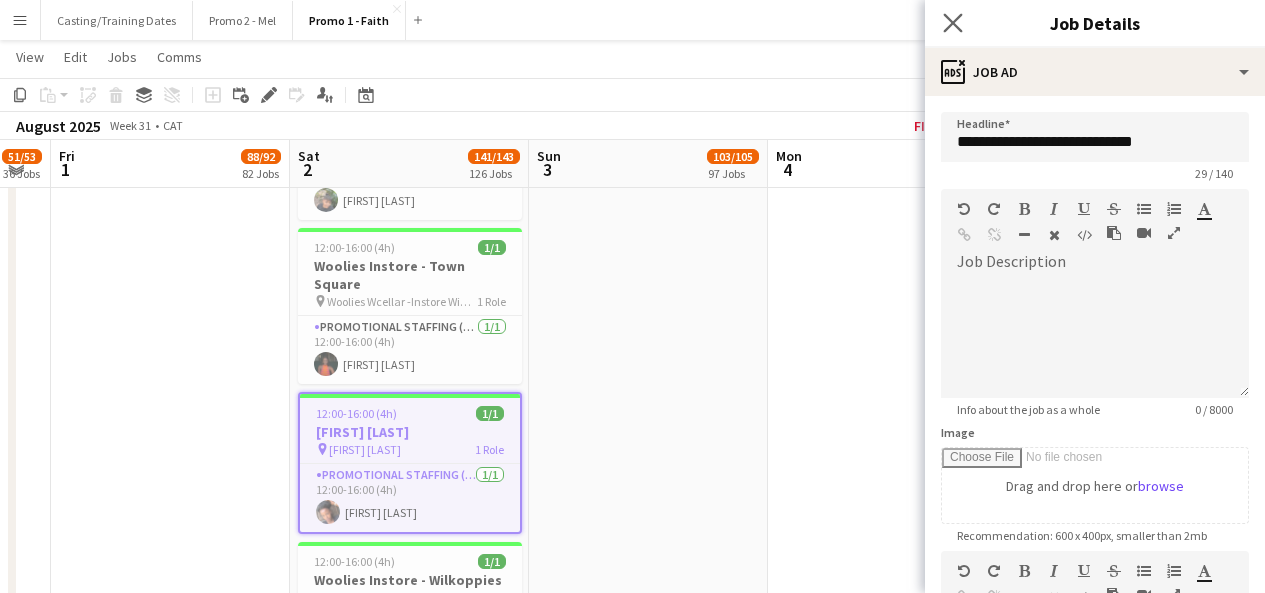 click on "Close pop-in" 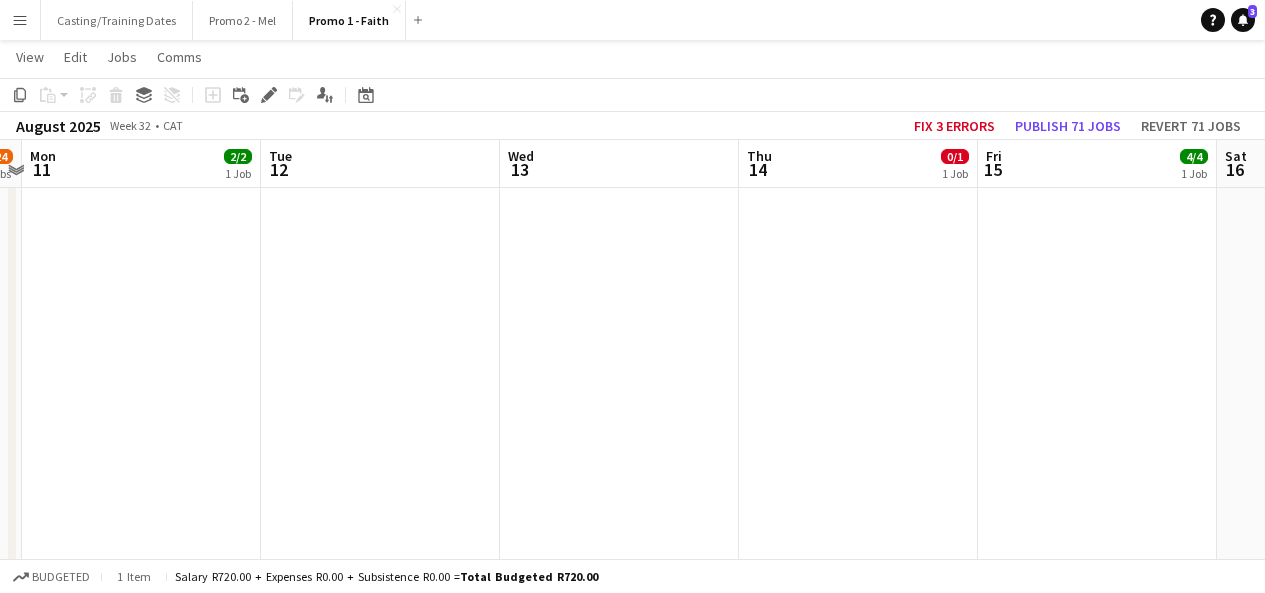 scroll, scrollTop: 0, scrollLeft: 935, axis: horizontal 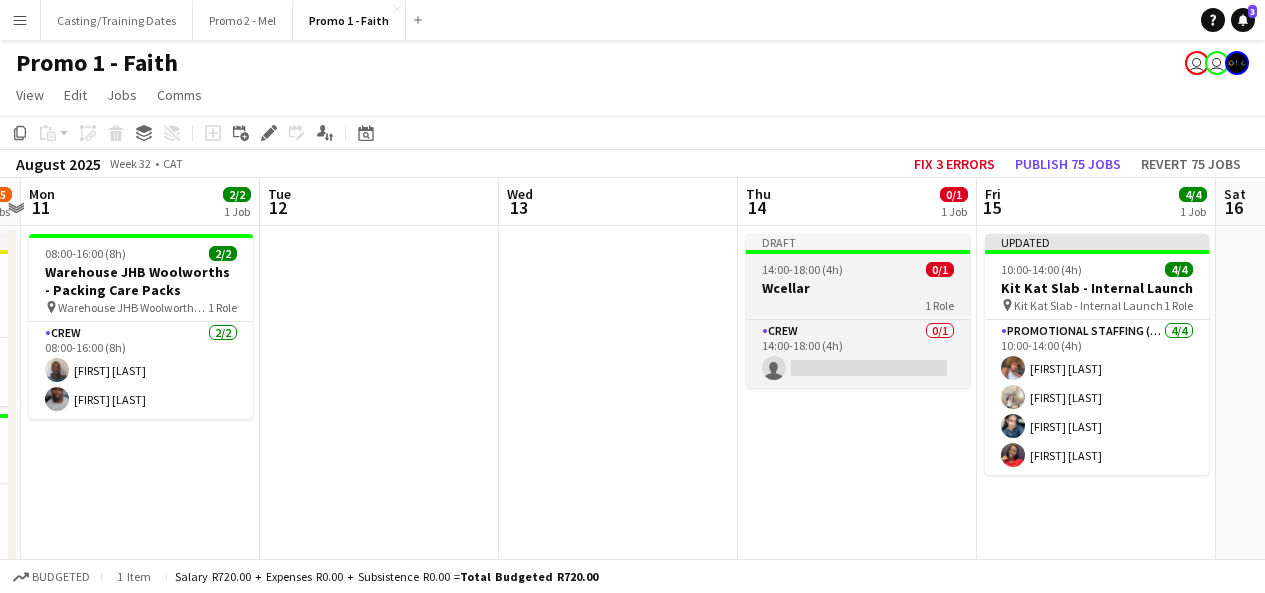 click on "Wcellar" at bounding box center [858, 288] 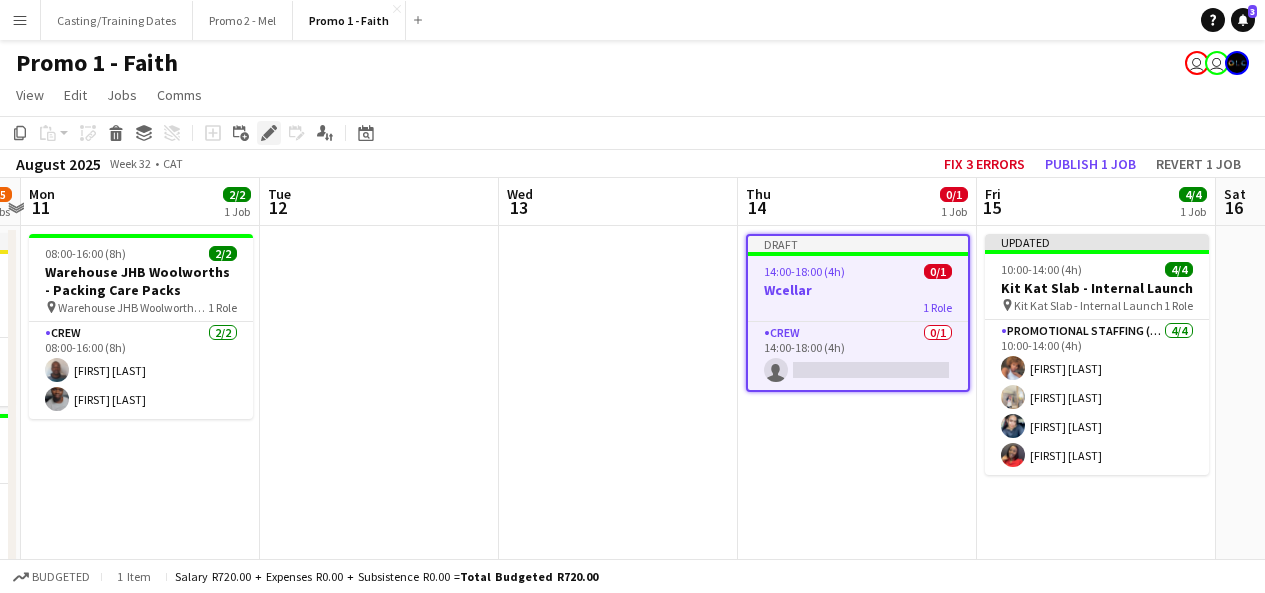 click on "Edit" 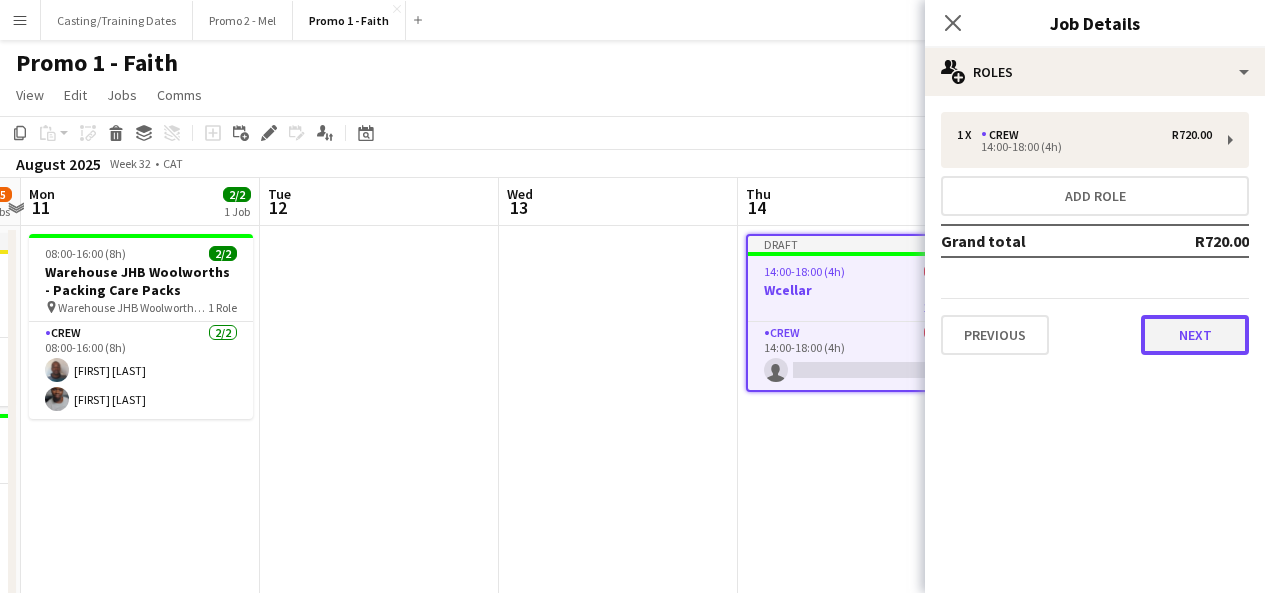 click on "Next" at bounding box center (1195, 335) 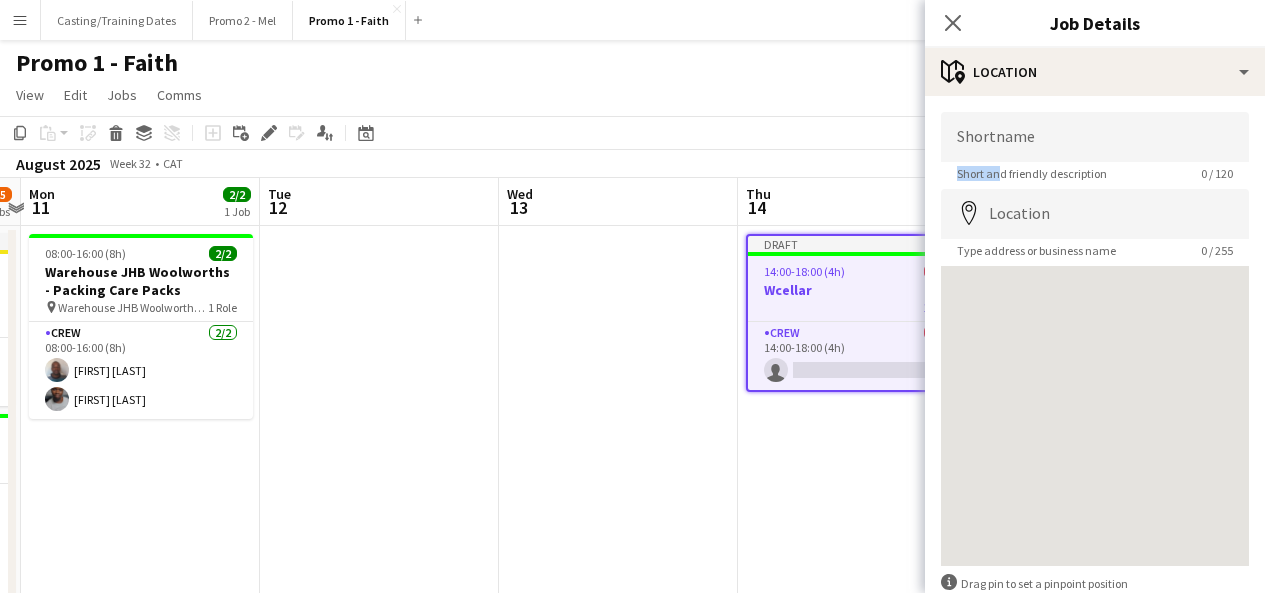 drag, startPoint x: 1002, startPoint y: 163, endPoint x: 984, endPoint y: 138, distance: 30.805843 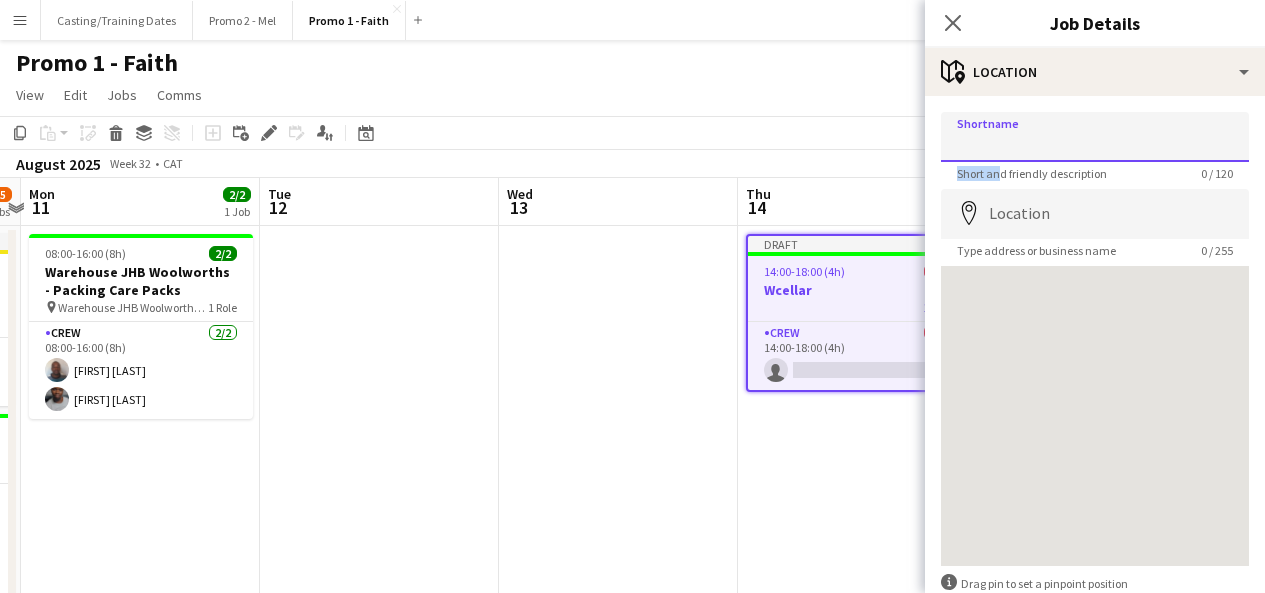 click on "Shortname" at bounding box center (1095, 137) 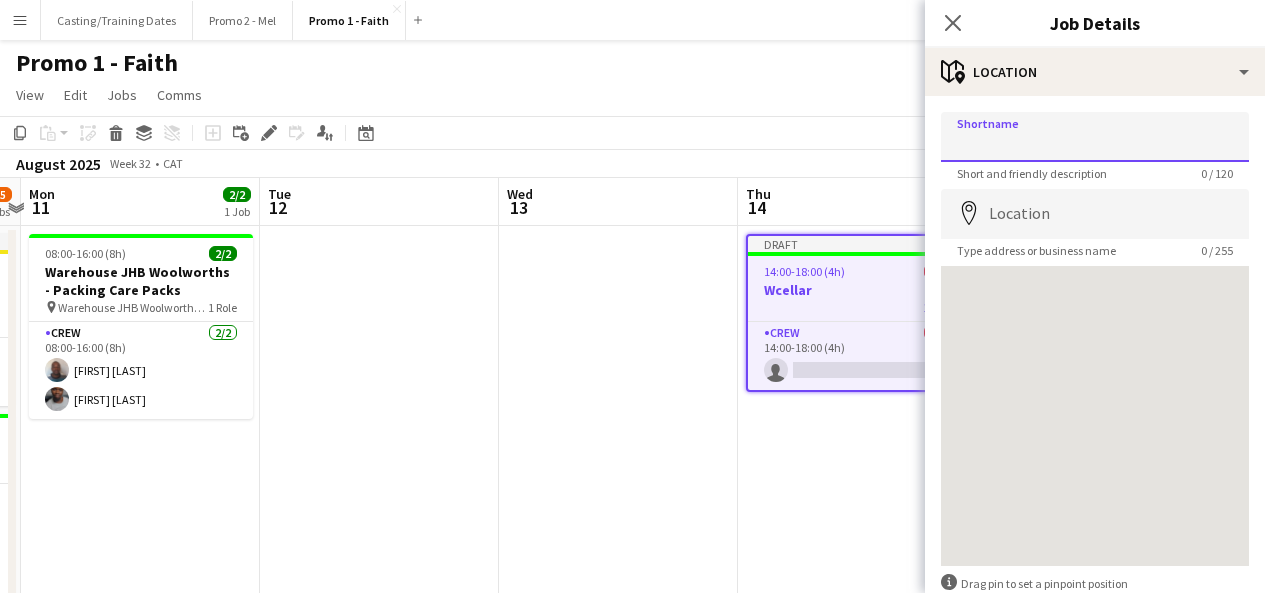 paste on "**********" 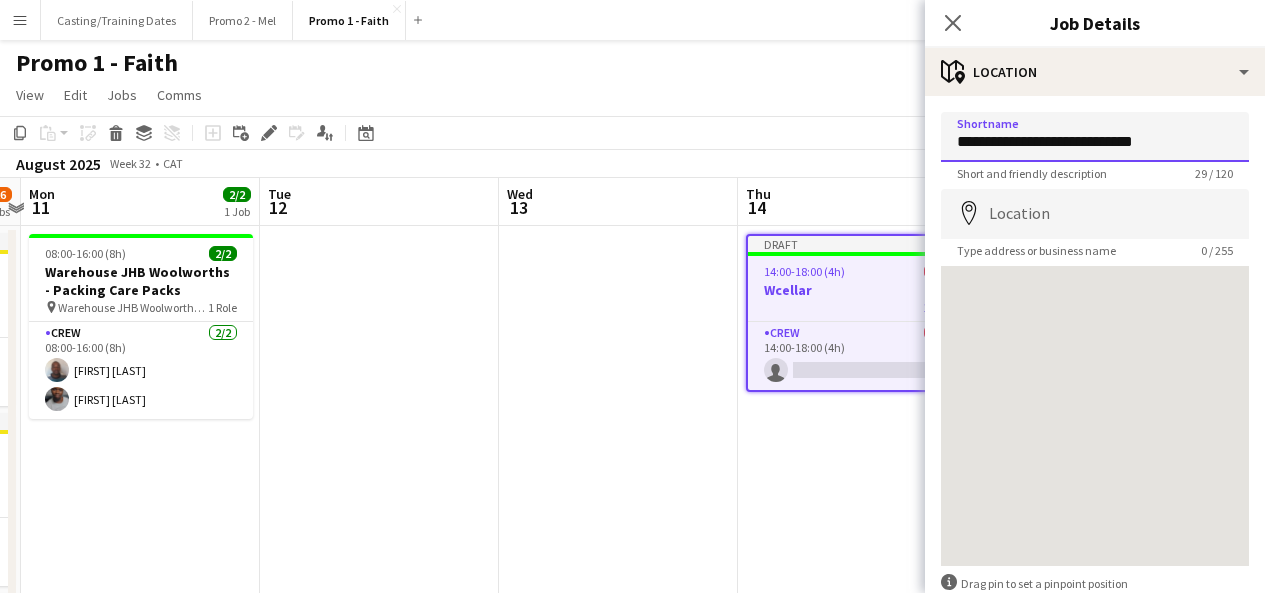 type on "**********" 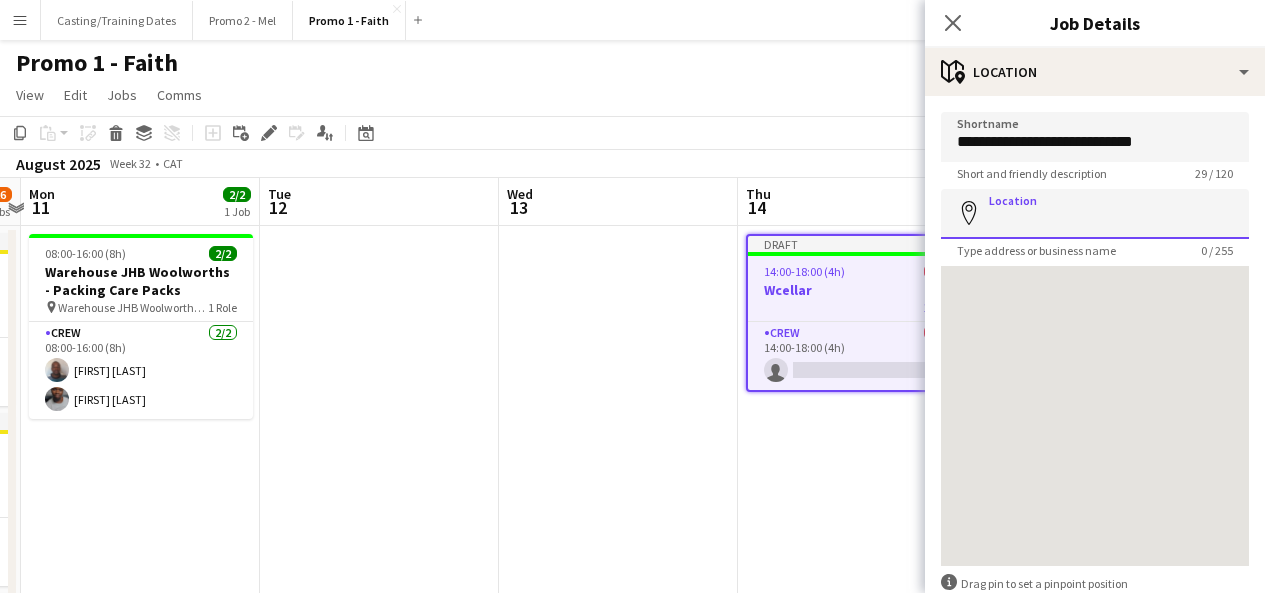 click on "Location" at bounding box center (1095, 214) 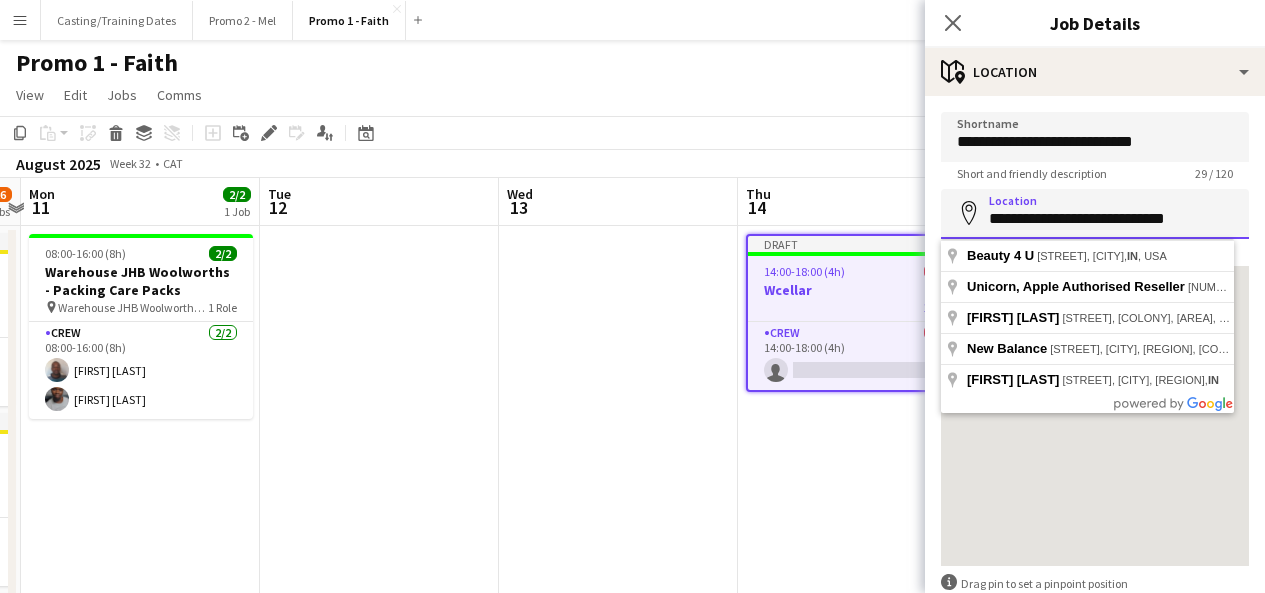 click on "**********" at bounding box center (1095, 214) 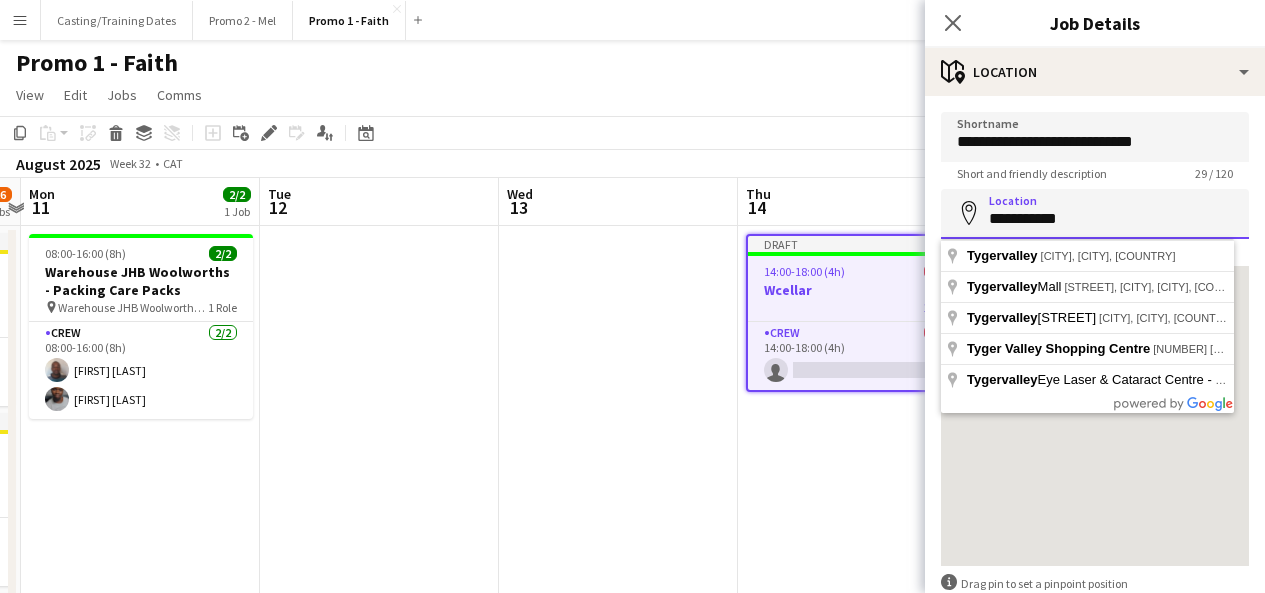 click on "**********" at bounding box center (1095, 214) 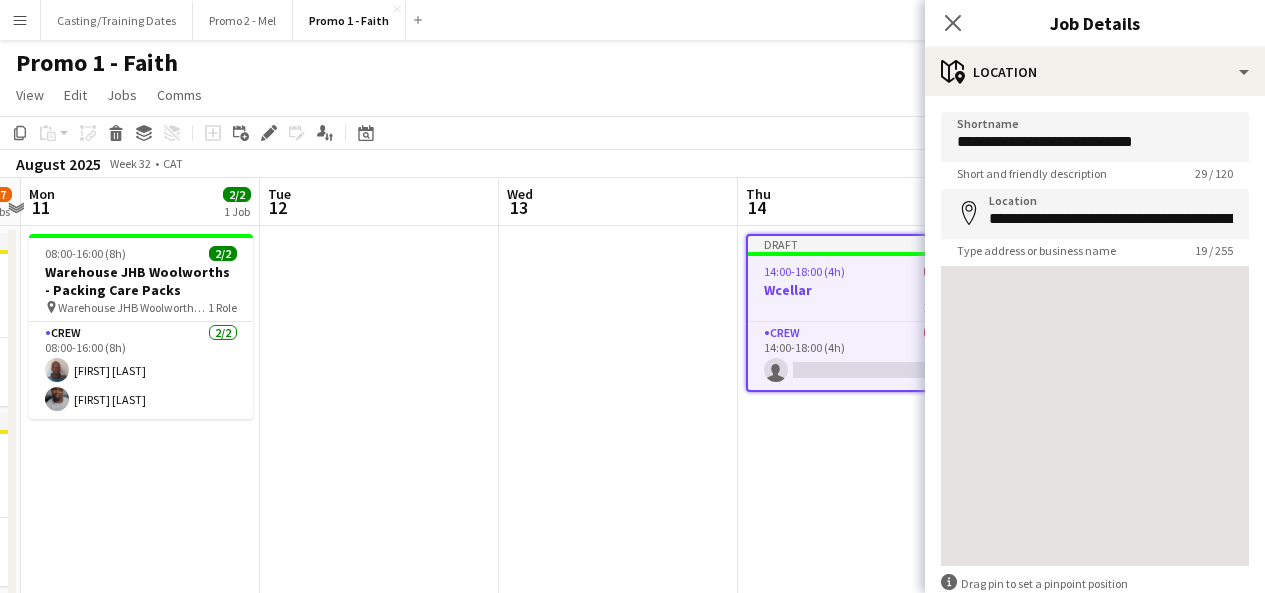 type on "**********" 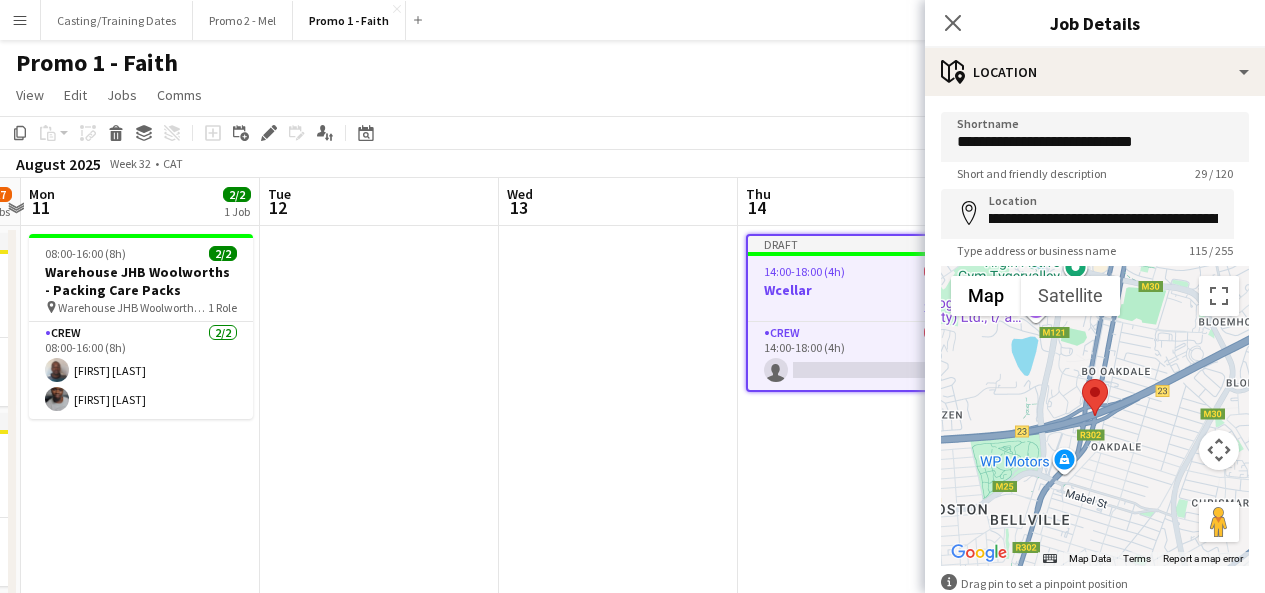 scroll, scrollTop: 0, scrollLeft: 555, axis: horizontal 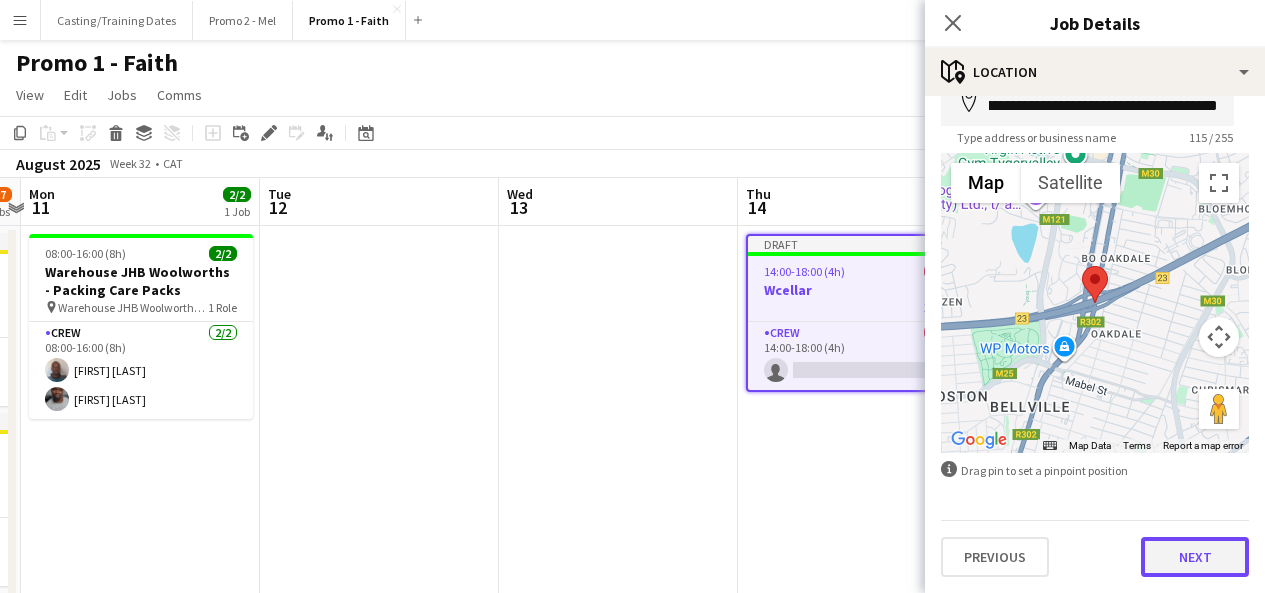 click on "Next" at bounding box center [1195, 557] 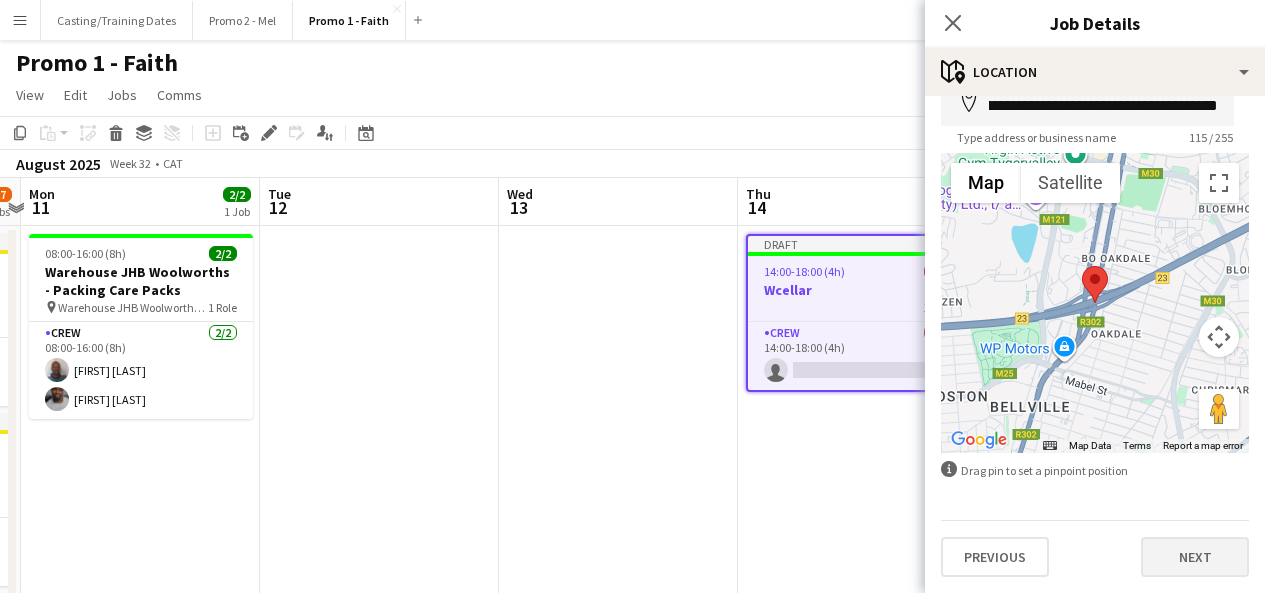 scroll, scrollTop: 0, scrollLeft: 0, axis: both 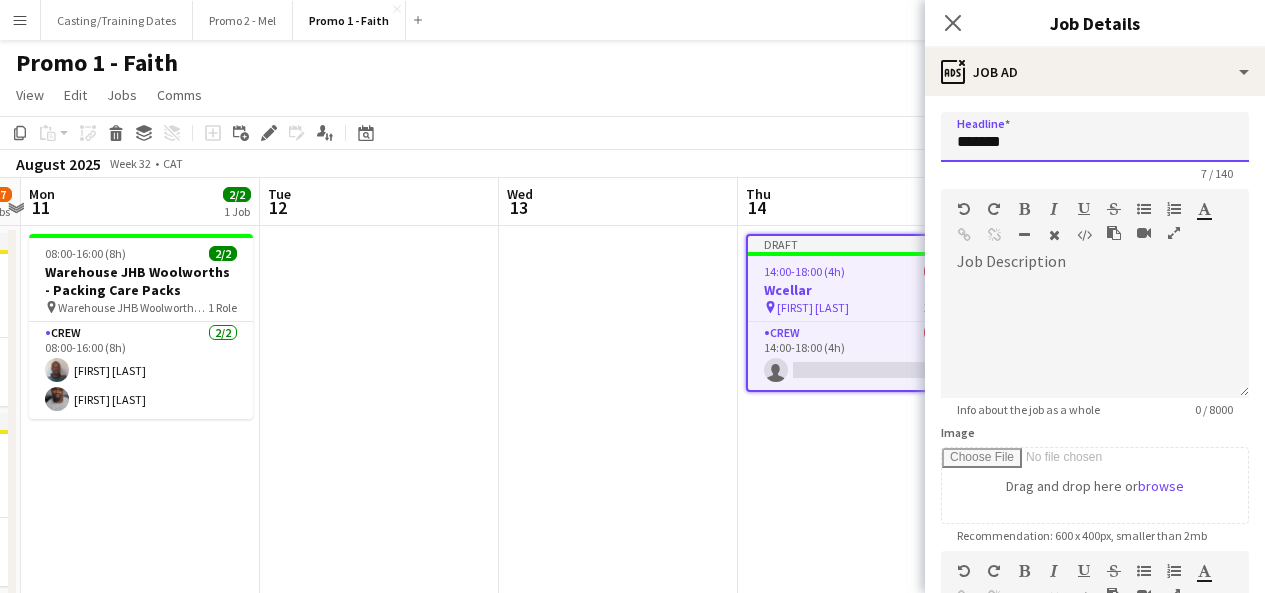 click on "*******" at bounding box center (1095, 137) 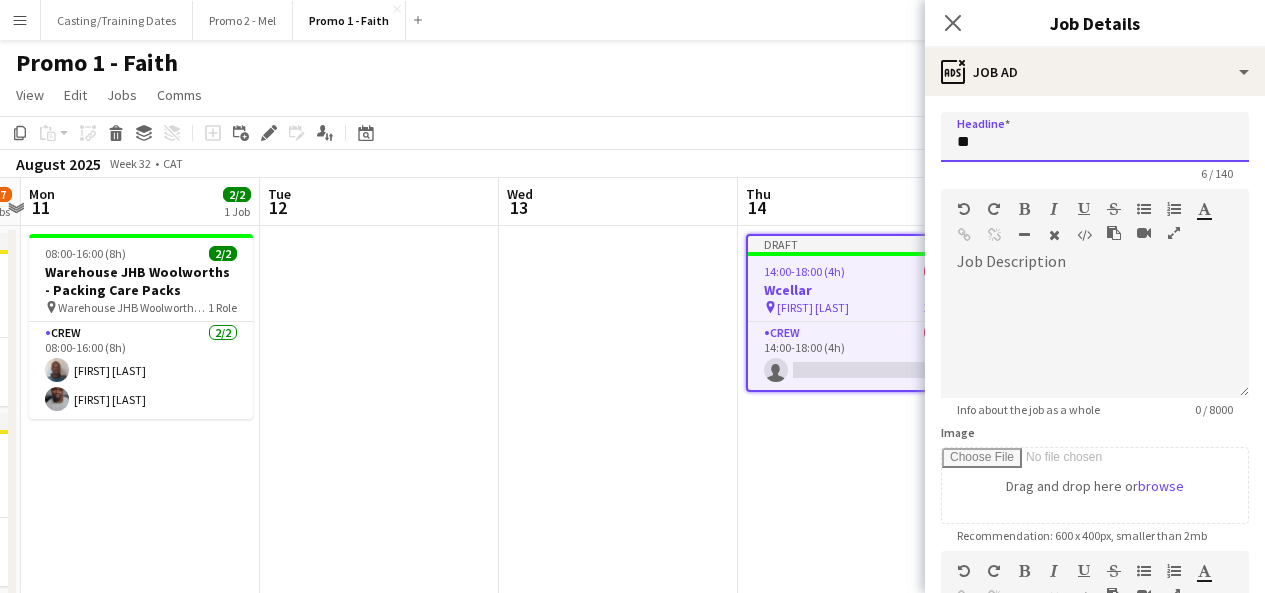 type on "*" 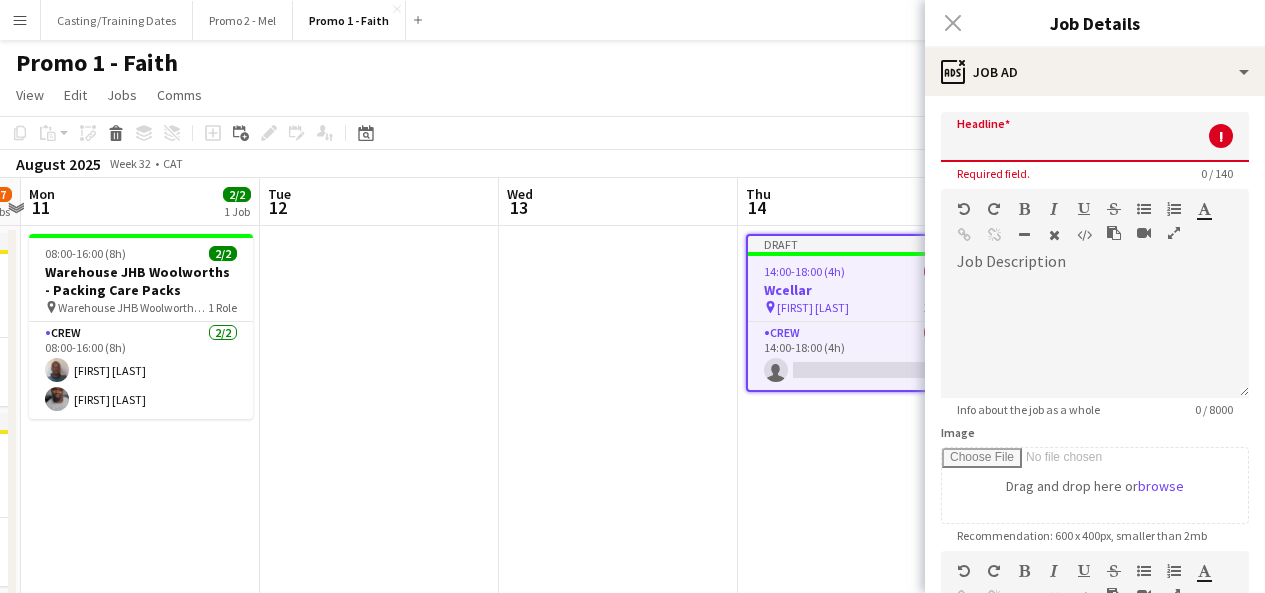 paste on "**********" 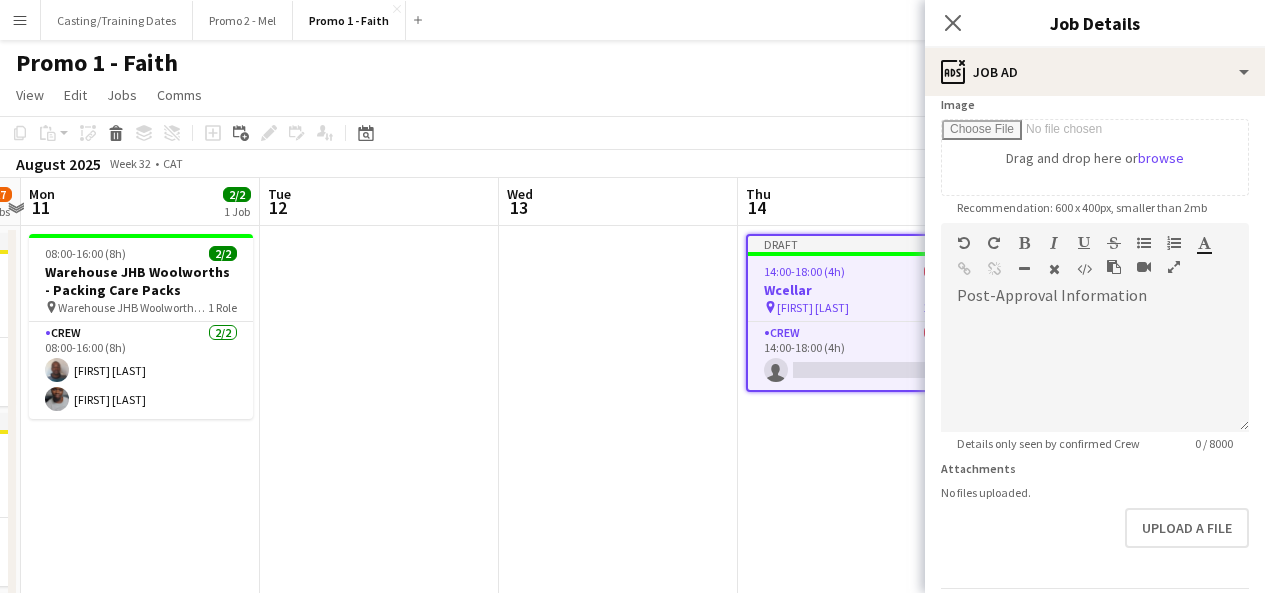 scroll, scrollTop: 395, scrollLeft: 0, axis: vertical 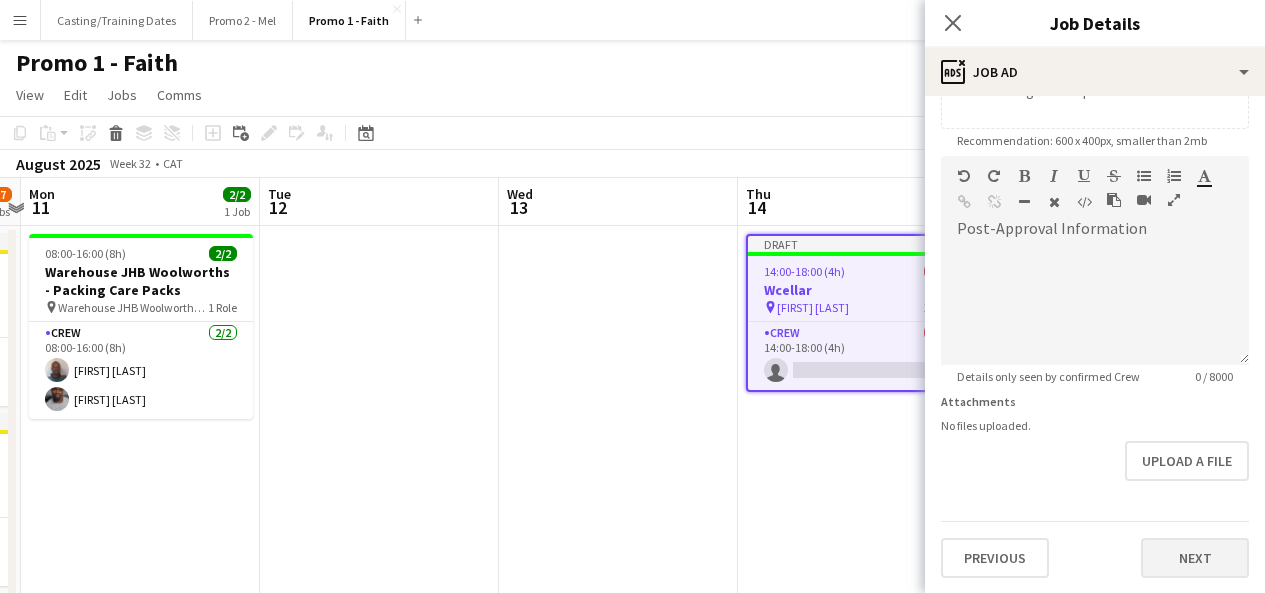 type on "**********" 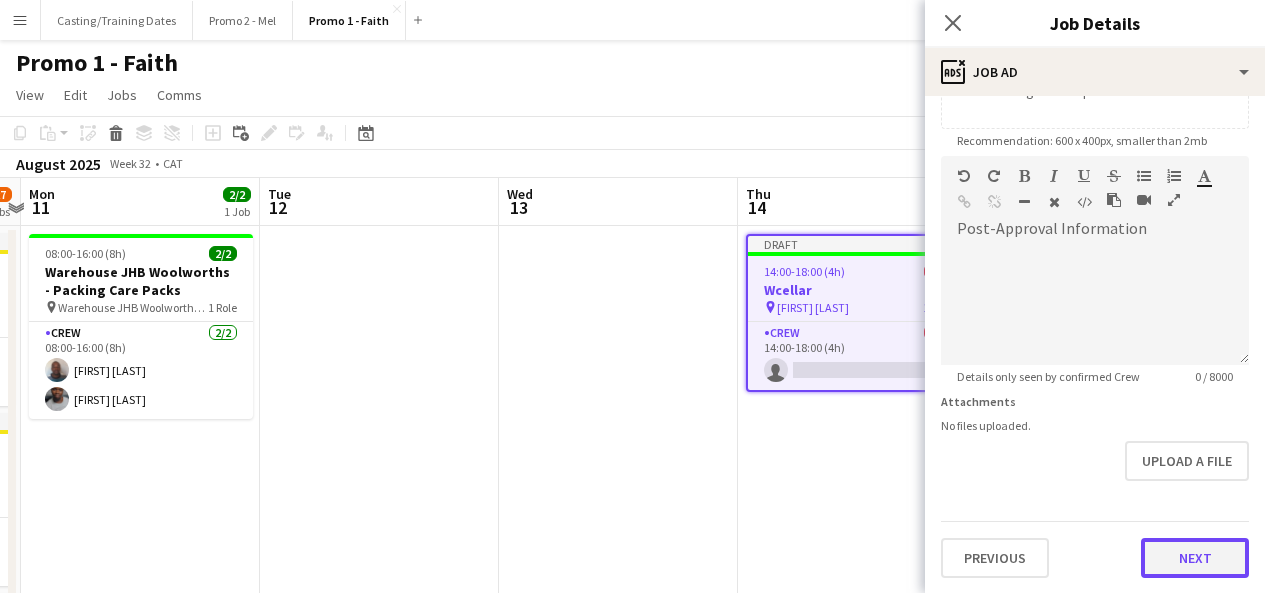 click on "Next" at bounding box center (1195, 558) 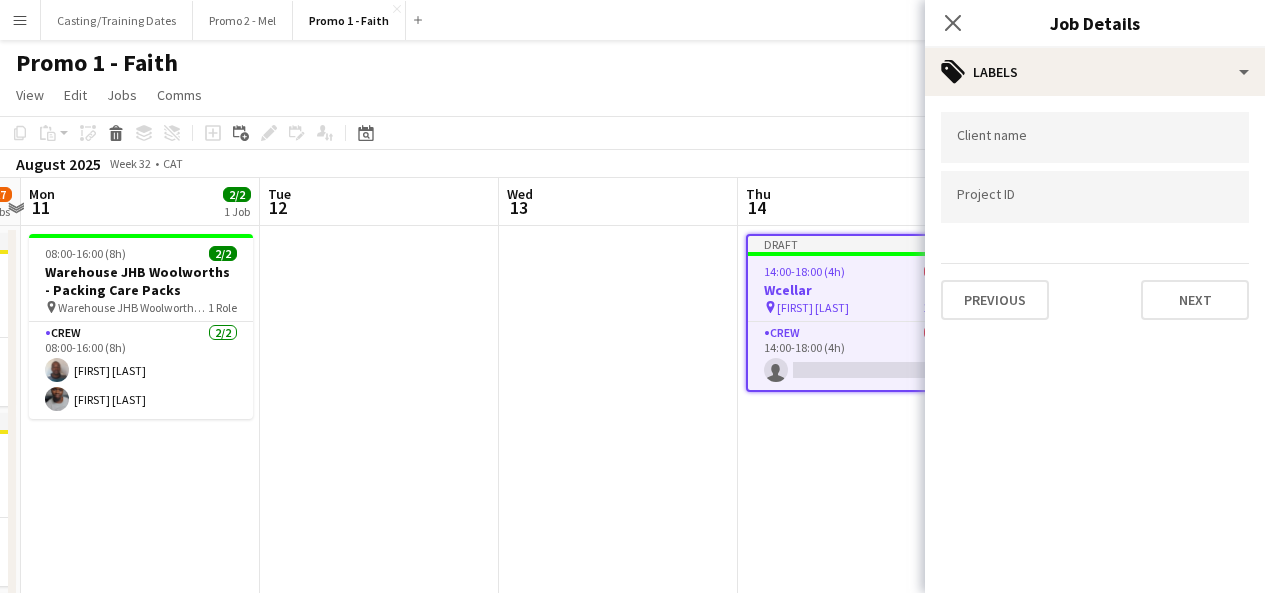 scroll, scrollTop: 0, scrollLeft: 0, axis: both 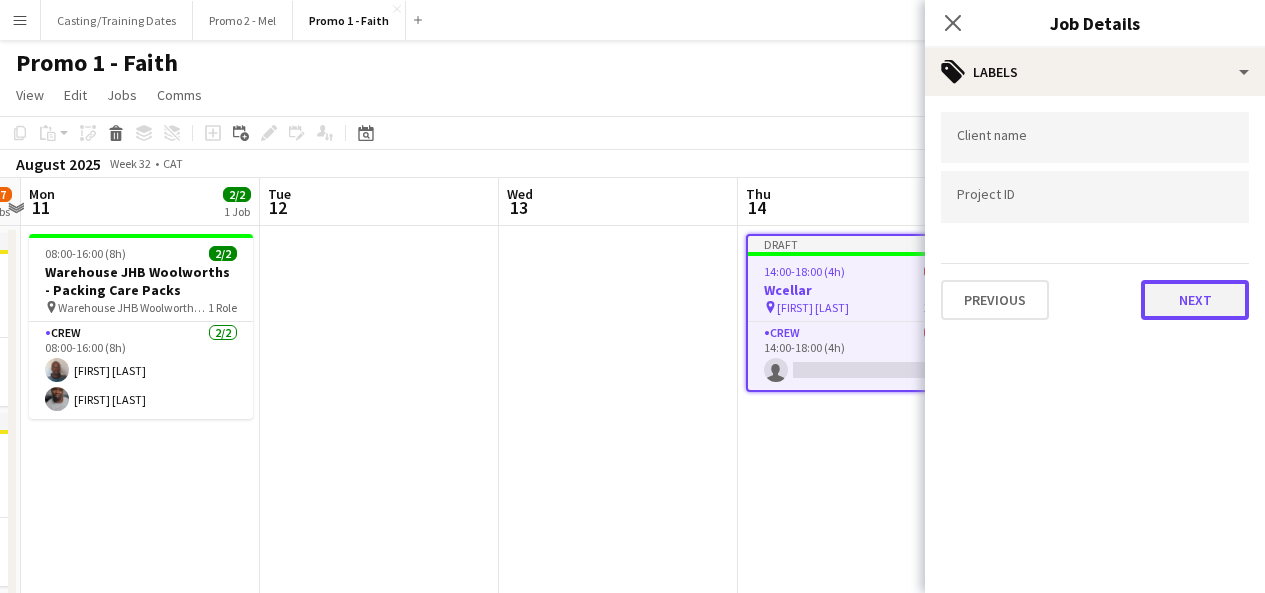 click on "Next" at bounding box center [1195, 300] 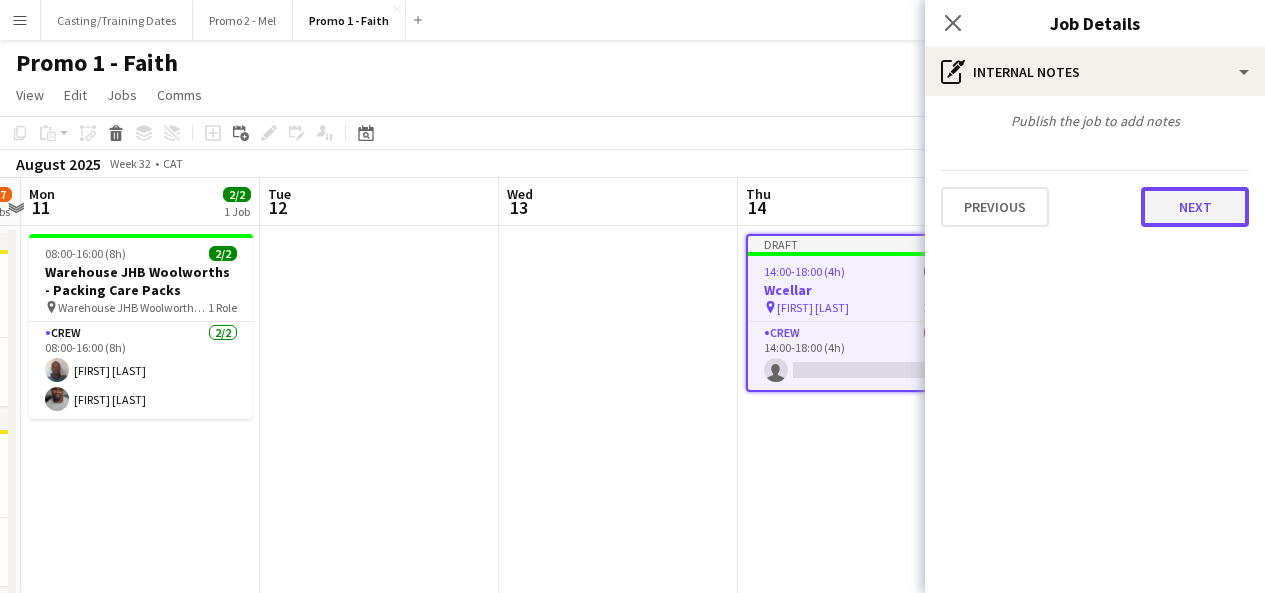 click on "Next" at bounding box center [1195, 207] 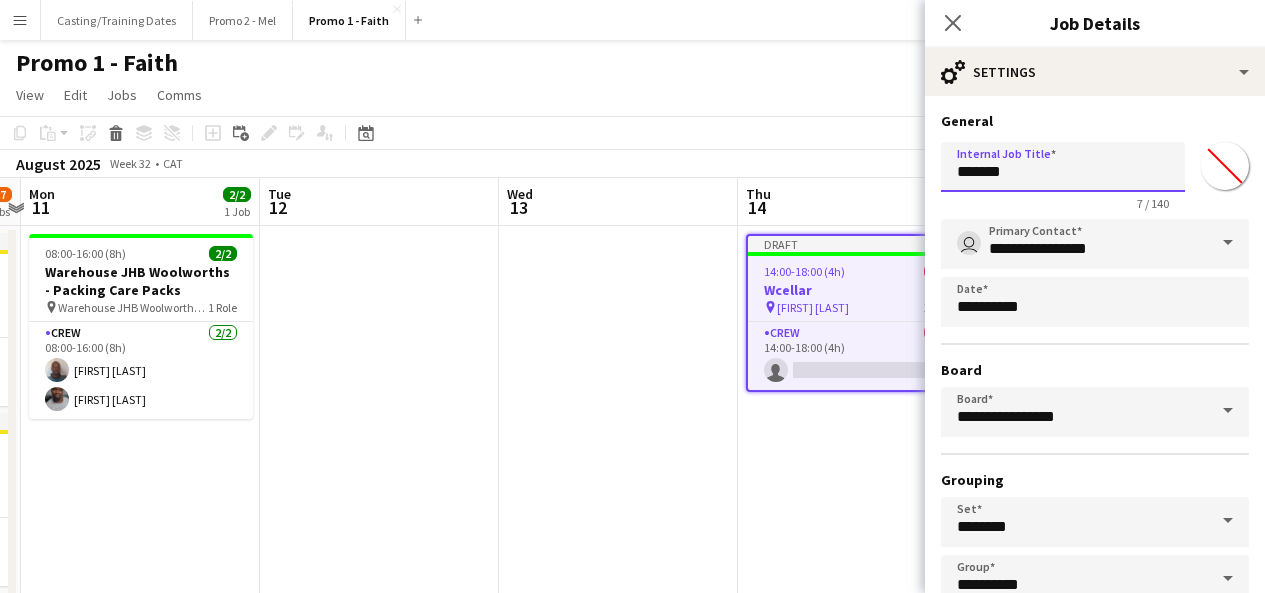 click on "*******" at bounding box center [1063, 167] 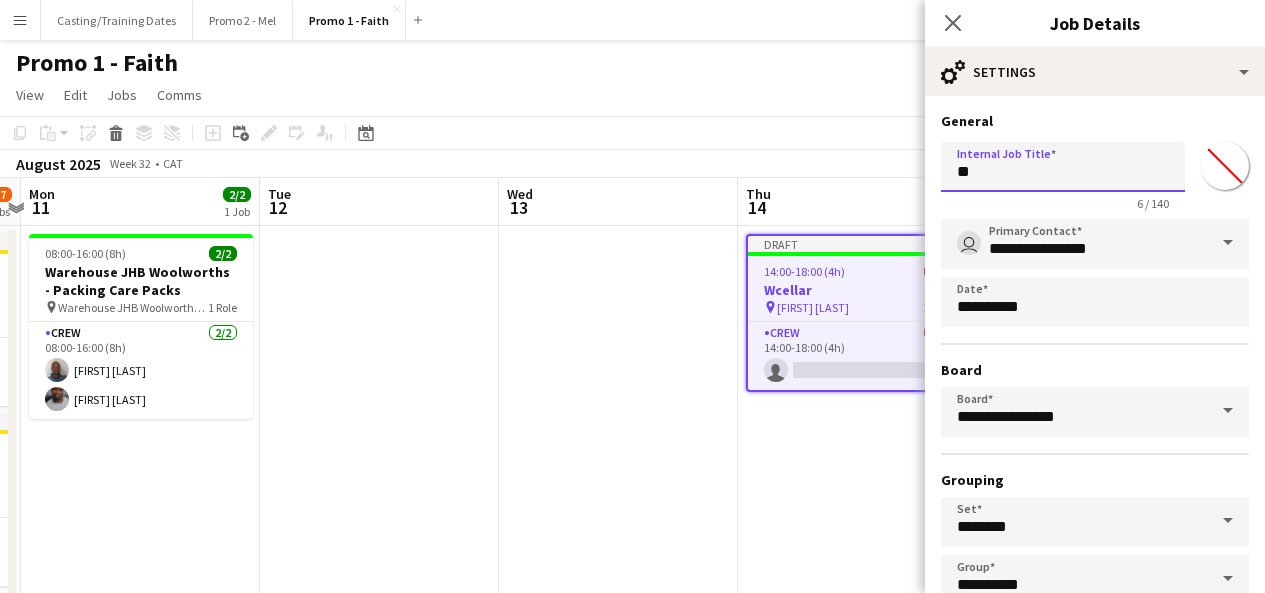 type on "*" 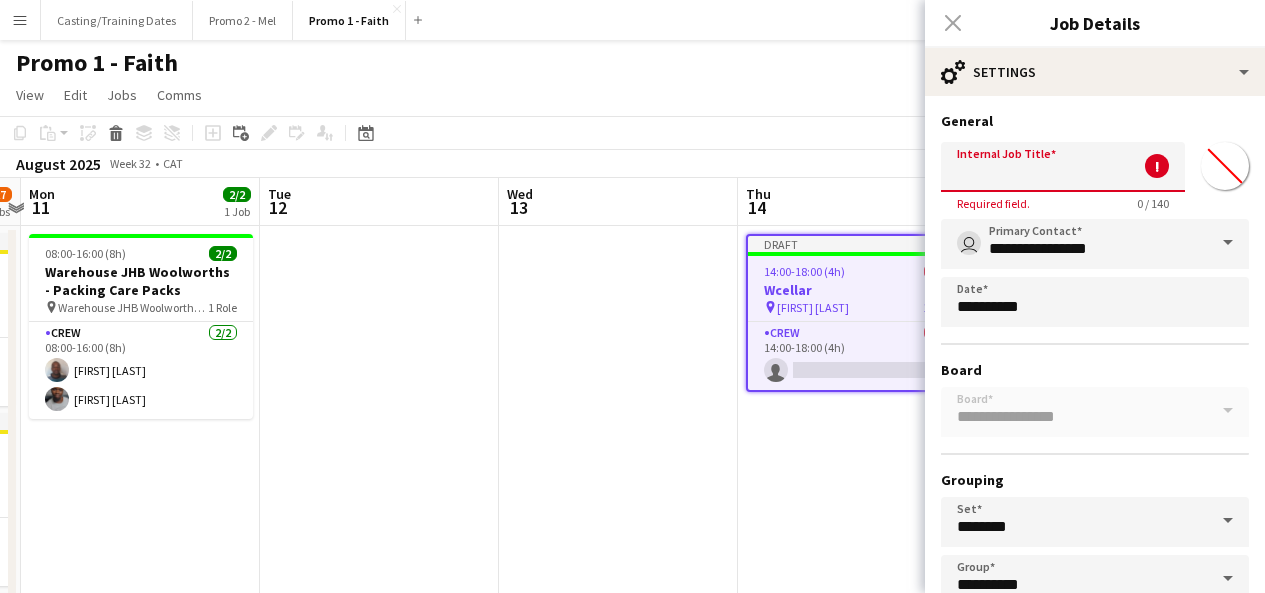 paste on "**********" 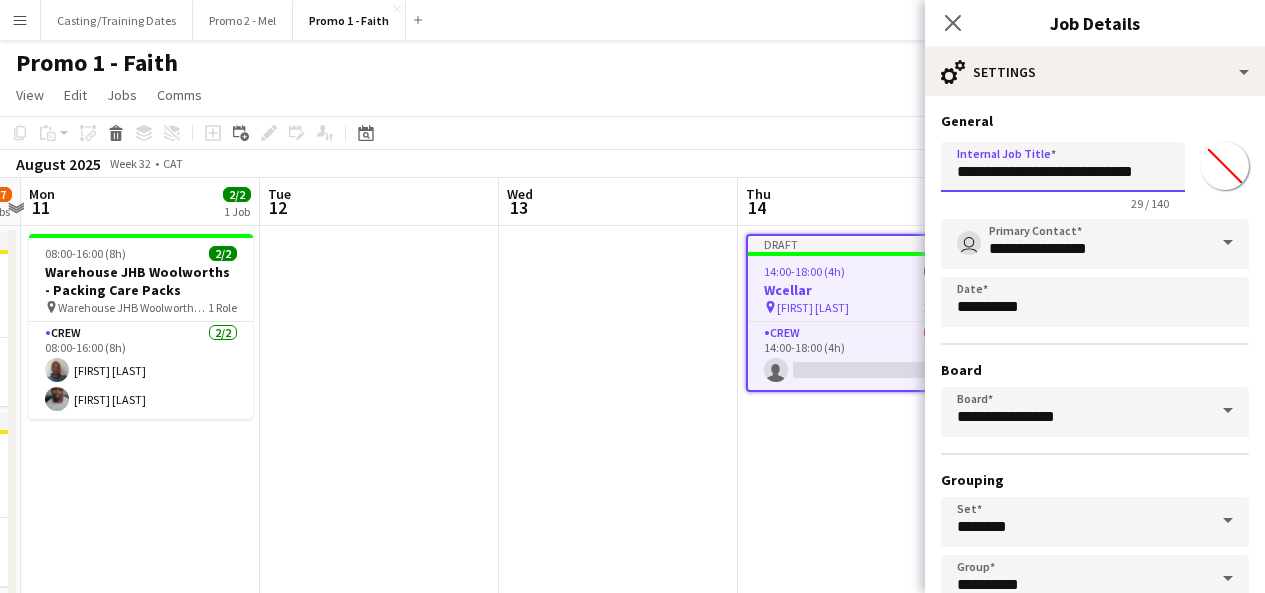 scroll, scrollTop: 125, scrollLeft: 0, axis: vertical 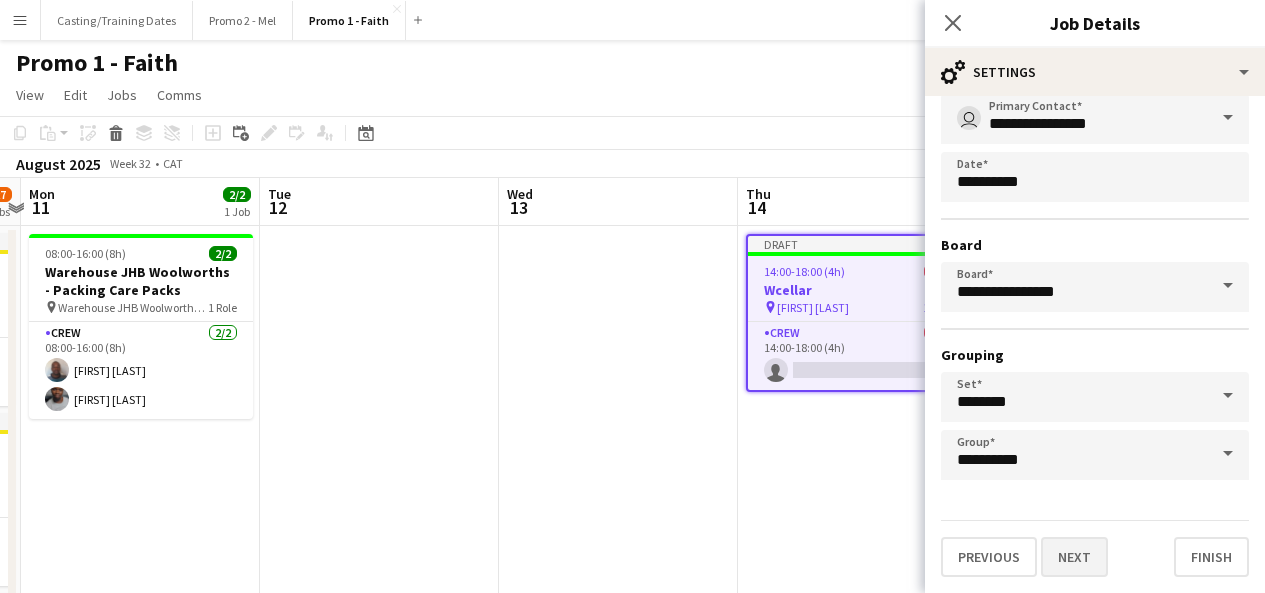 type on "**********" 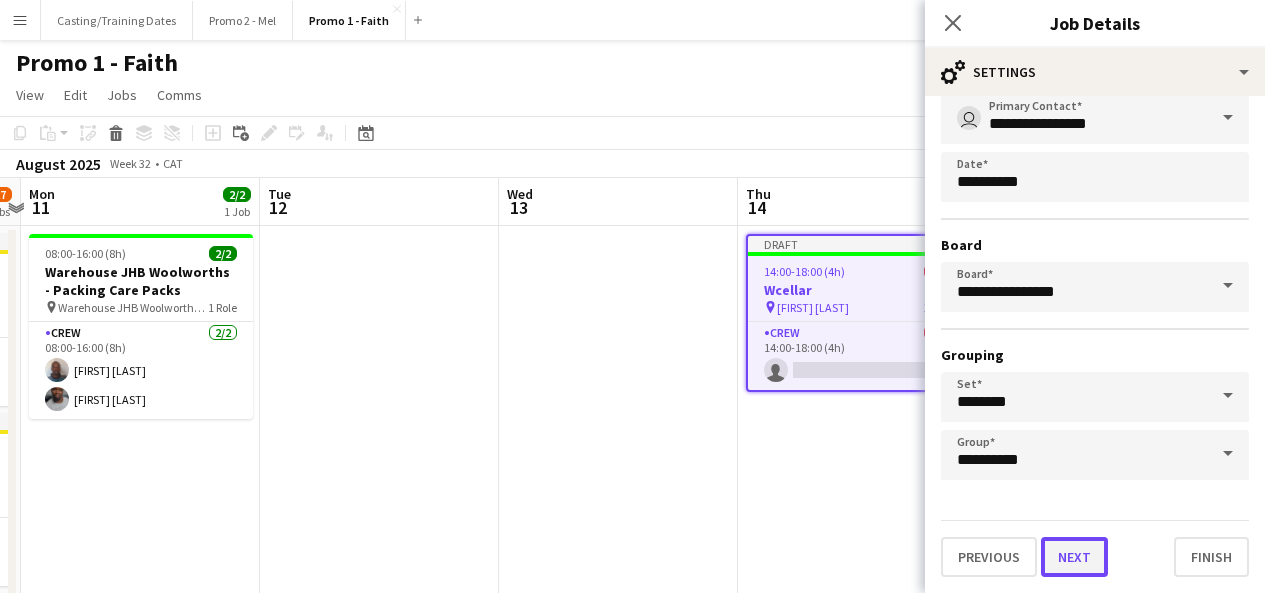 click on "Next" at bounding box center (1074, 557) 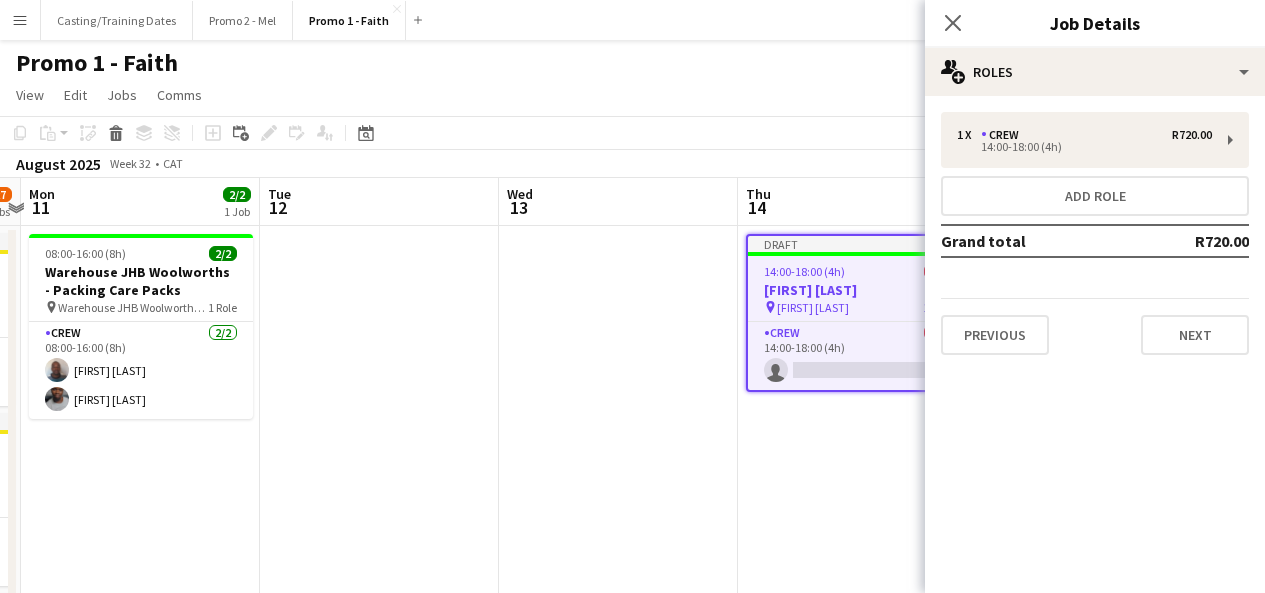 scroll, scrollTop: 0, scrollLeft: 0, axis: both 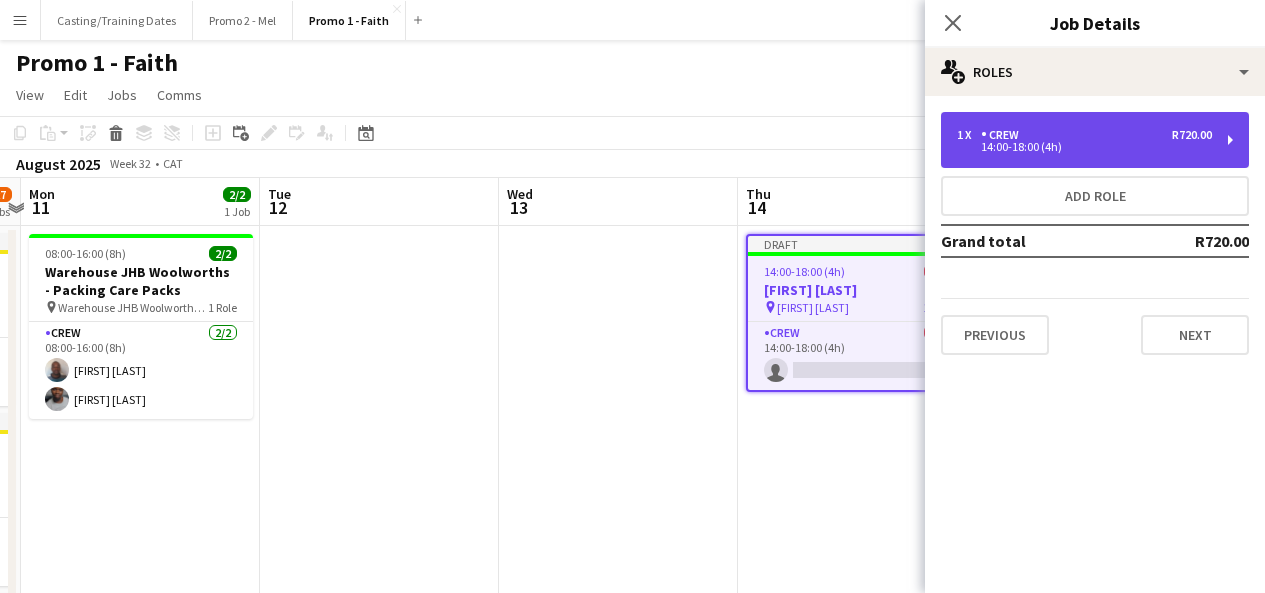click on "1 x   Crew   R720.00   14:00-18:00 (4h)" at bounding box center (1095, 140) 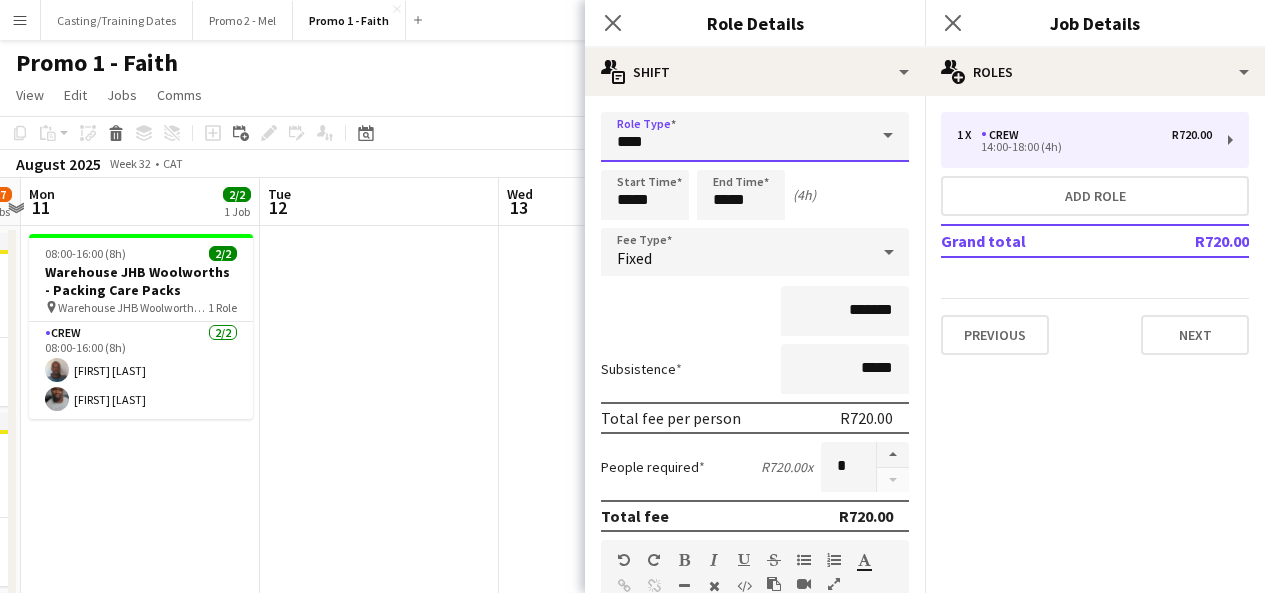 click on "****" at bounding box center (755, 137) 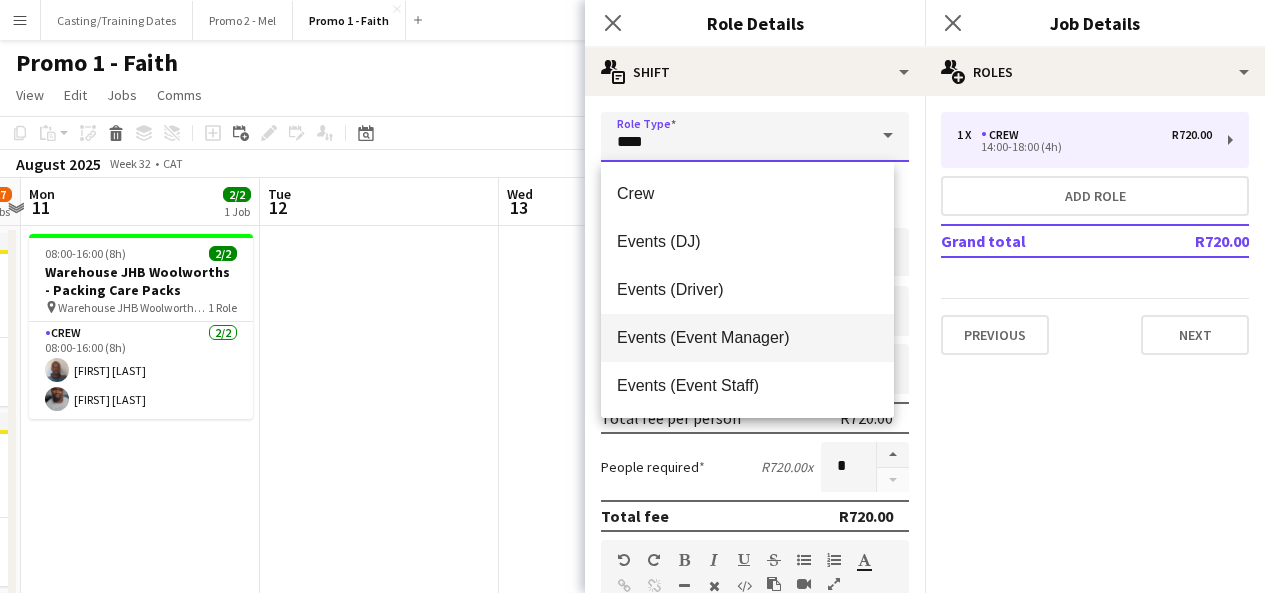 scroll, scrollTop: 384, scrollLeft: 0, axis: vertical 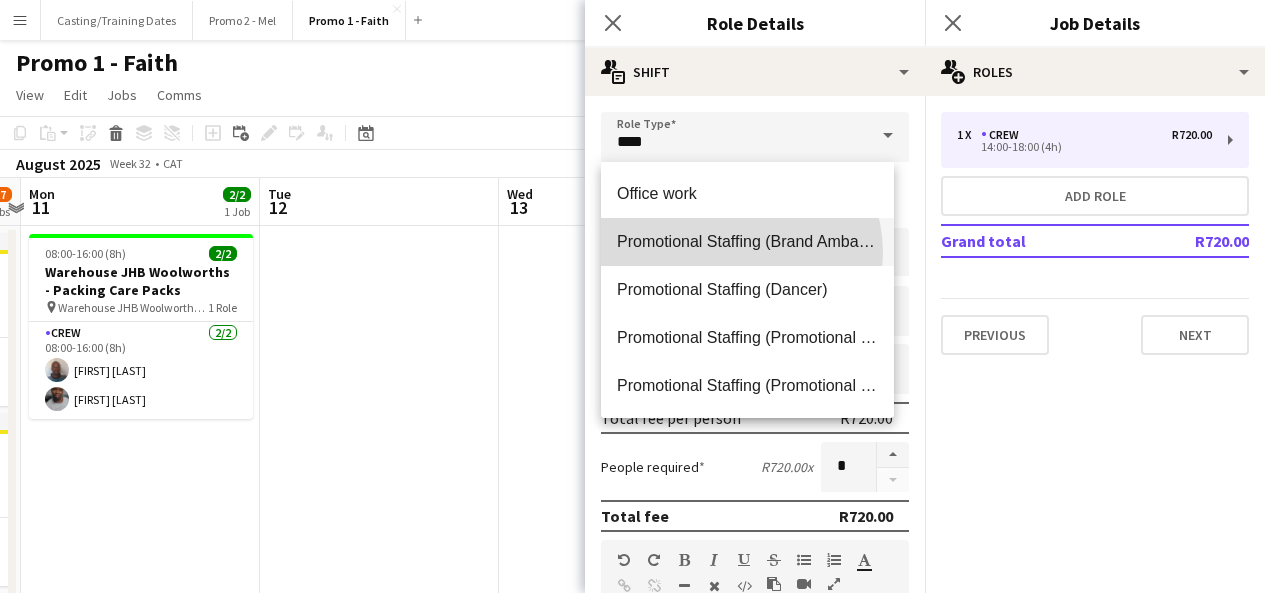 click on "Promotional Staffing (Brand Ambassadors)" at bounding box center (747, 242) 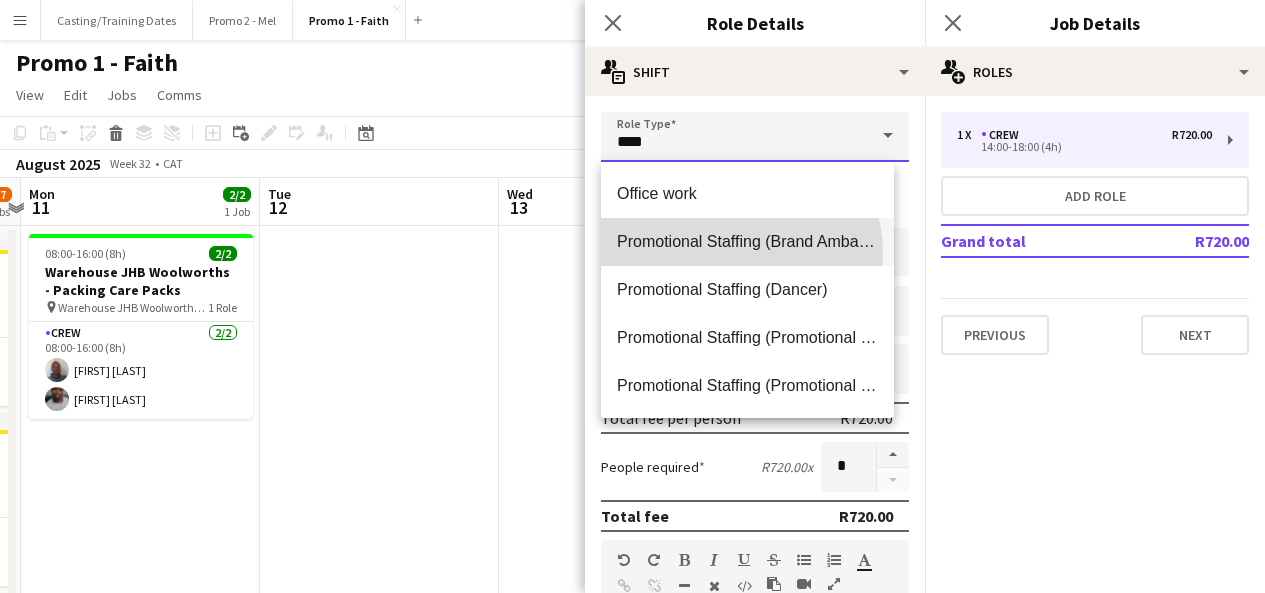 type on "**********" 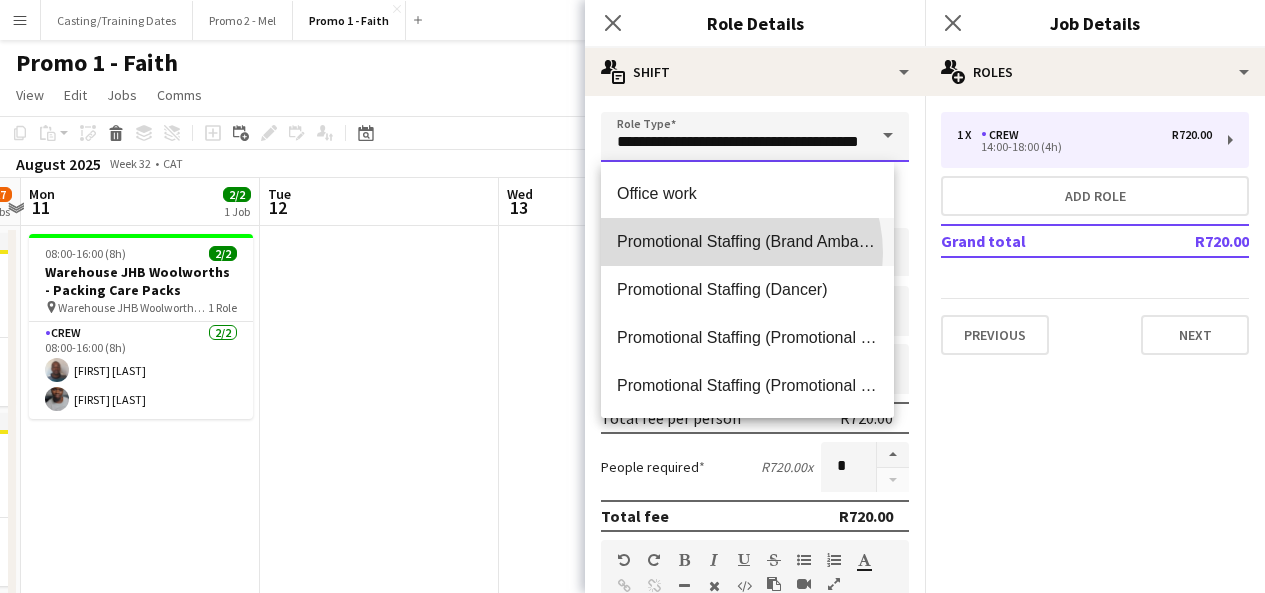 scroll, scrollTop: 0, scrollLeft: 49, axis: horizontal 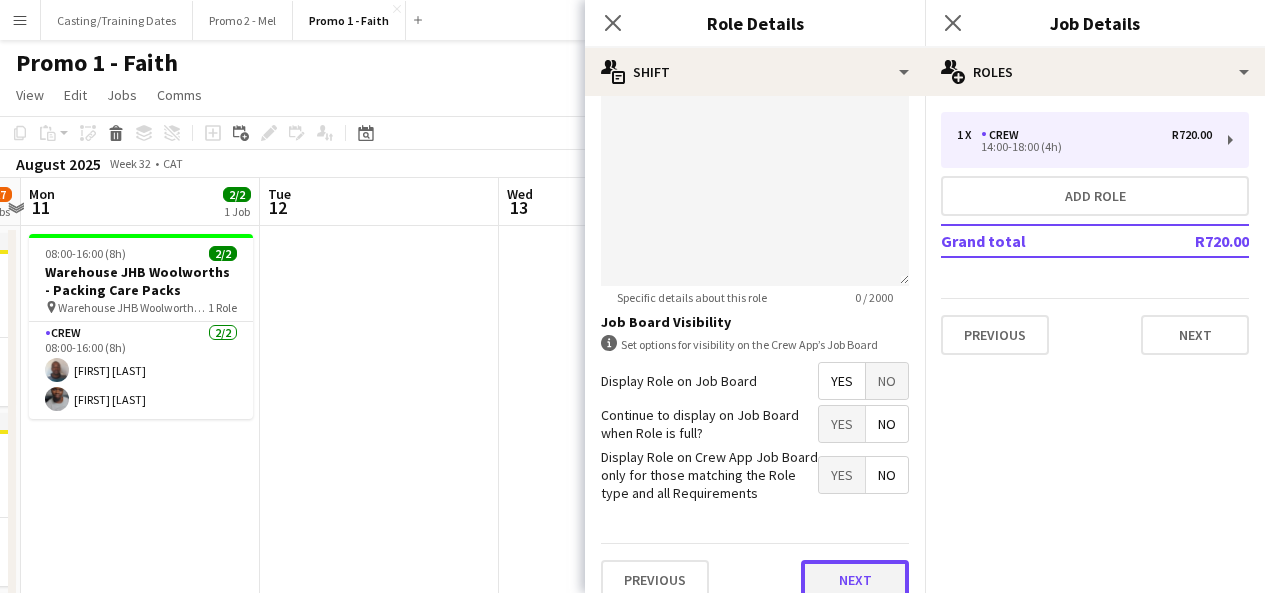 click on "Next" at bounding box center (855, 580) 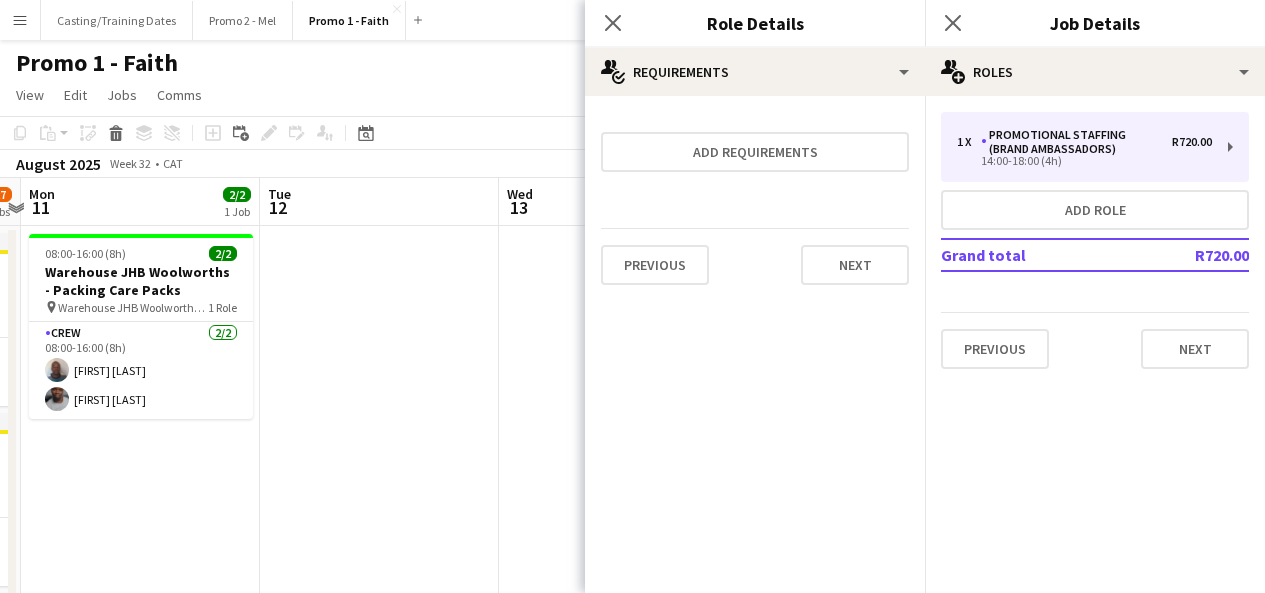 scroll, scrollTop: 0, scrollLeft: 0, axis: both 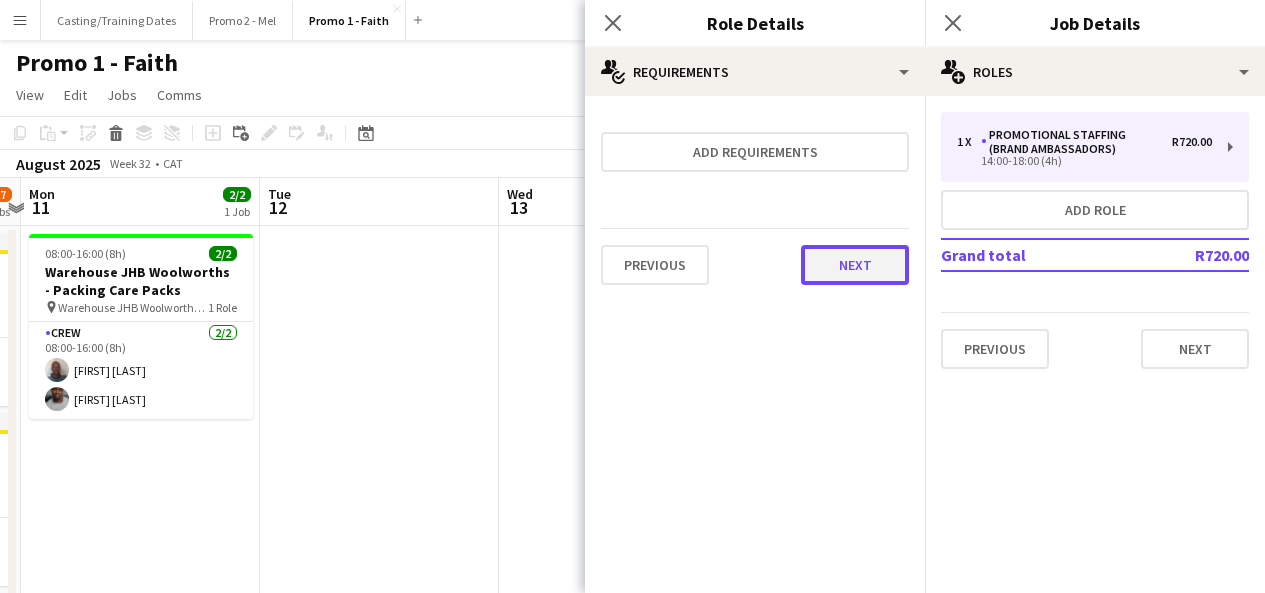 click on "Next" at bounding box center [855, 265] 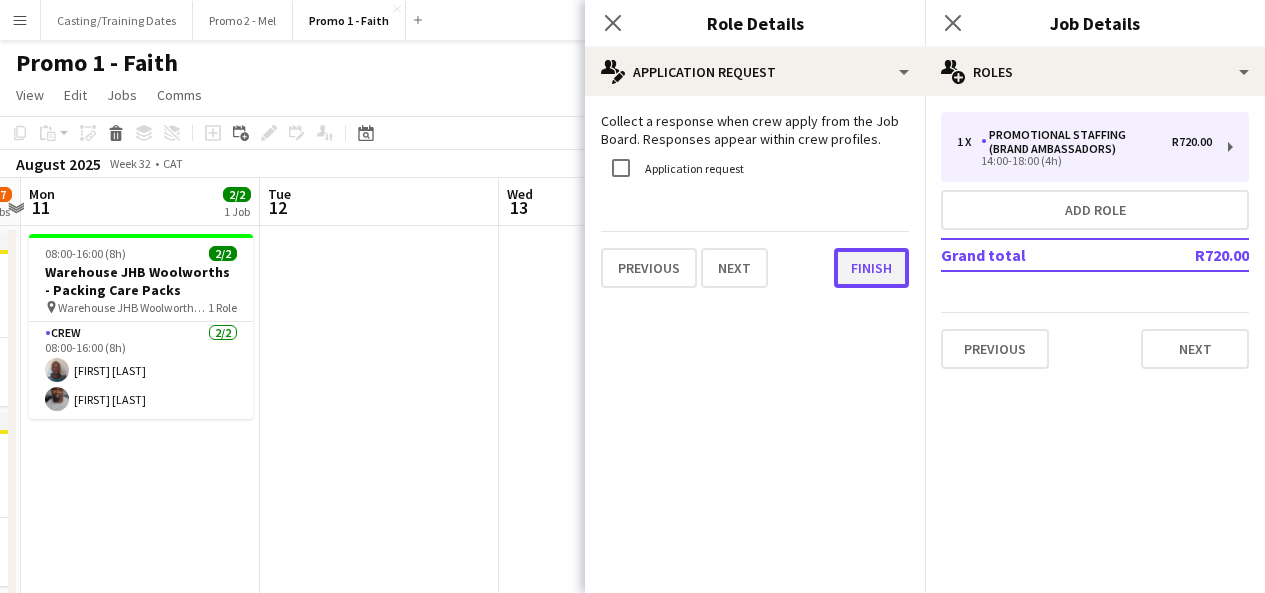 click on "Finish" at bounding box center [871, 268] 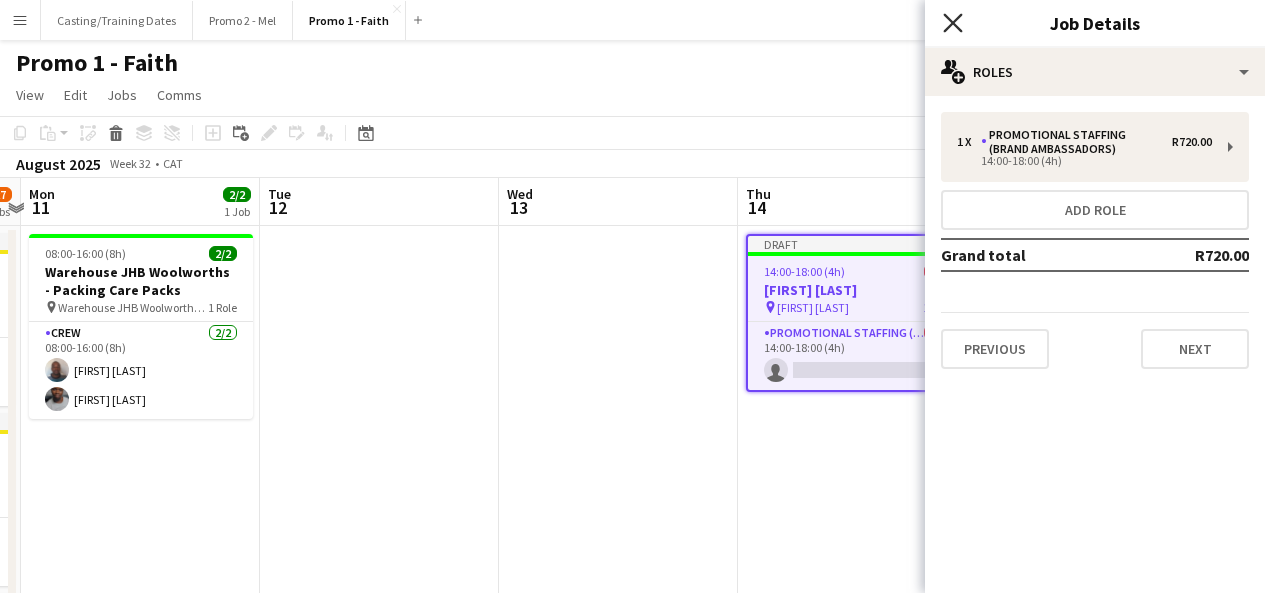 click 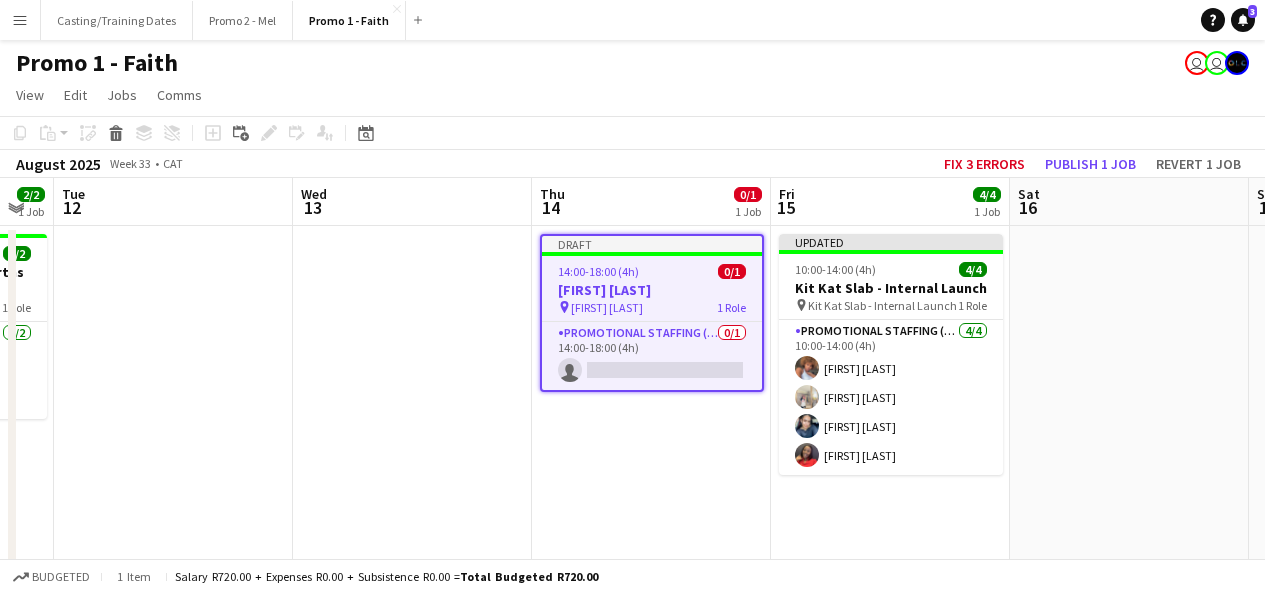 scroll, scrollTop: 0, scrollLeft: 754, axis: horizontal 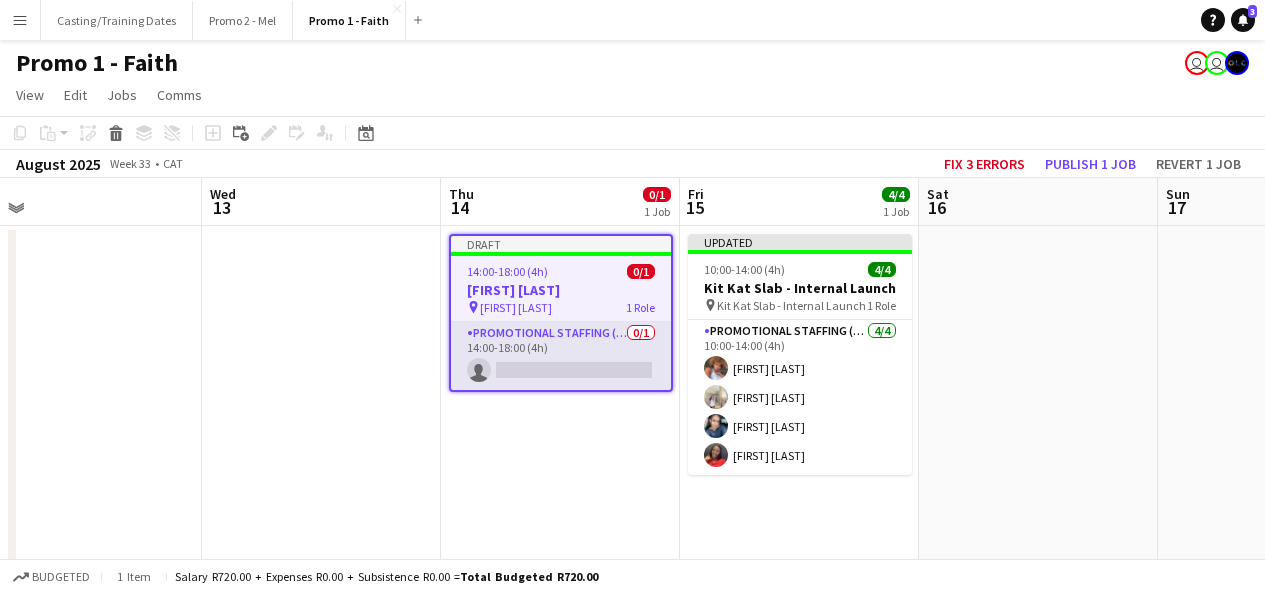 click on "Promotional Staffing (Brand Ambassadors)   0/1   14:00-18:00 (4h)
single-neutral-actions" at bounding box center (561, 356) 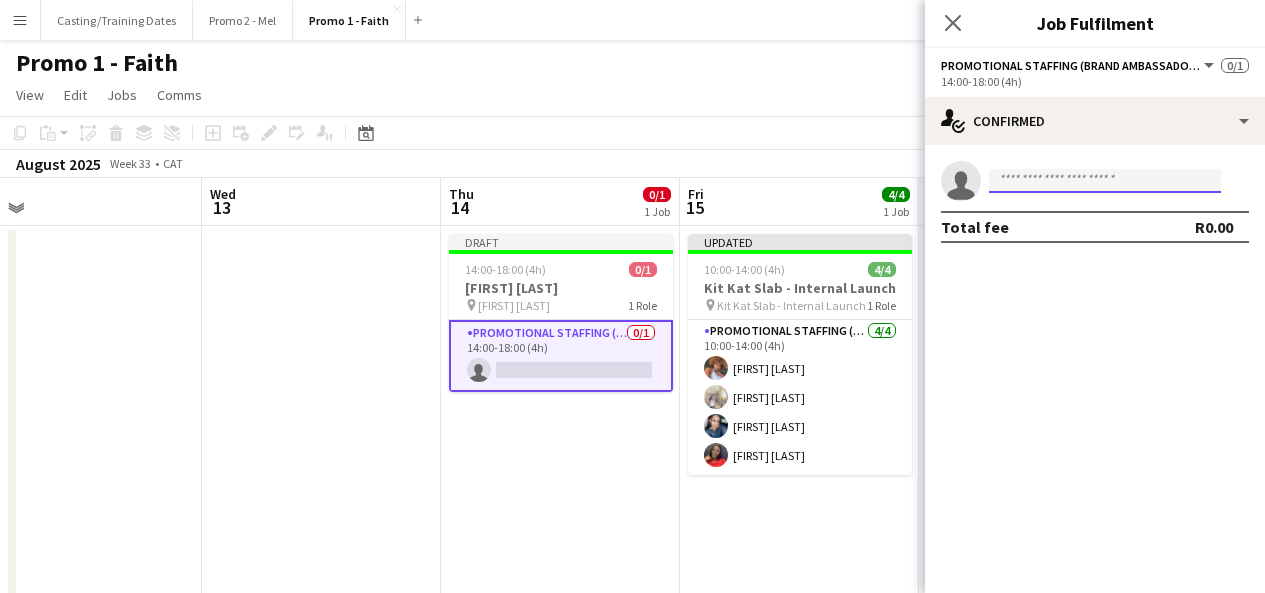click at bounding box center (1105, 181) 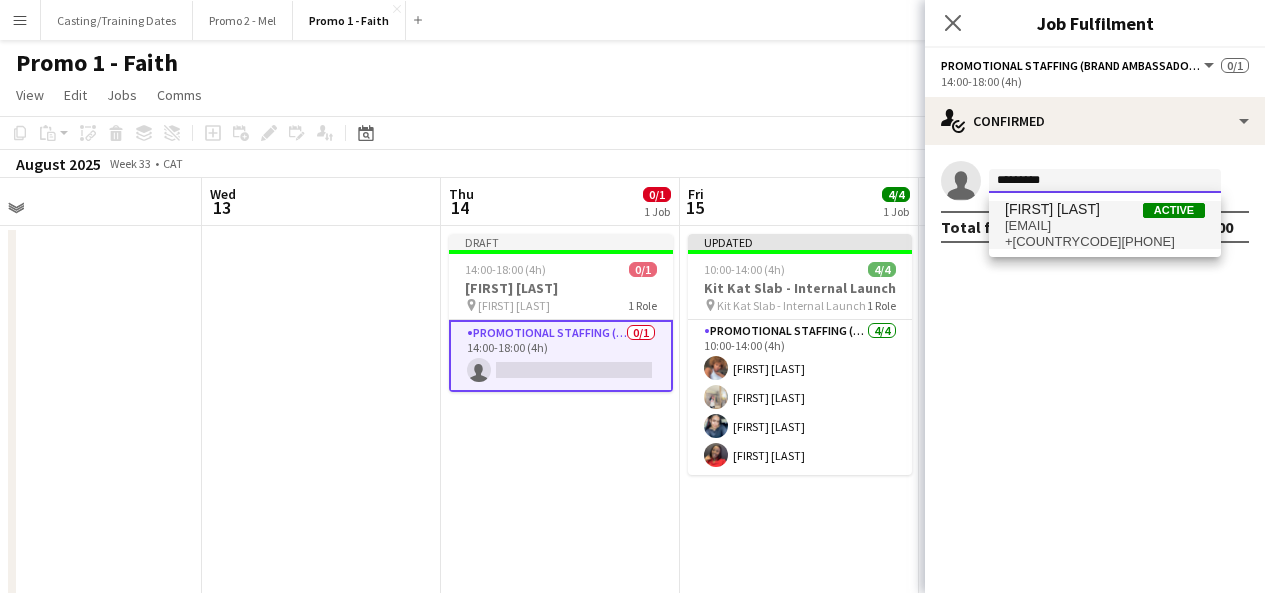 type on "*********" 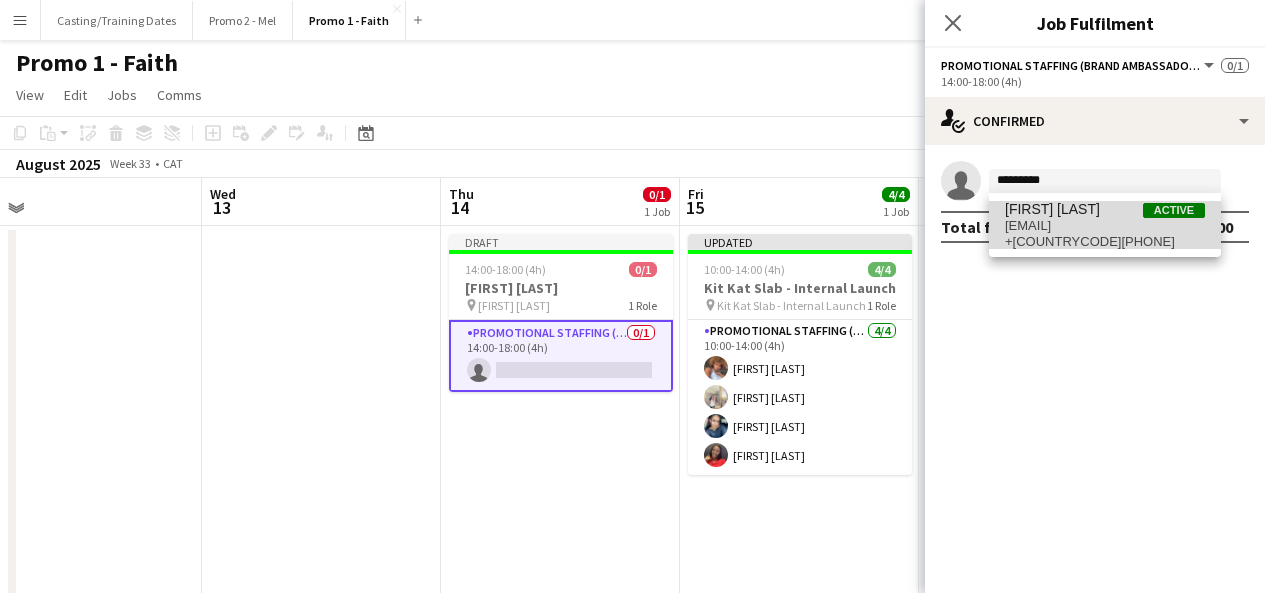 click on "Sinawo Sono" at bounding box center (1052, 209) 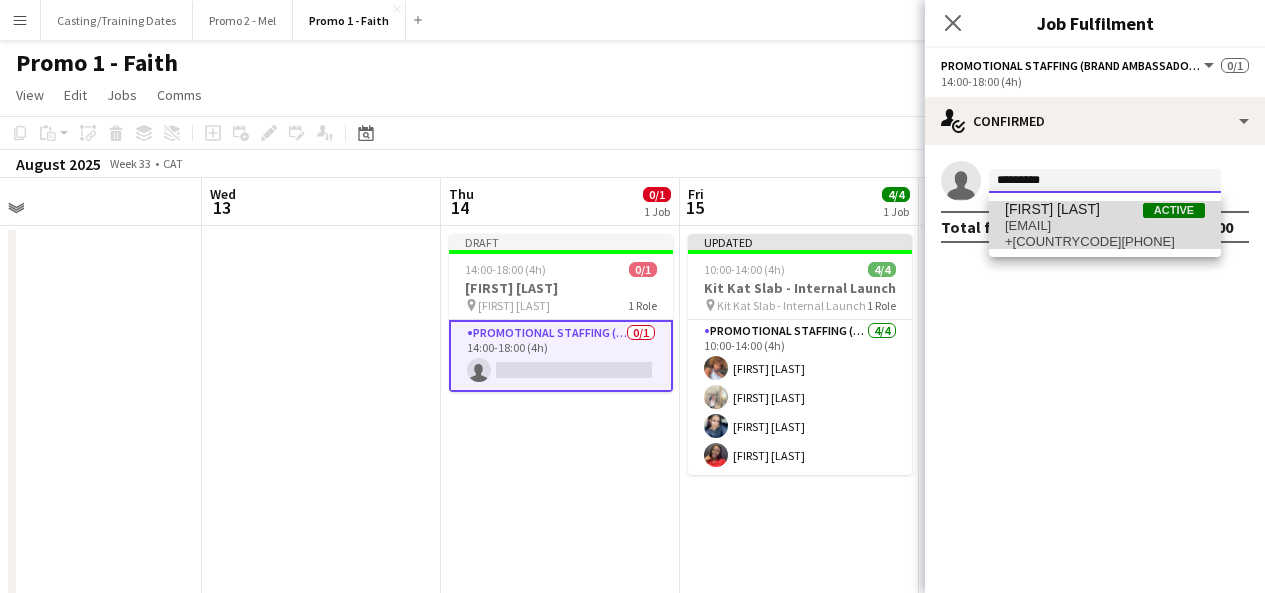 type 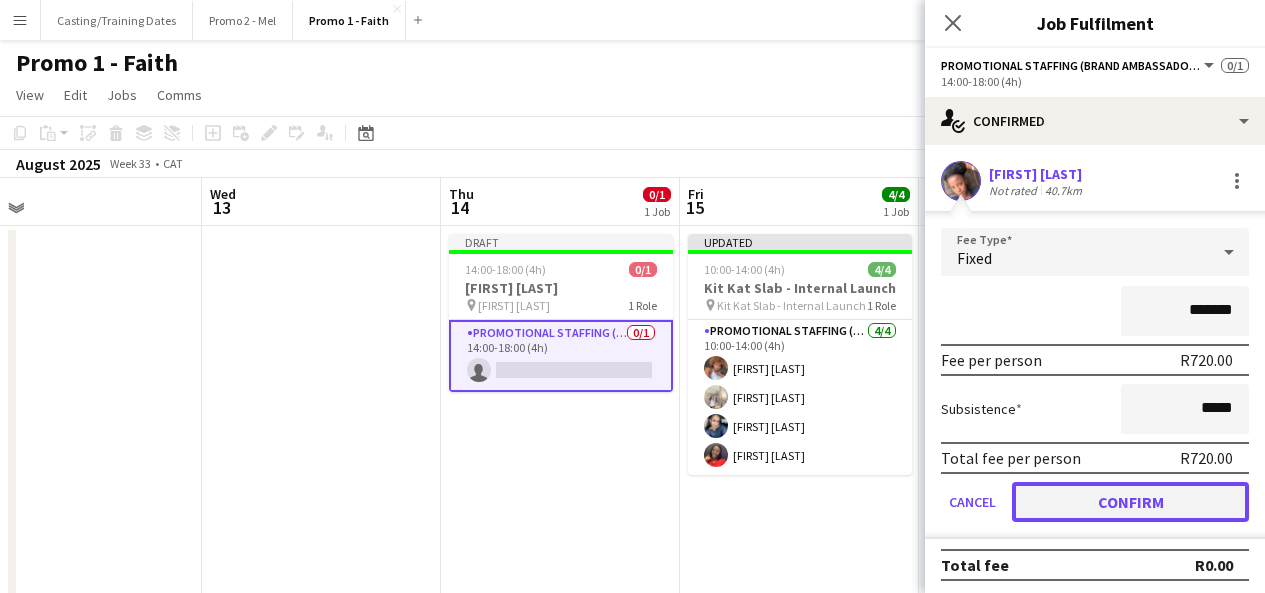 click on "Confirm" at bounding box center (1130, 502) 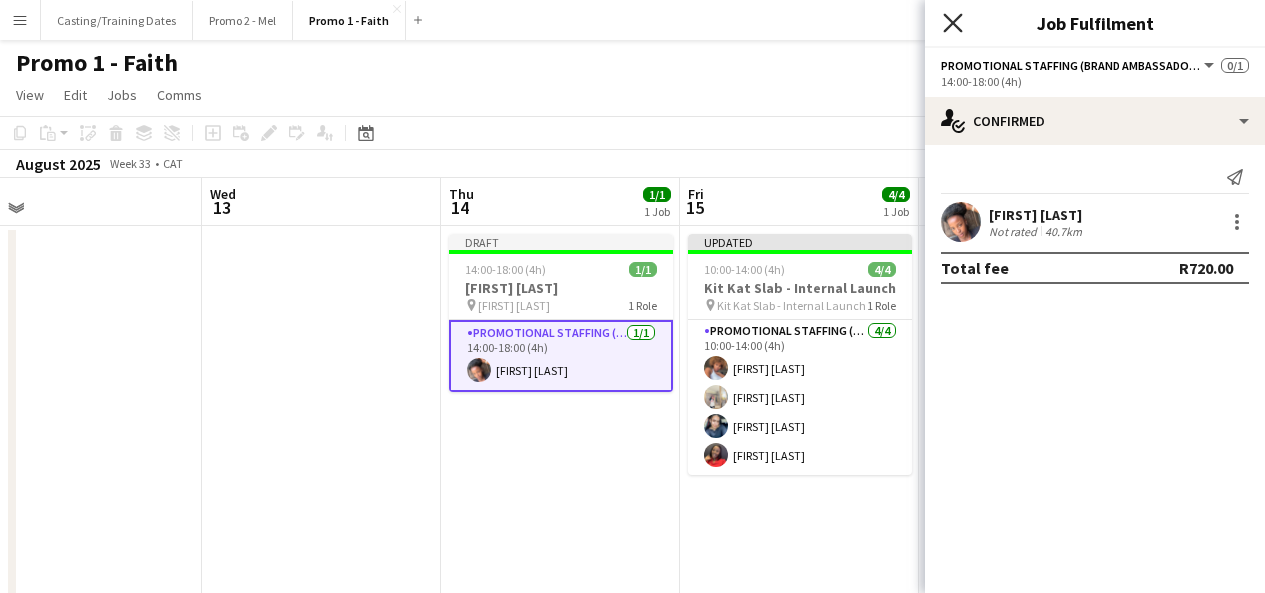 click on "Close pop-in" 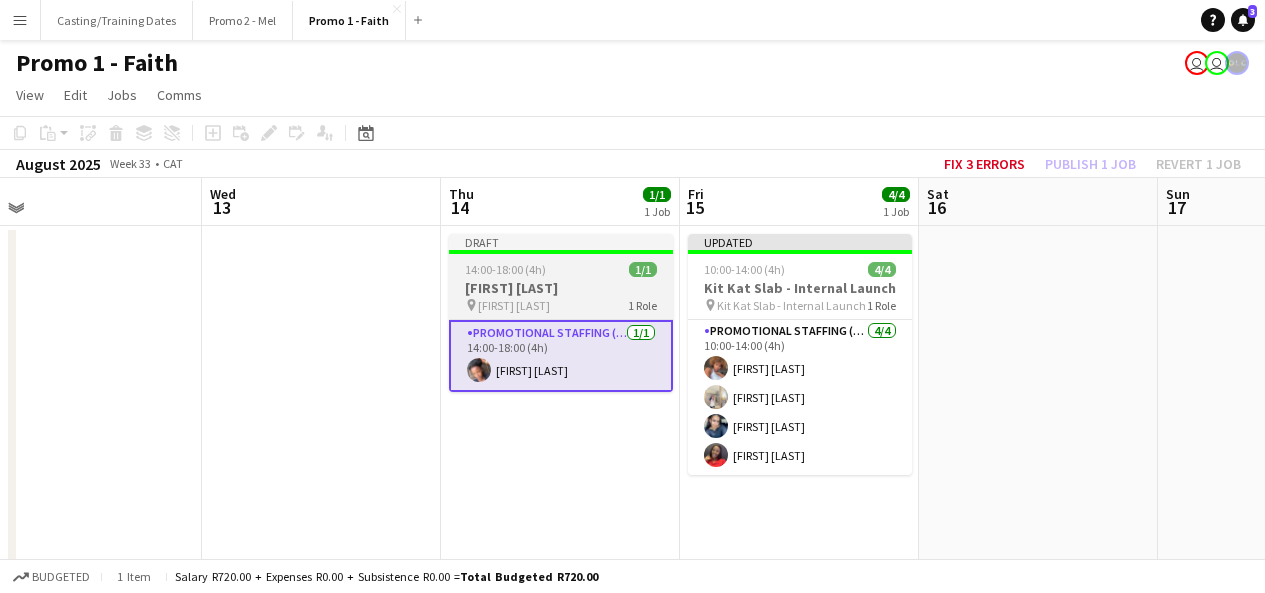 click on "Draft" at bounding box center [561, 242] 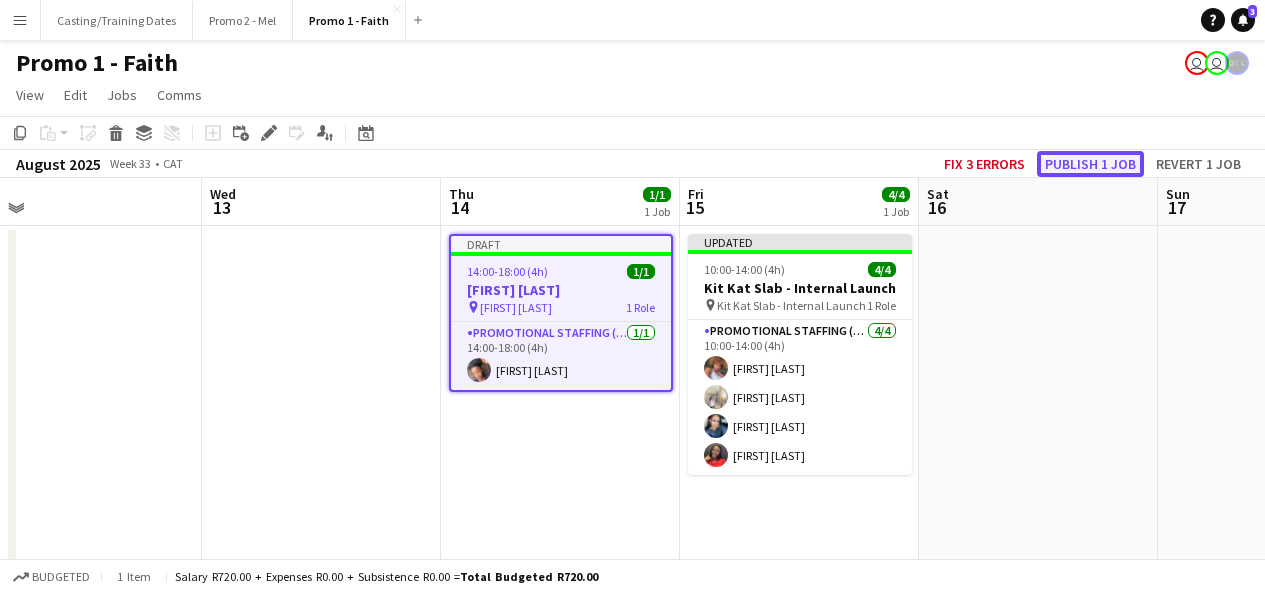 click on "Publish 1 job" 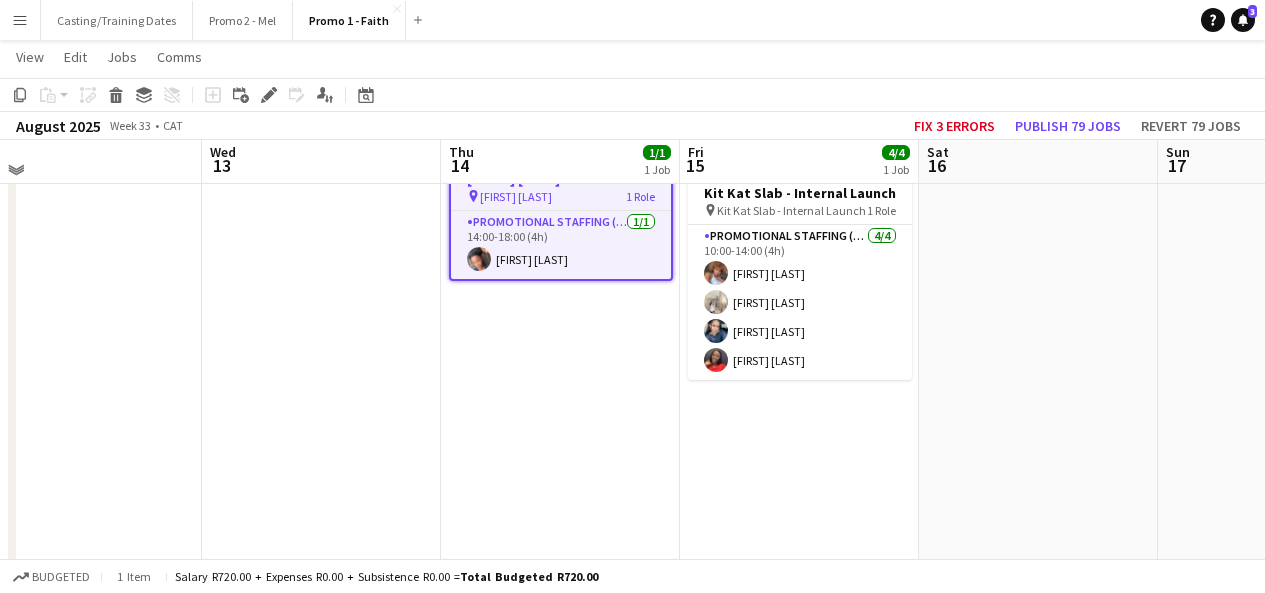 scroll, scrollTop: 0, scrollLeft: 0, axis: both 